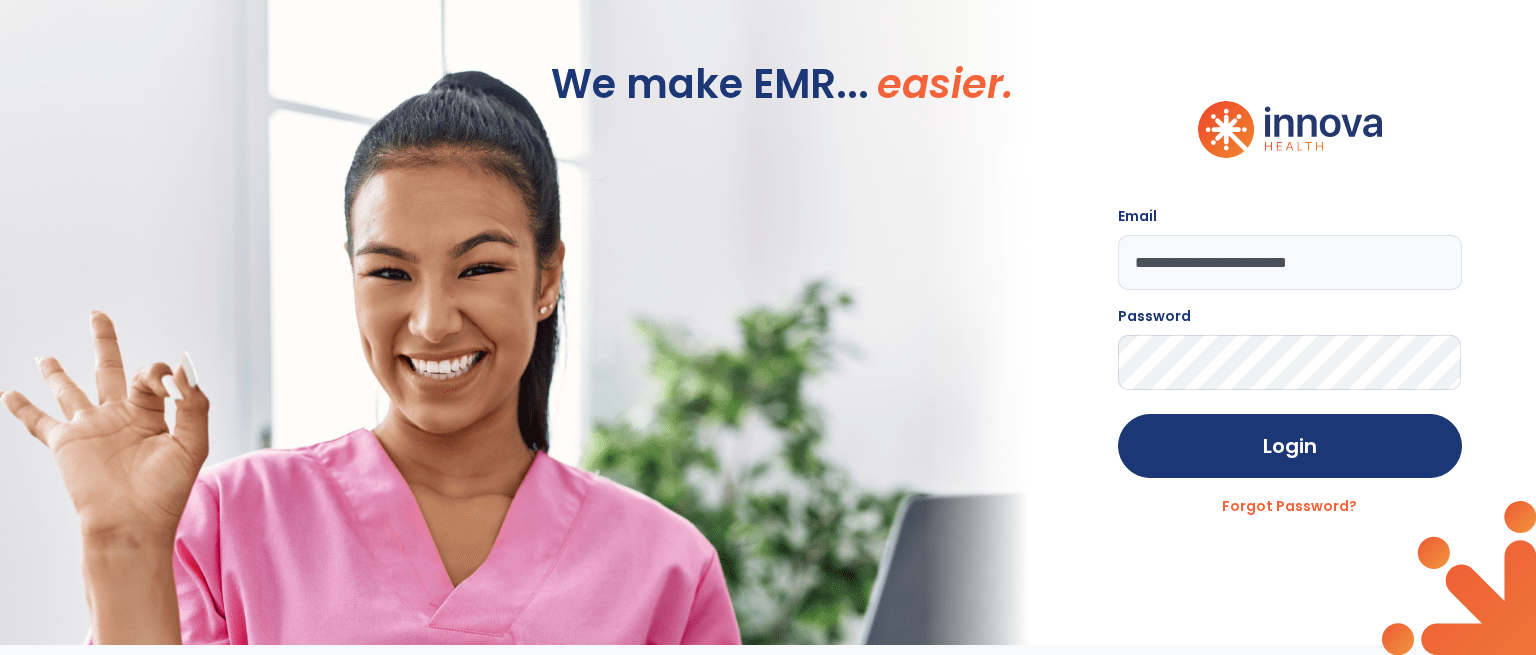 scroll, scrollTop: 0, scrollLeft: 0, axis: both 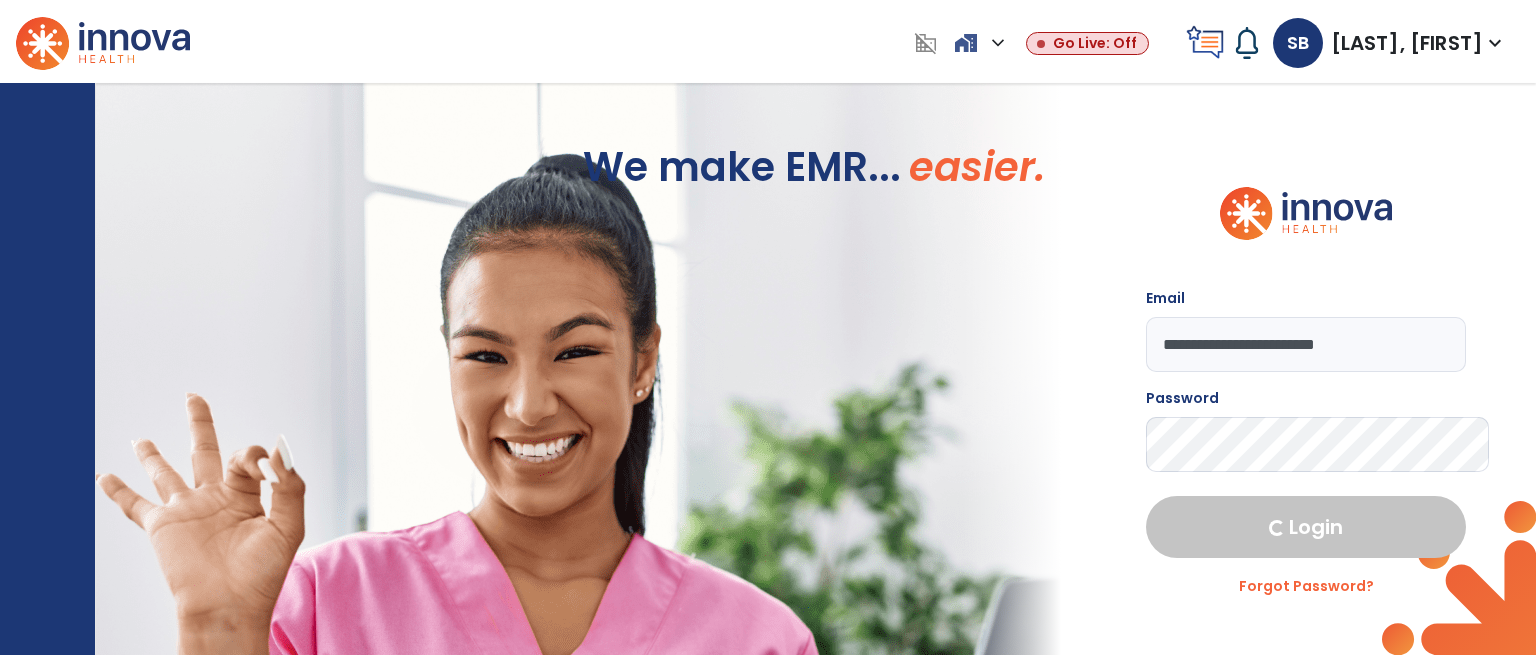 select on "****" 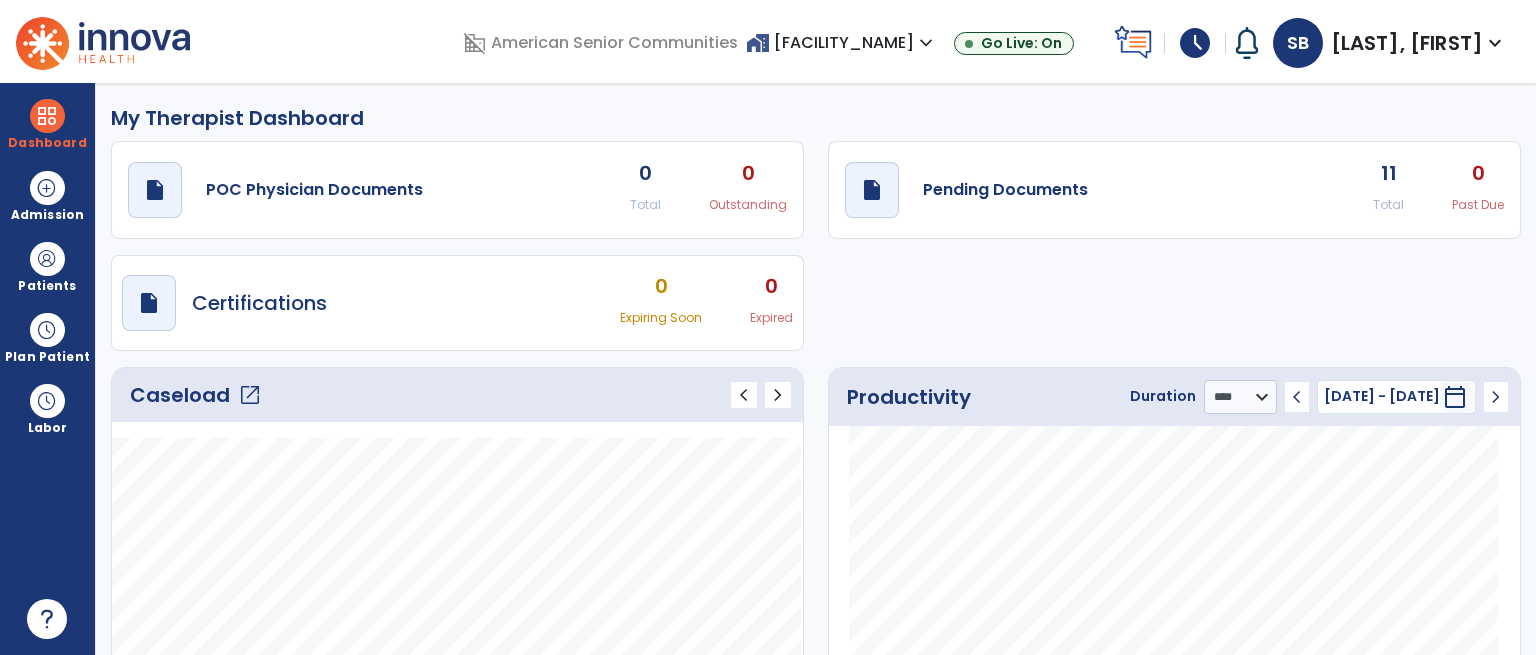 click on "open_in_new" 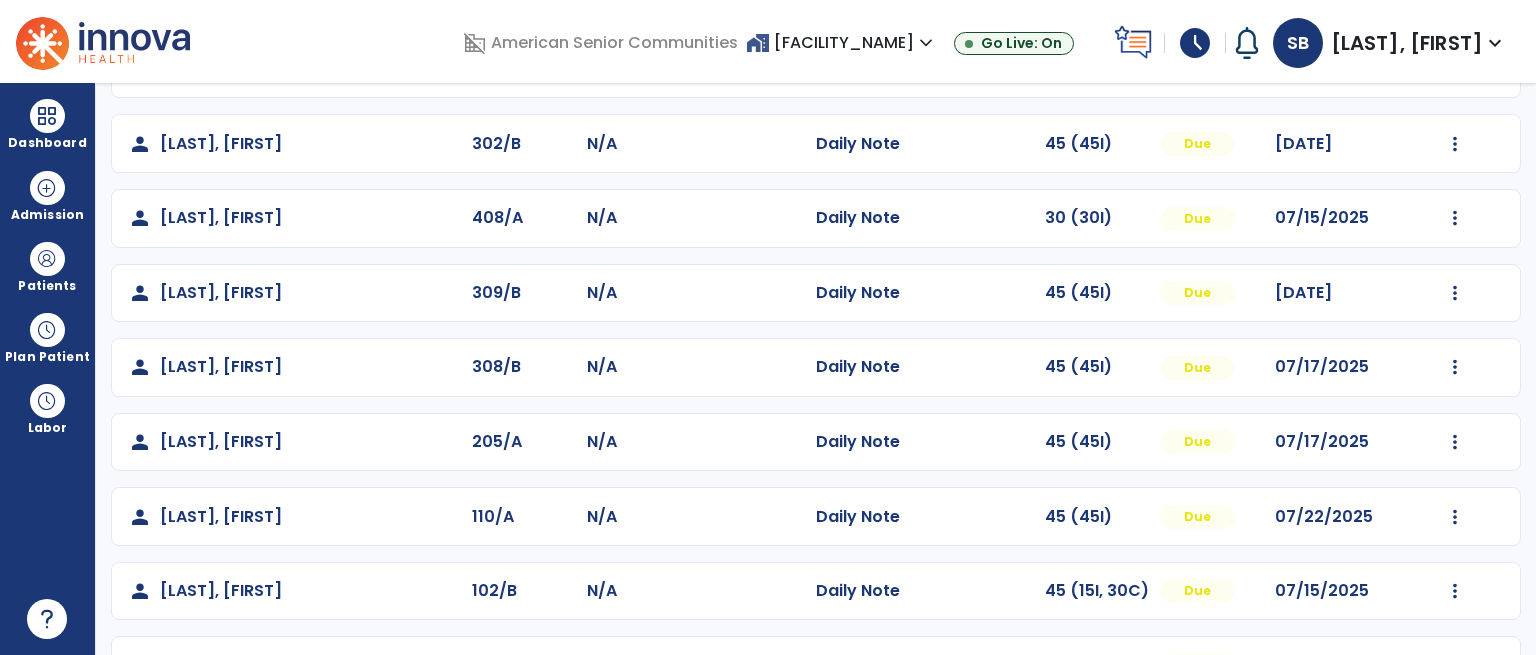 scroll, scrollTop: 333, scrollLeft: 0, axis: vertical 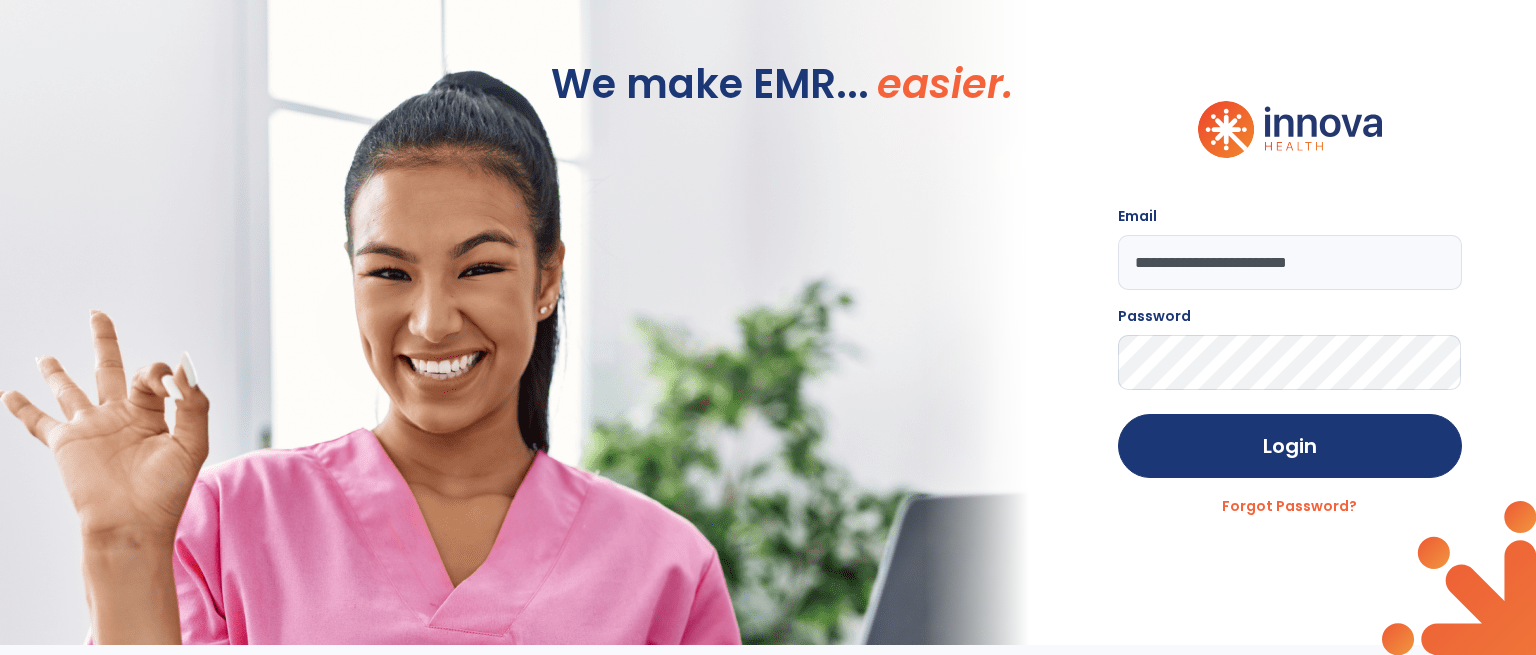 drag, startPoint x: 1254, startPoint y: 264, endPoint x: 604, endPoint y: 155, distance: 659.07587 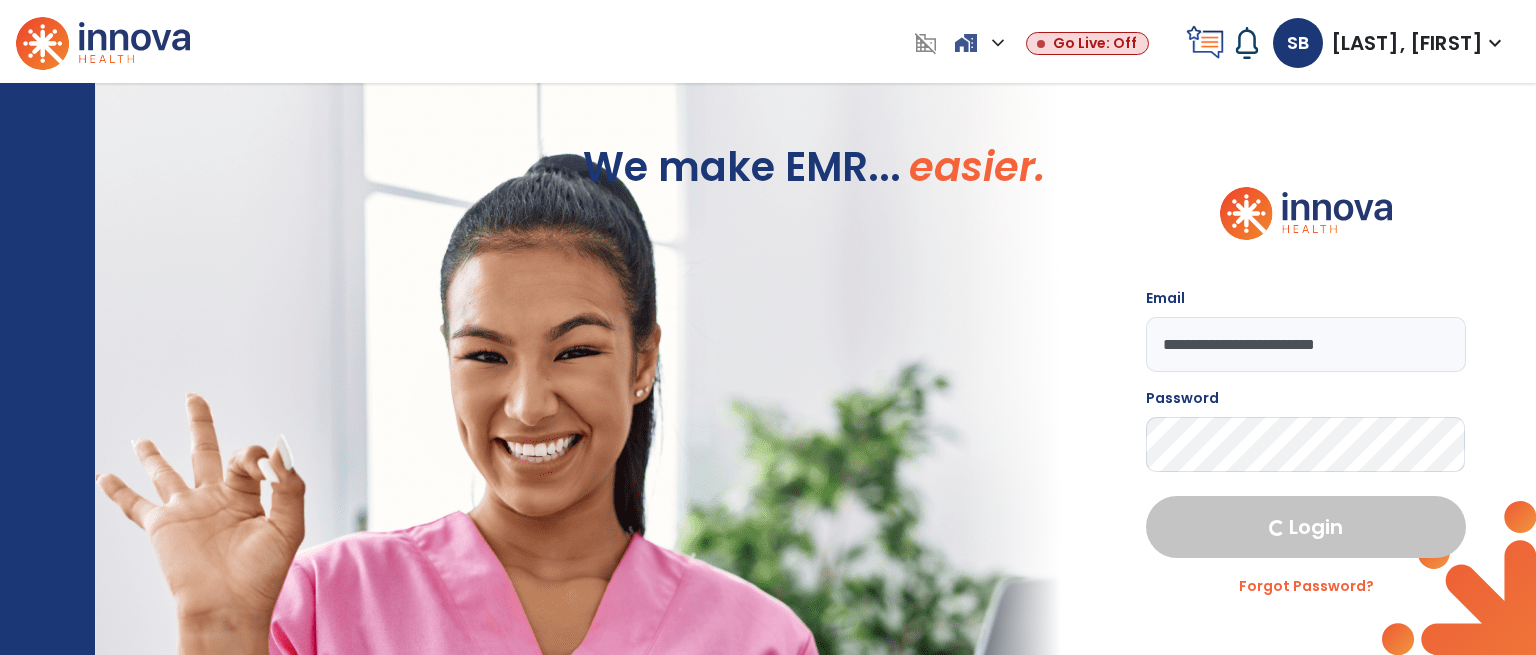select on "****" 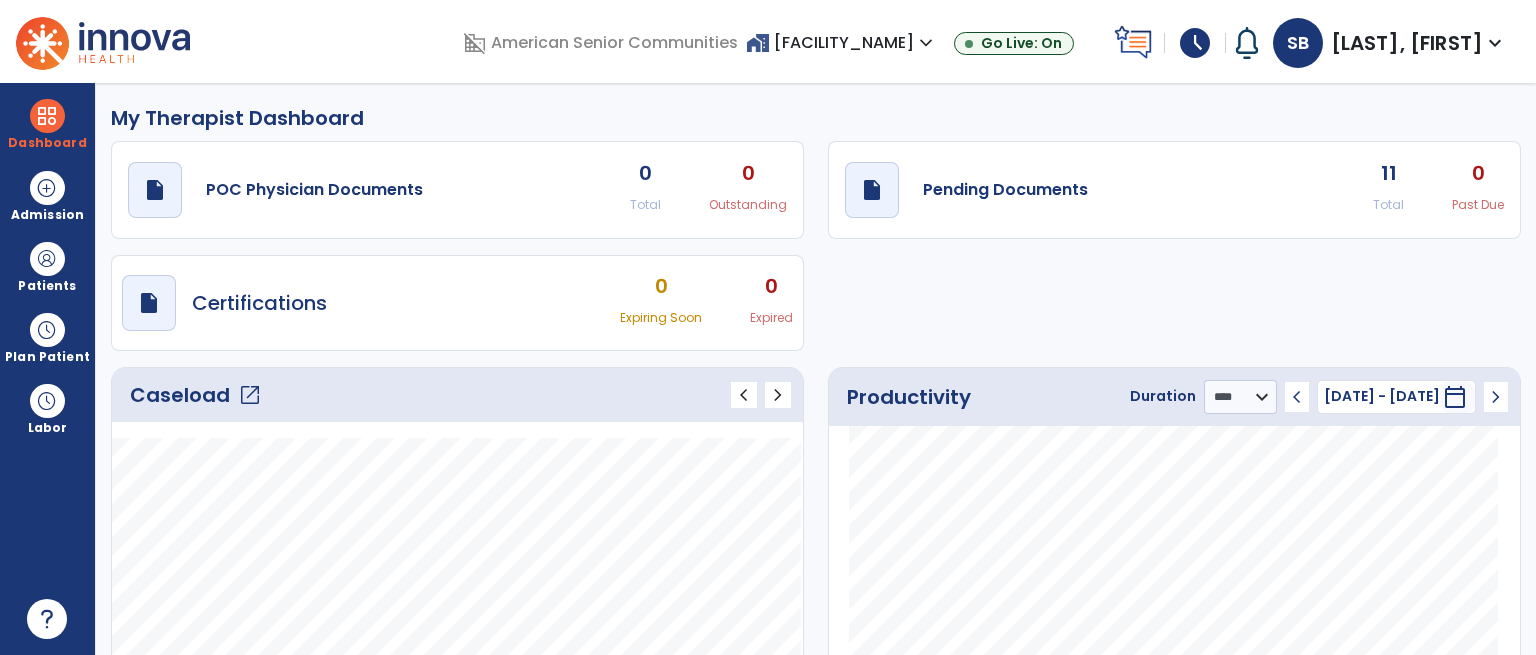 click on "open_in_new" 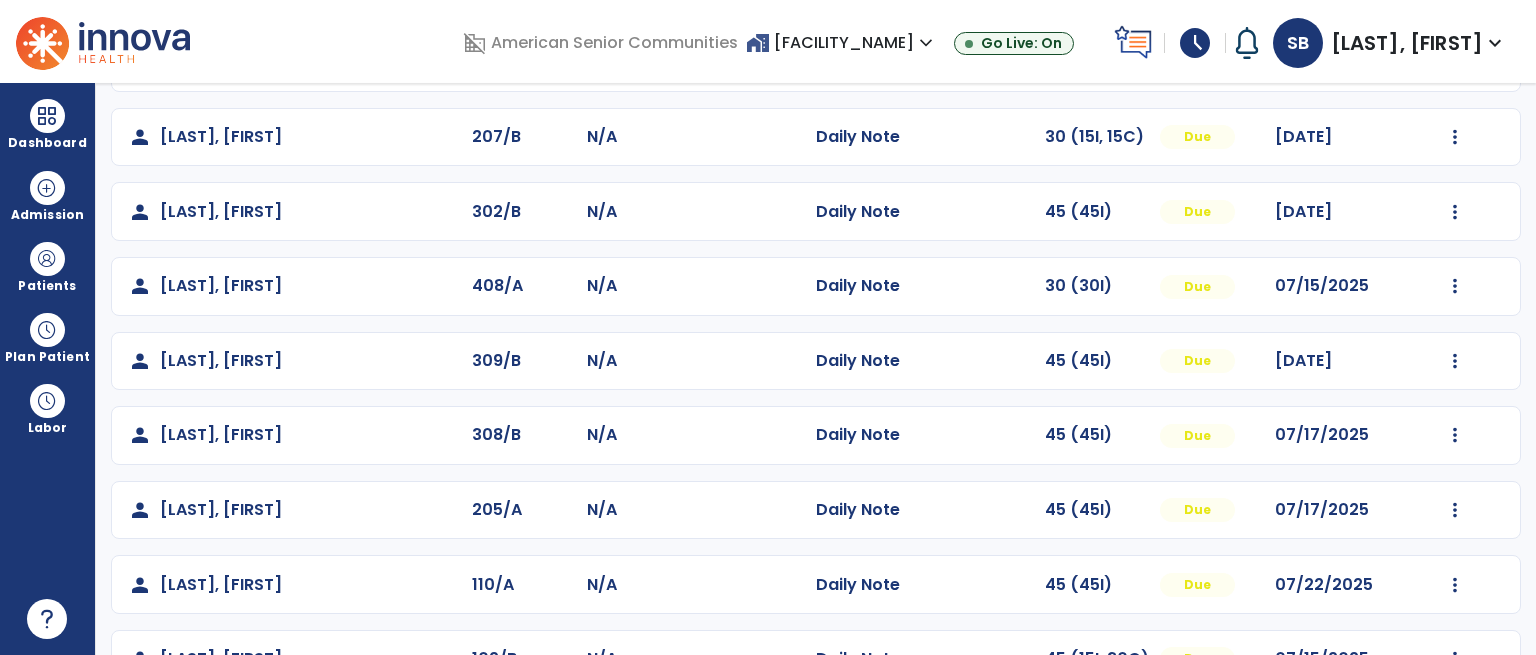 scroll, scrollTop: 433, scrollLeft: 0, axis: vertical 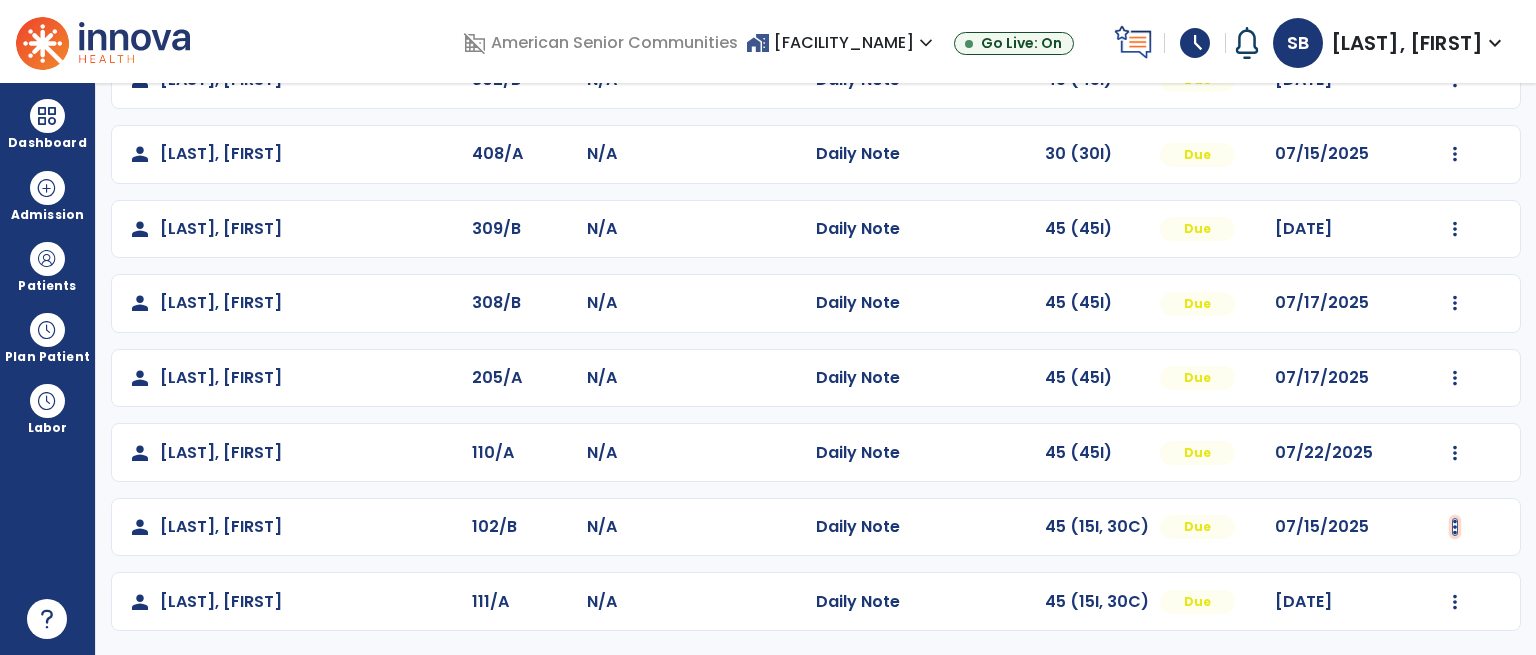 click at bounding box center (1455, -144) 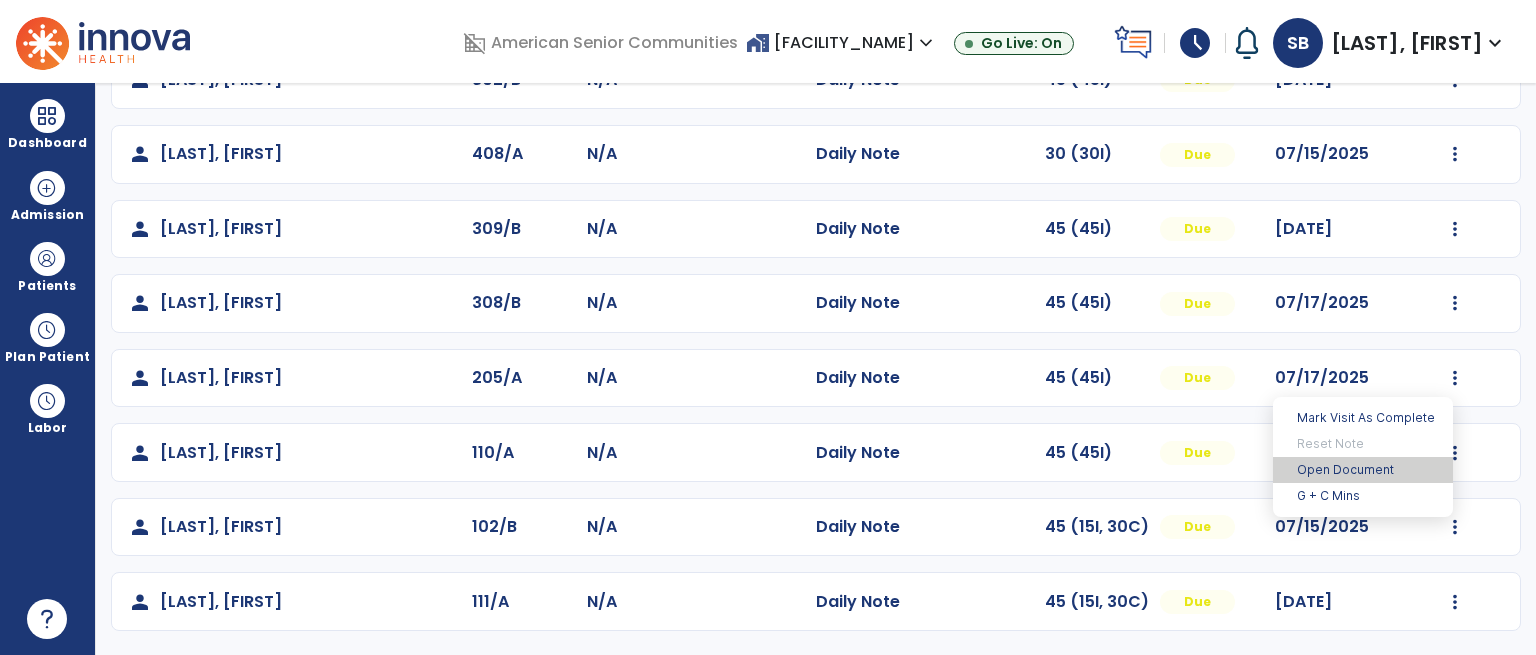 click on "Open Document" at bounding box center (1363, 470) 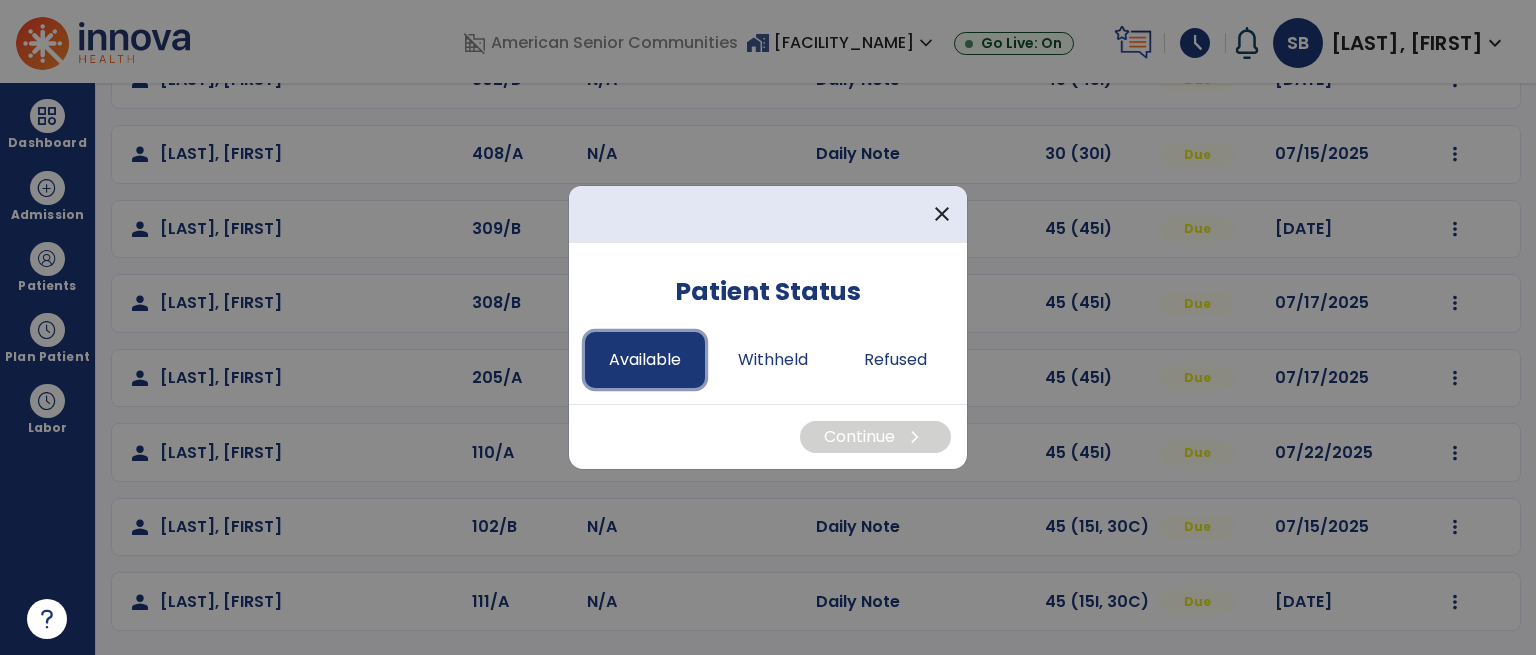 click on "Available" at bounding box center [645, 360] 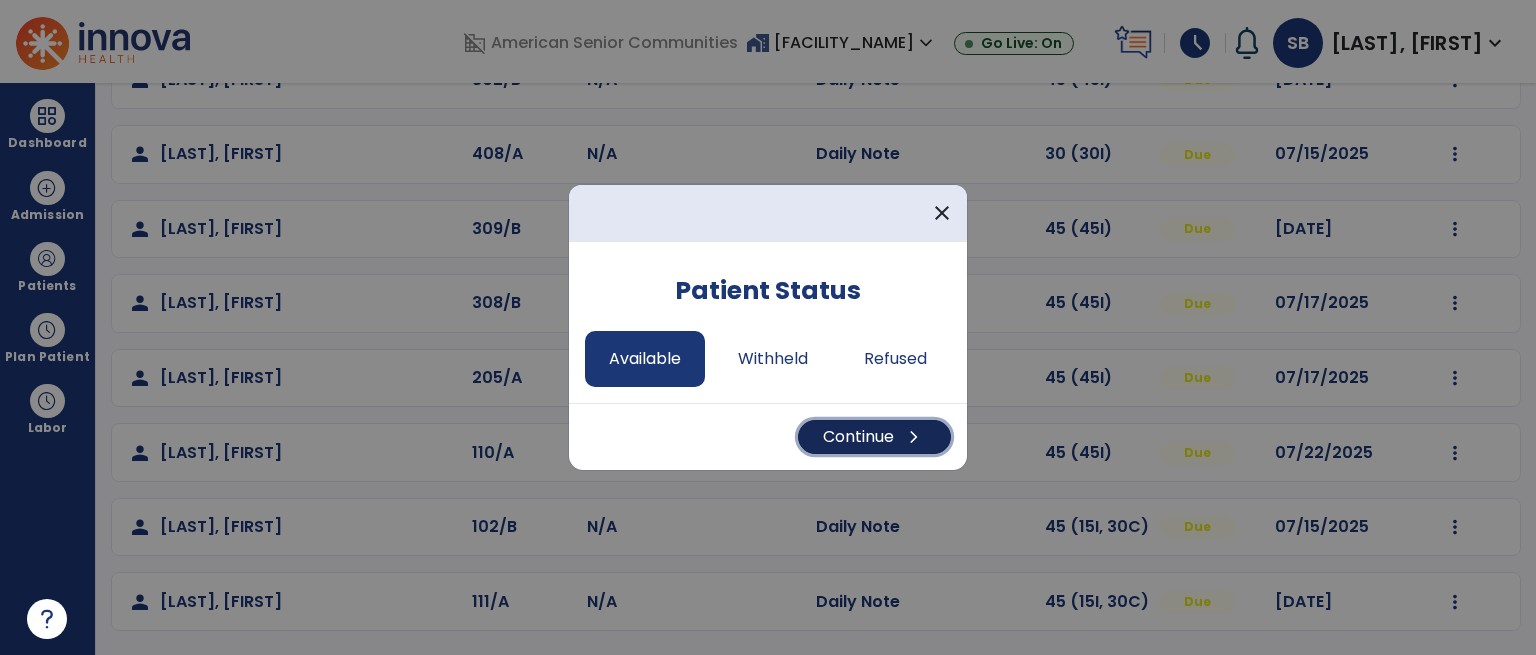 click on "Continue   chevron_right" at bounding box center [874, 437] 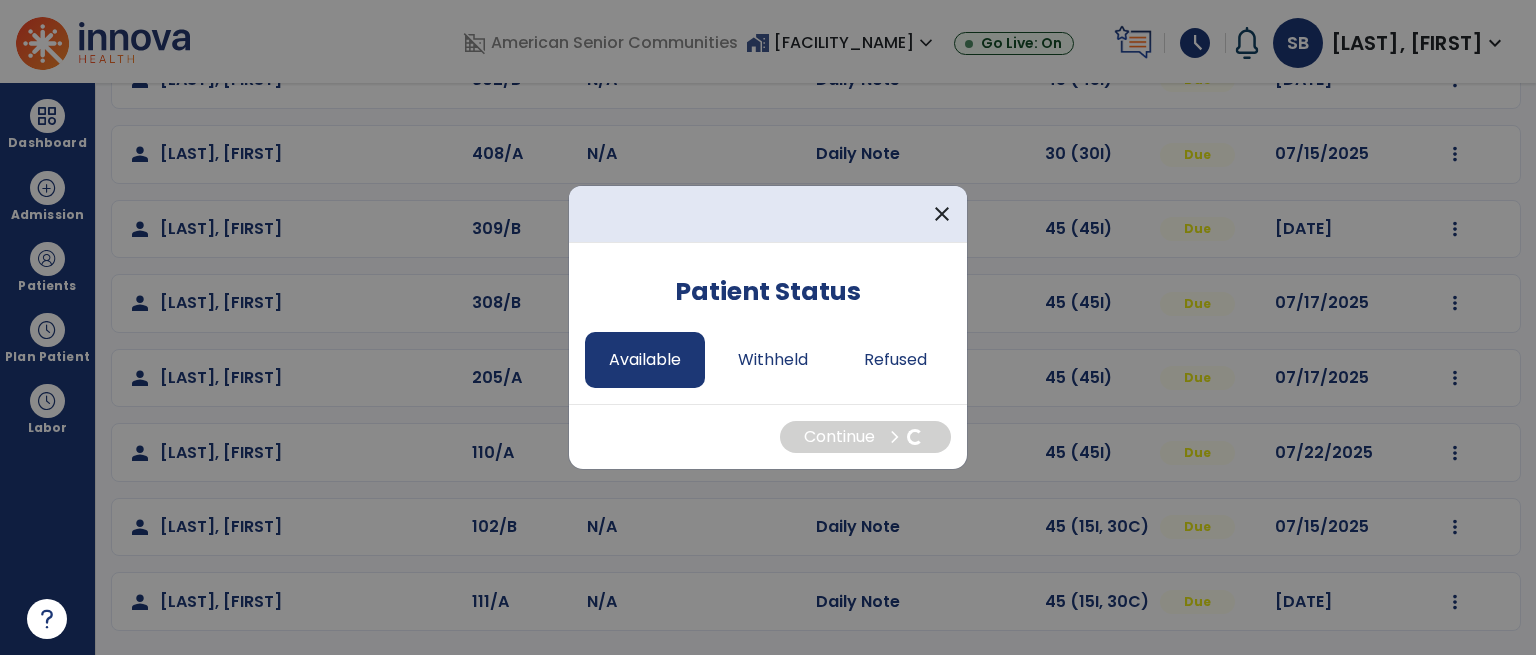 select on "*" 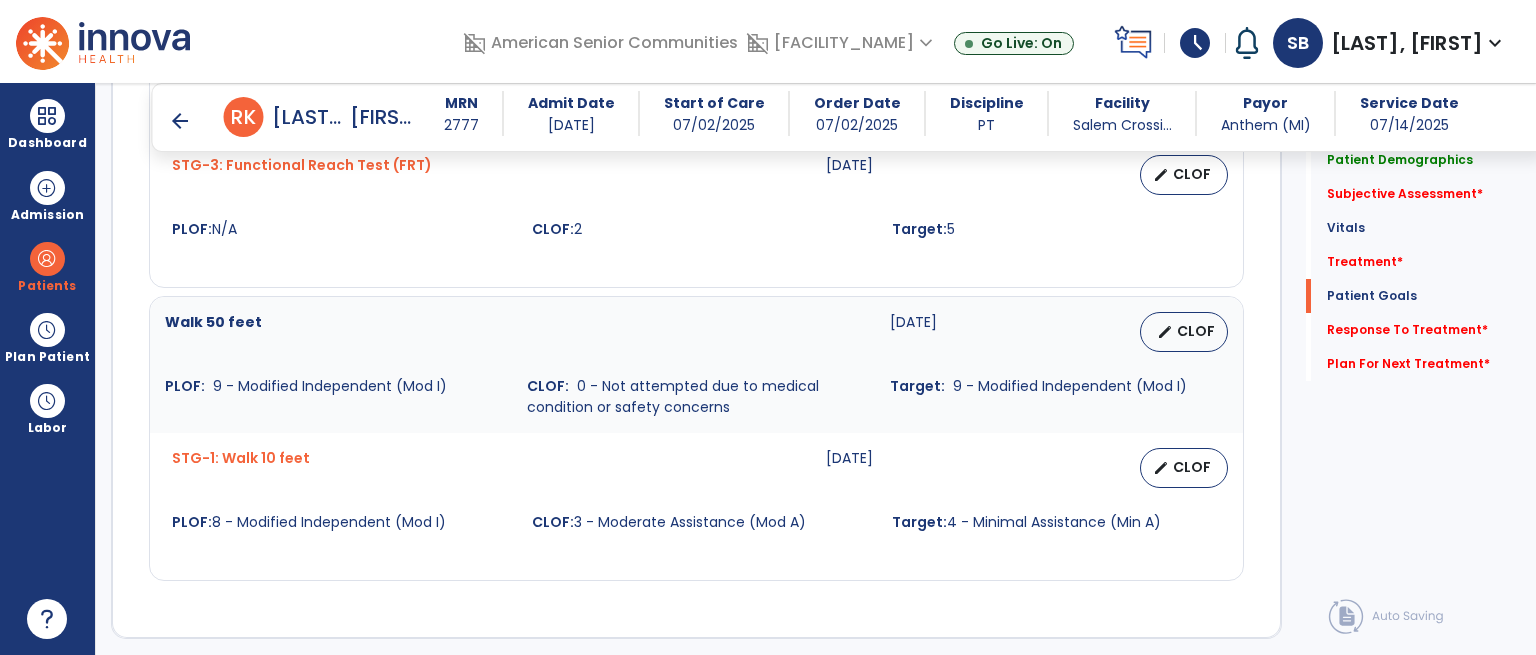 scroll, scrollTop: 2333, scrollLeft: 0, axis: vertical 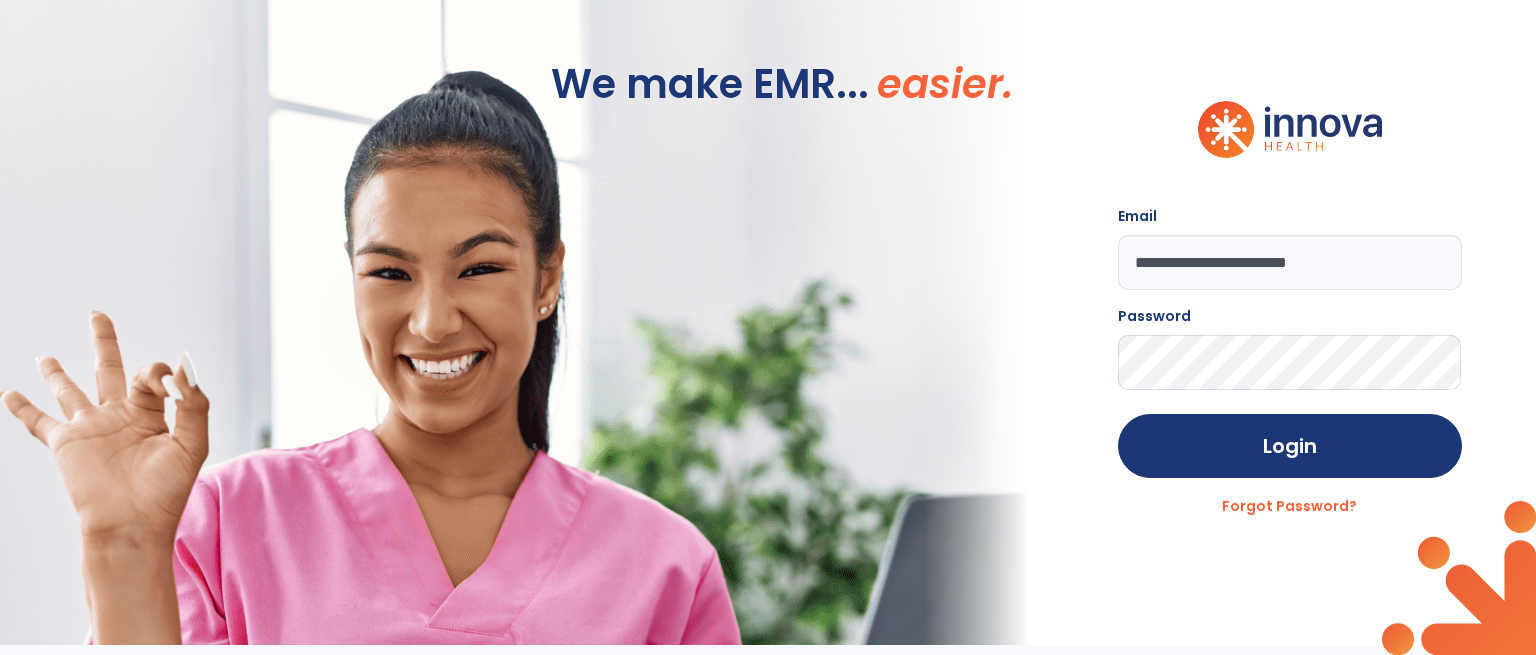 click on "We make EMR... easier." 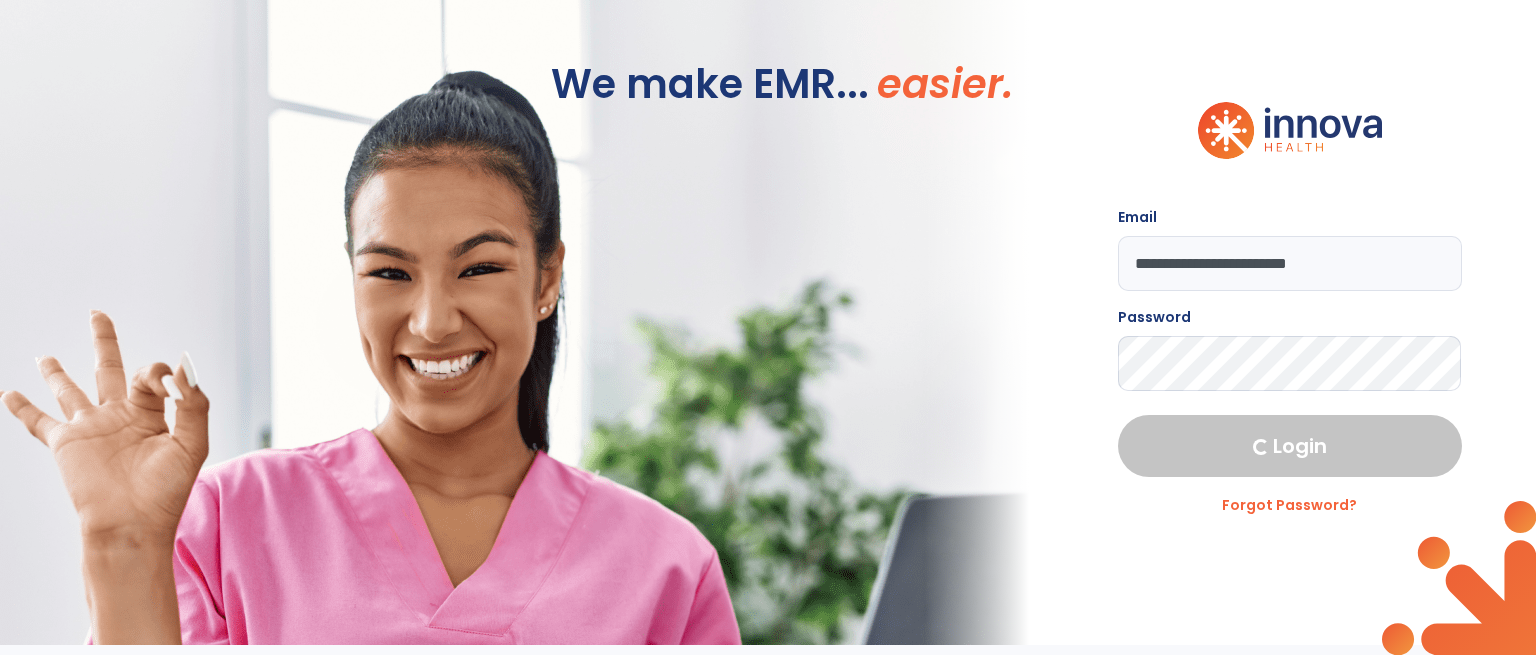 select on "****" 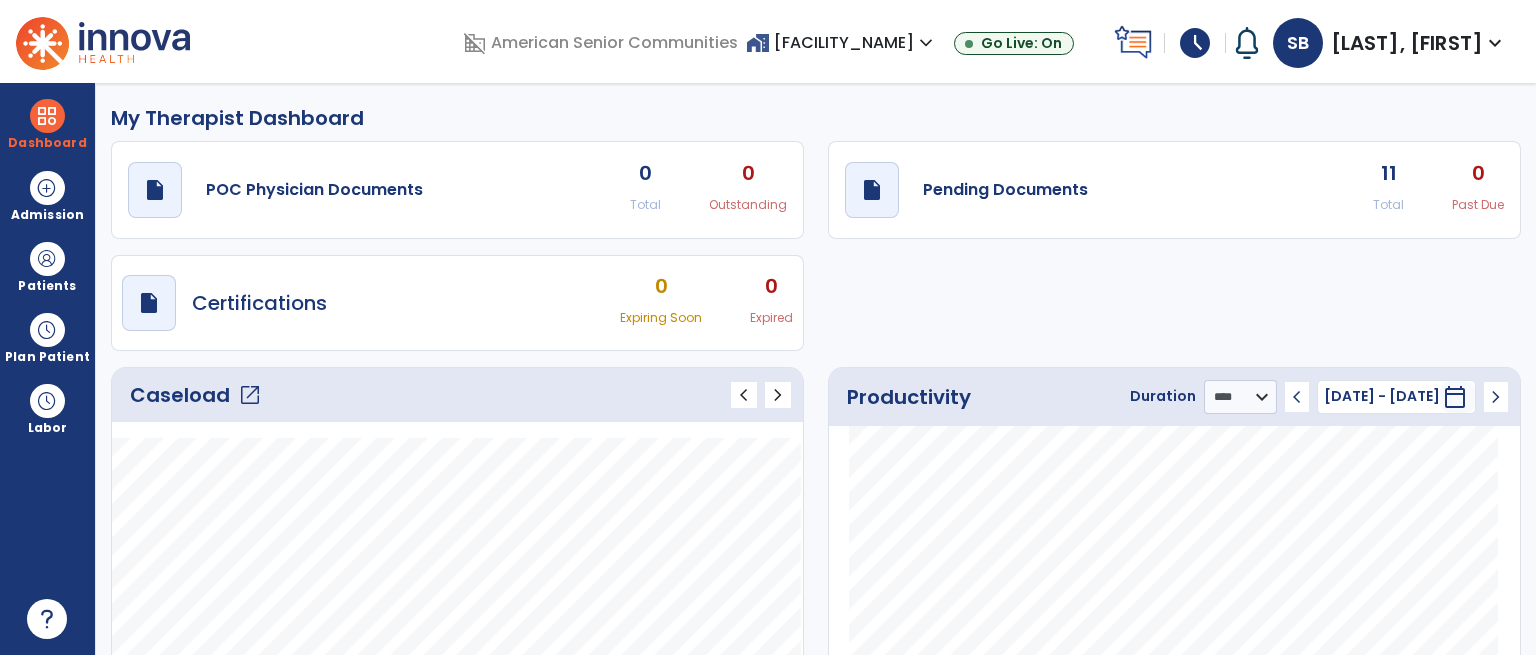 click on "open_in_new" 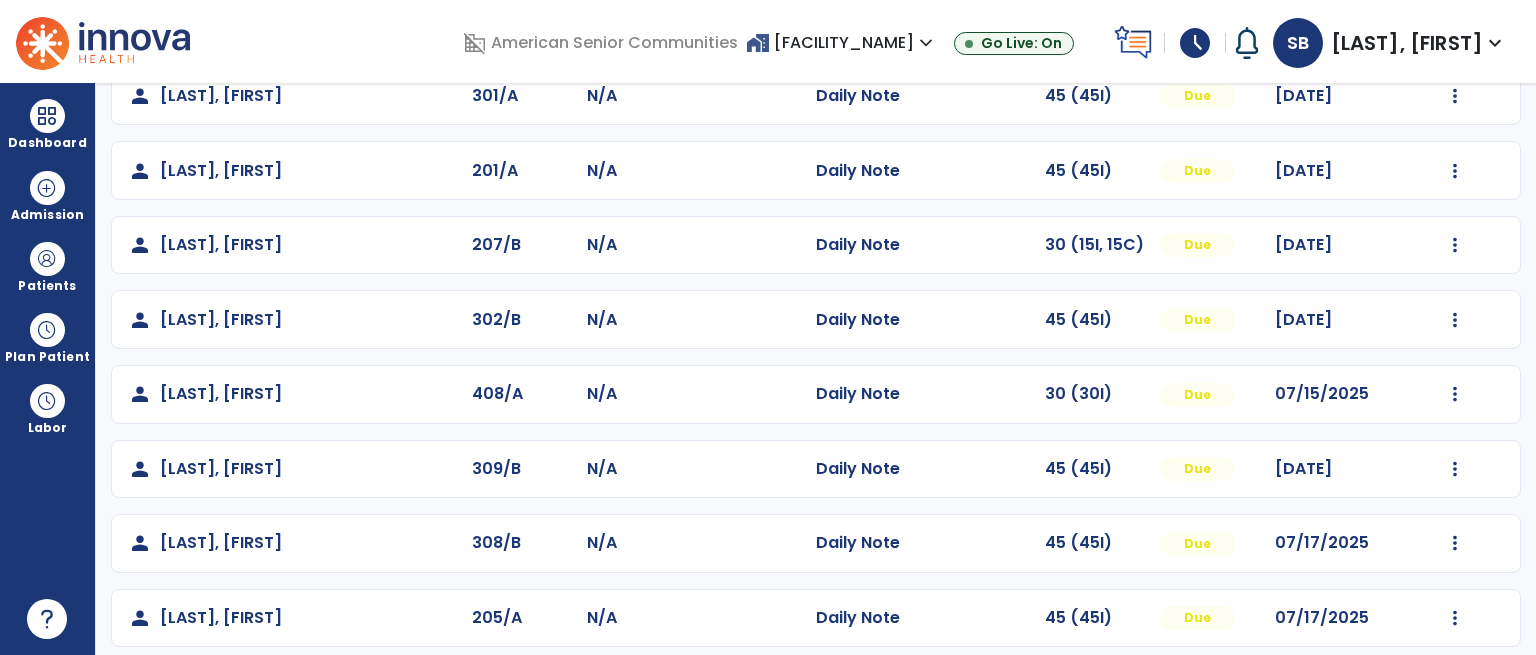 scroll, scrollTop: 433, scrollLeft: 0, axis: vertical 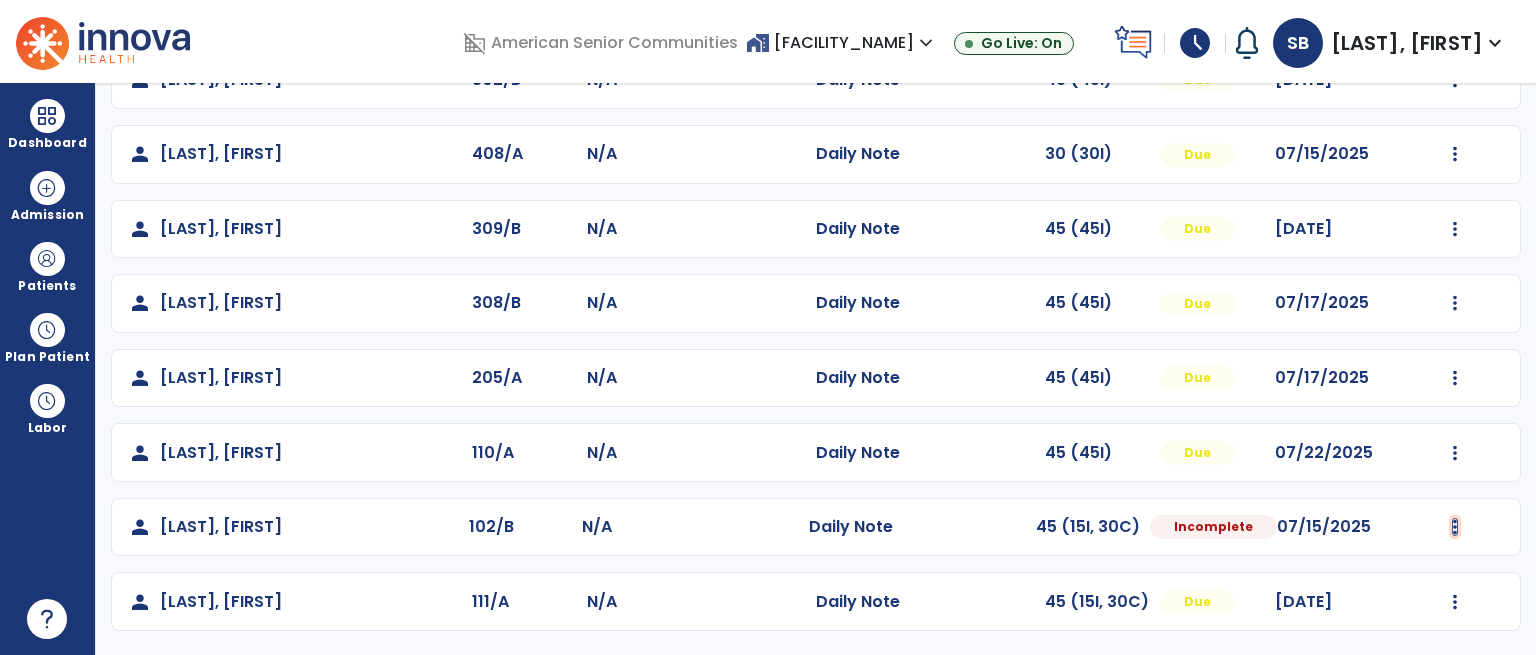 click at bounding box center (1455, -144) 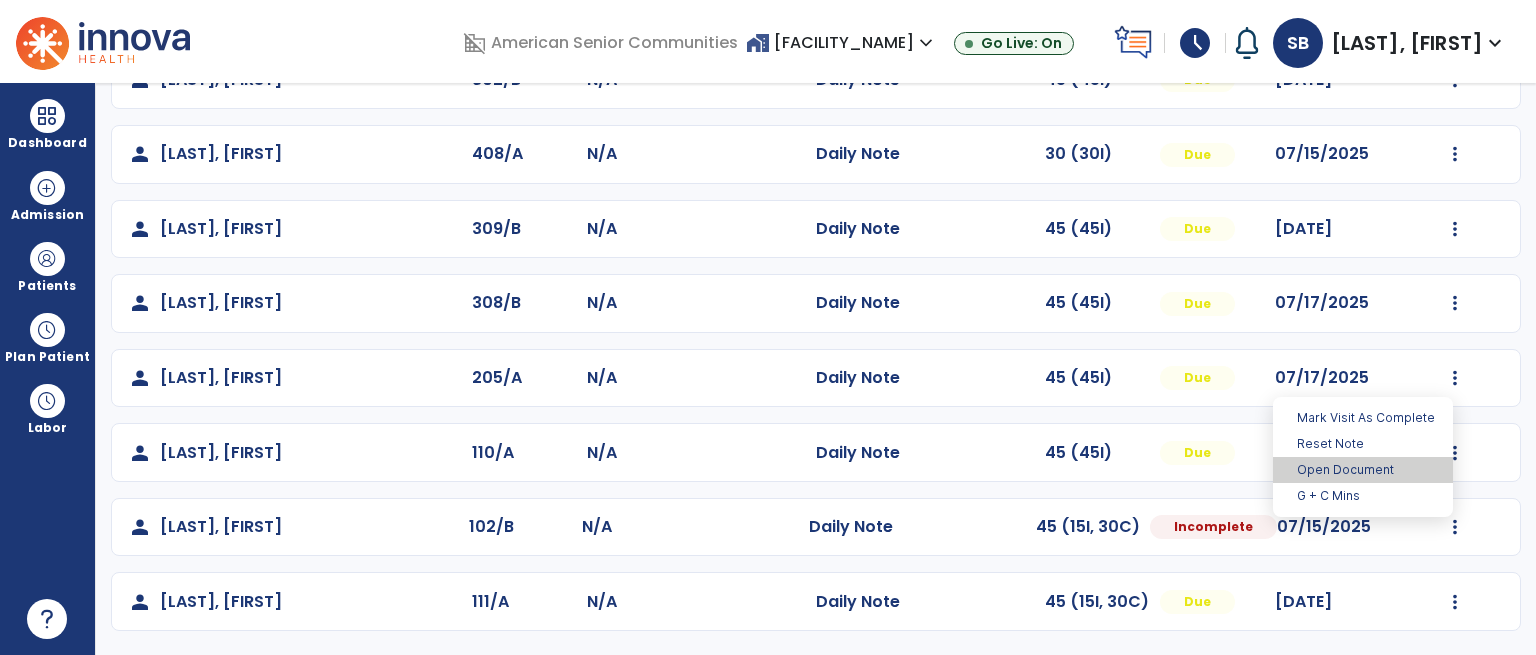 click on "Open Document" at bounding box center [1363, 470] 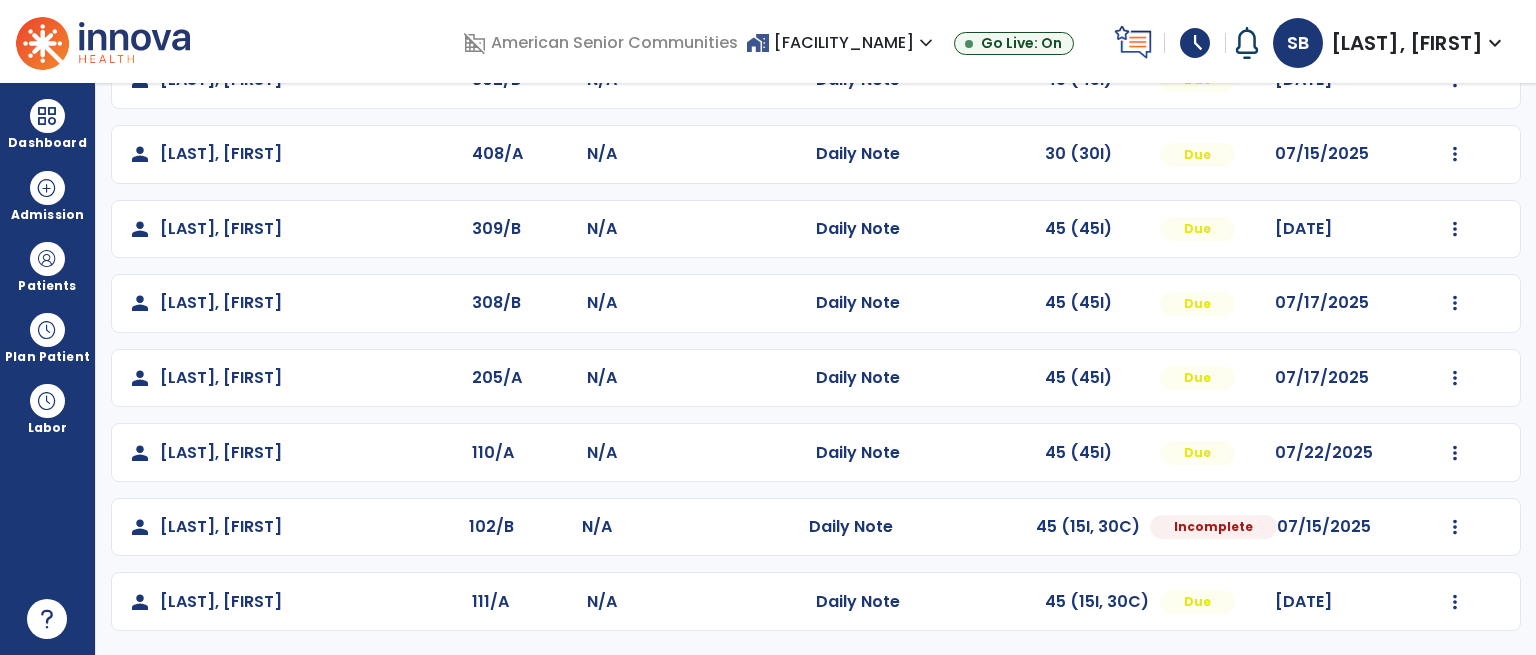 select on "*" 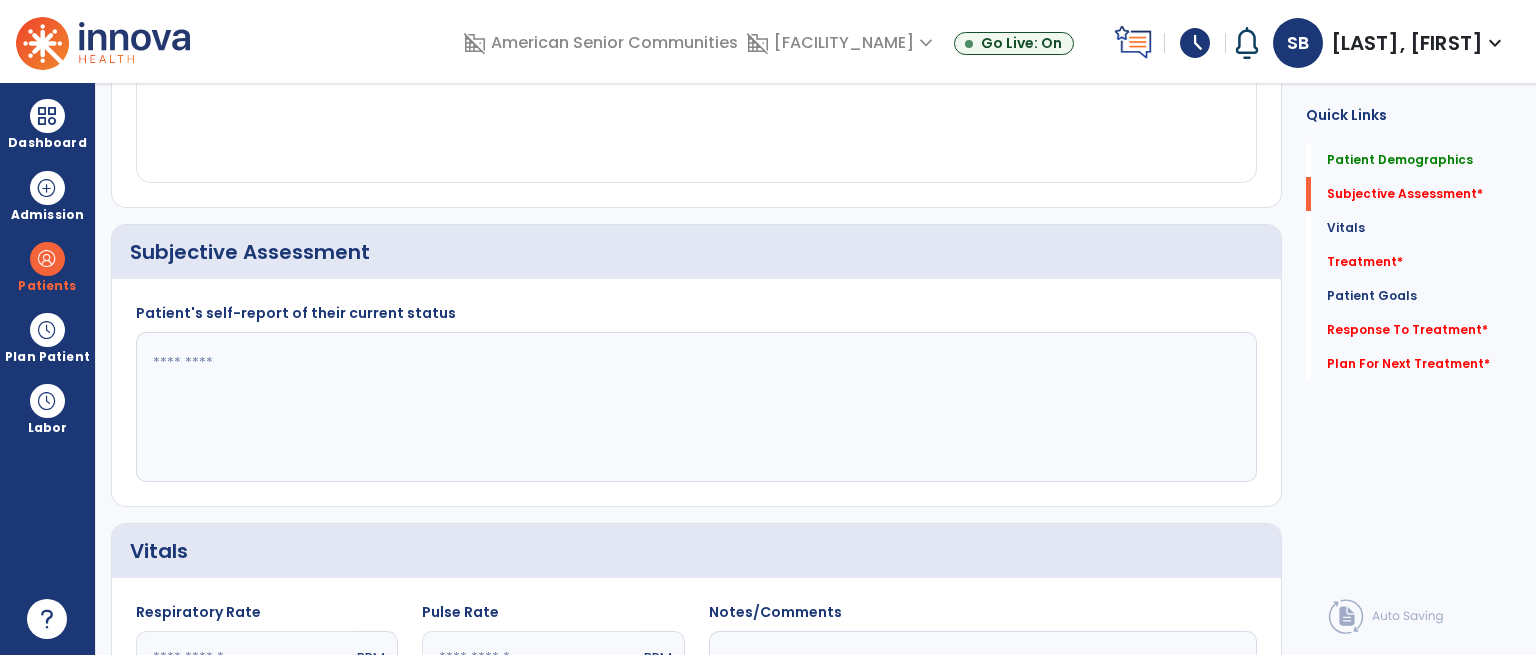 click 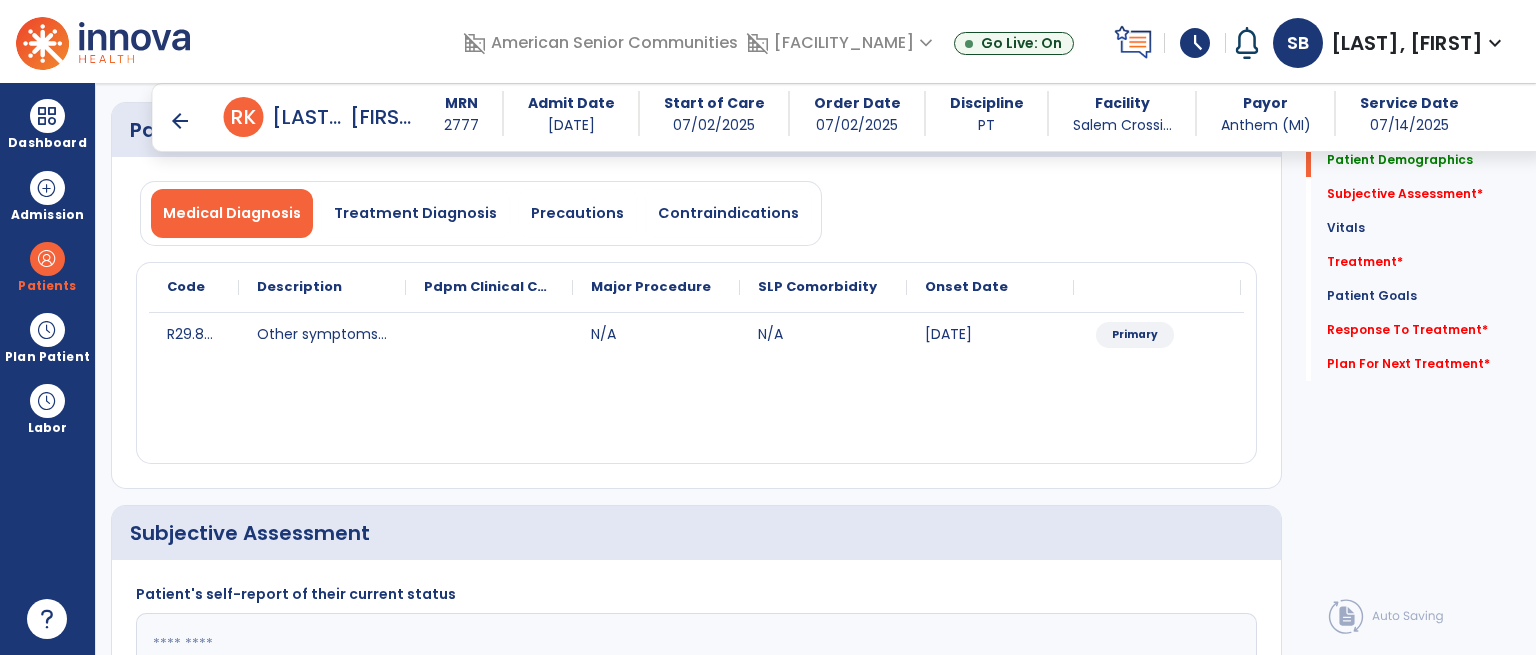 scroll, scrollTop: 333, scrollLeft: 0, axis: vertical 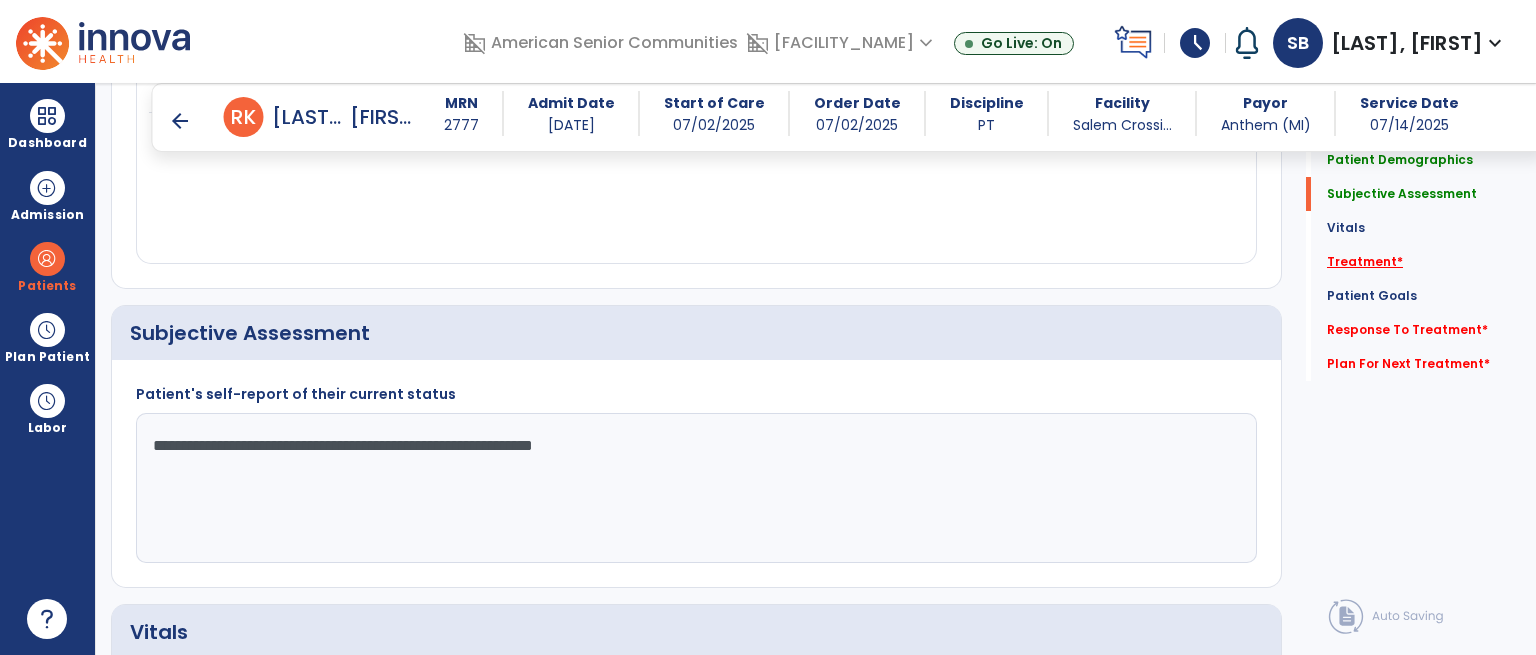 type on "**********" 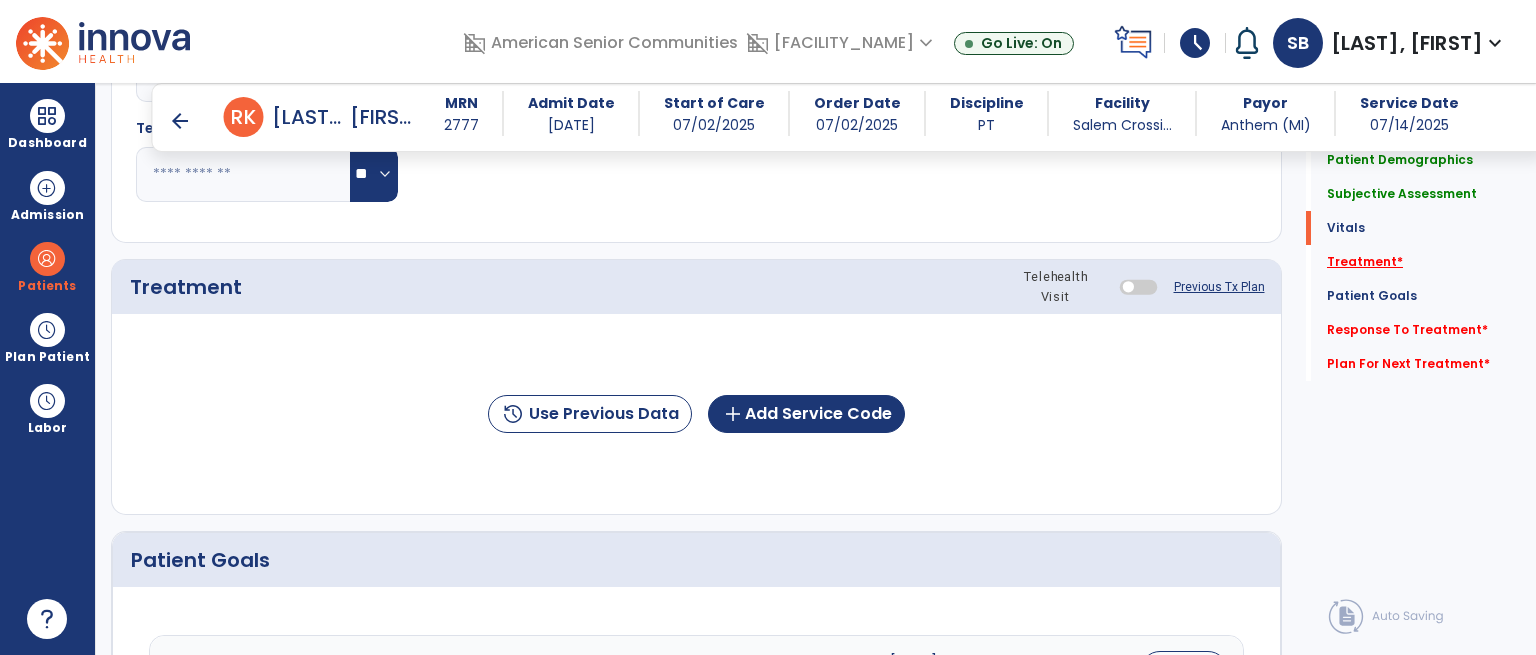 scroll, scrollTop: 1116, scrollLeft: 0, axis: vertical 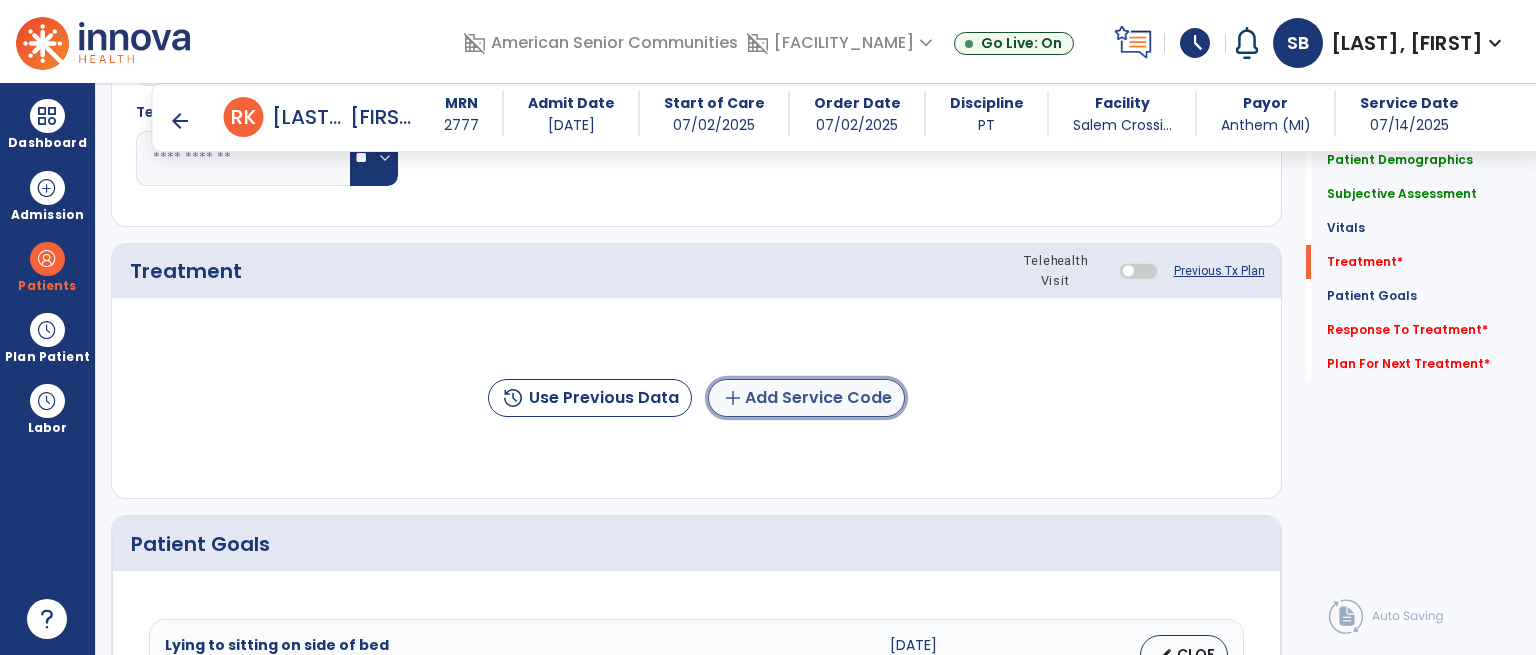 click on "add  Add Service Code" 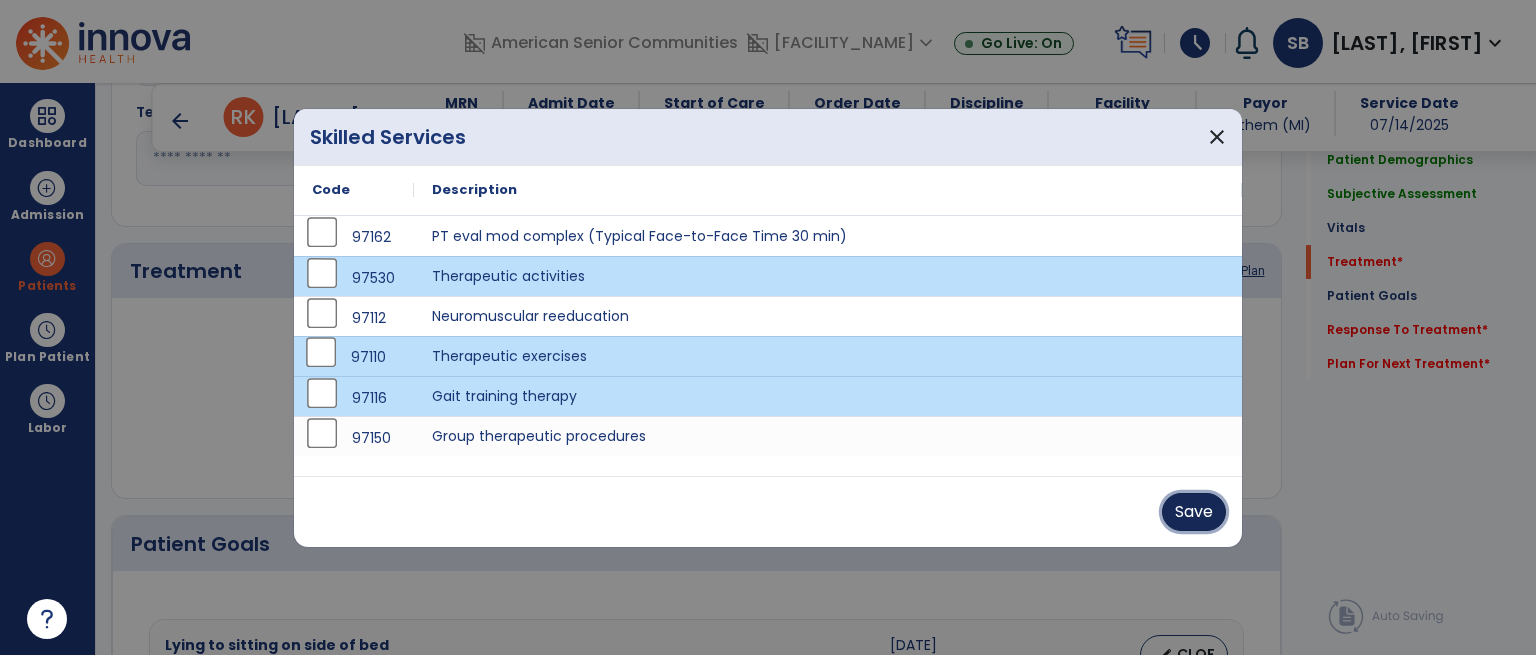 click on "Save" at bounding box center (1194, 512) 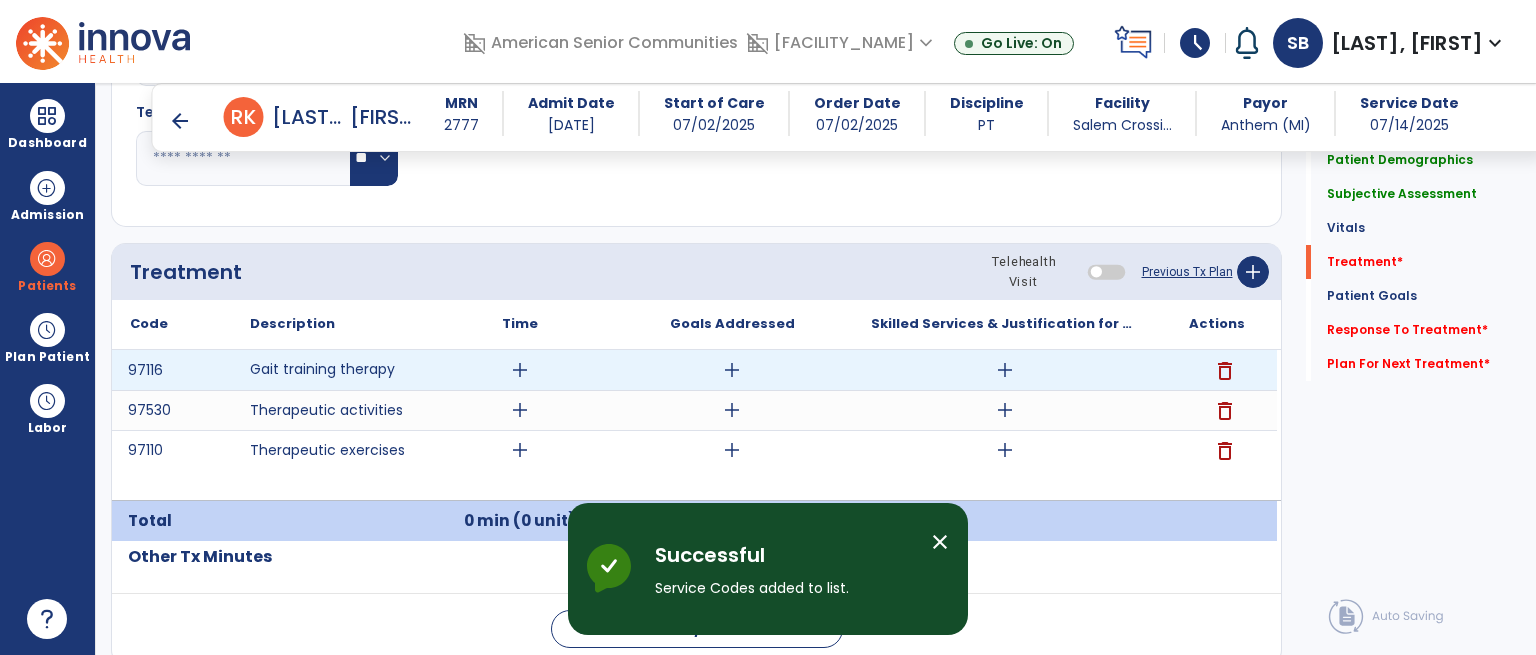 click on "add" at bounding box center [520, 370] 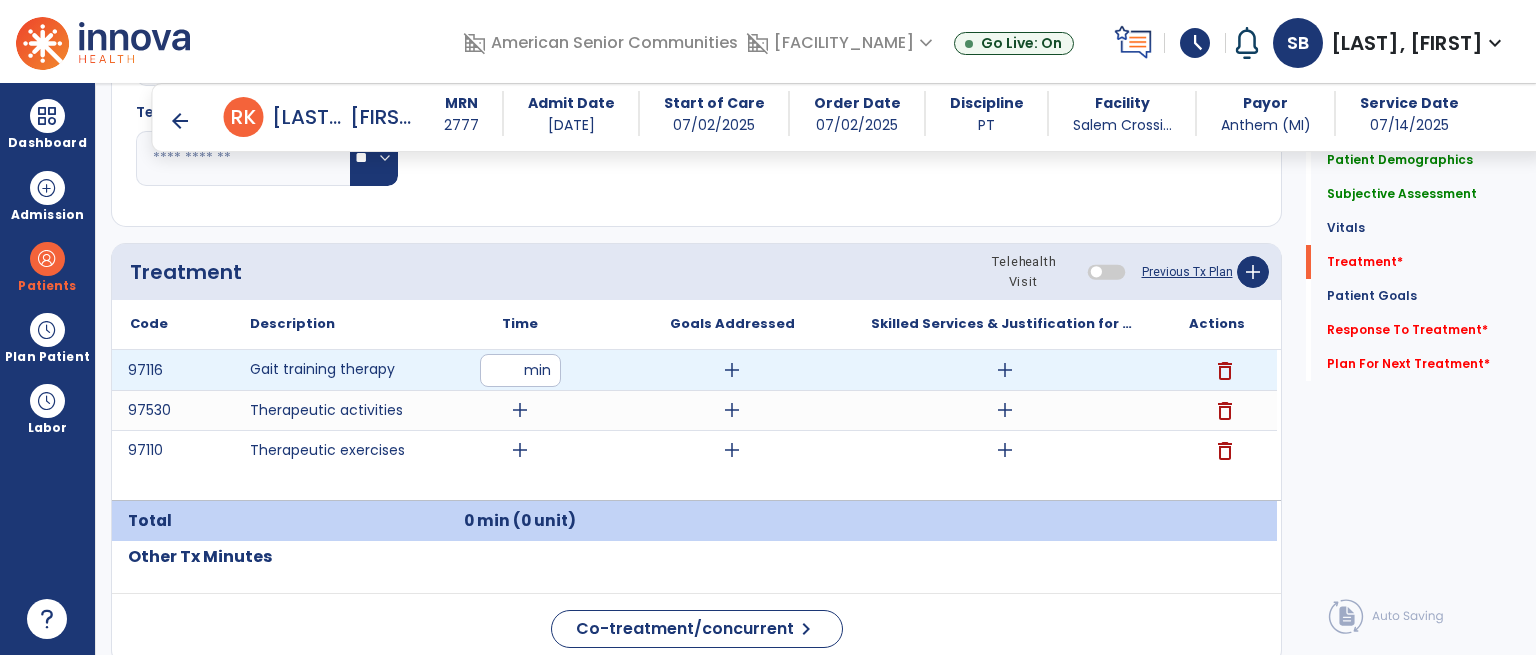 type on "**" 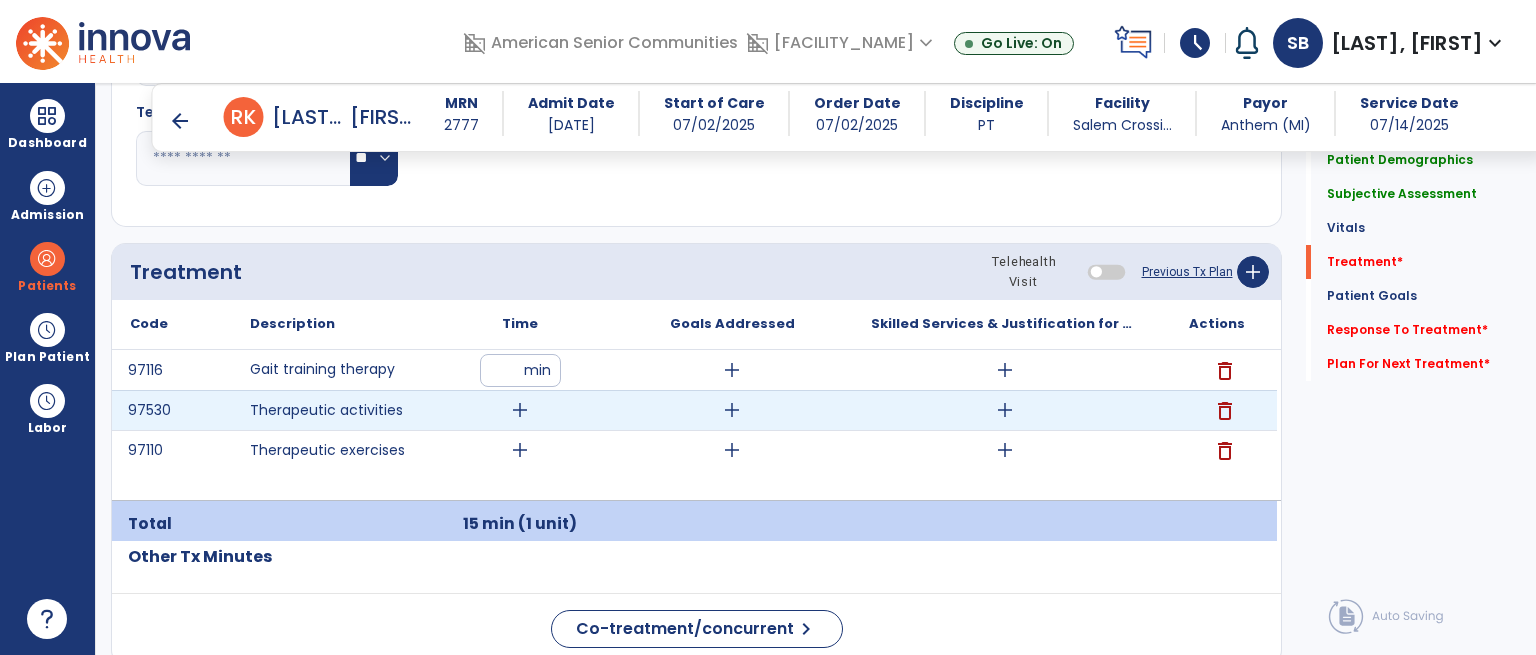click on "add" at bounding box center [520, 410] 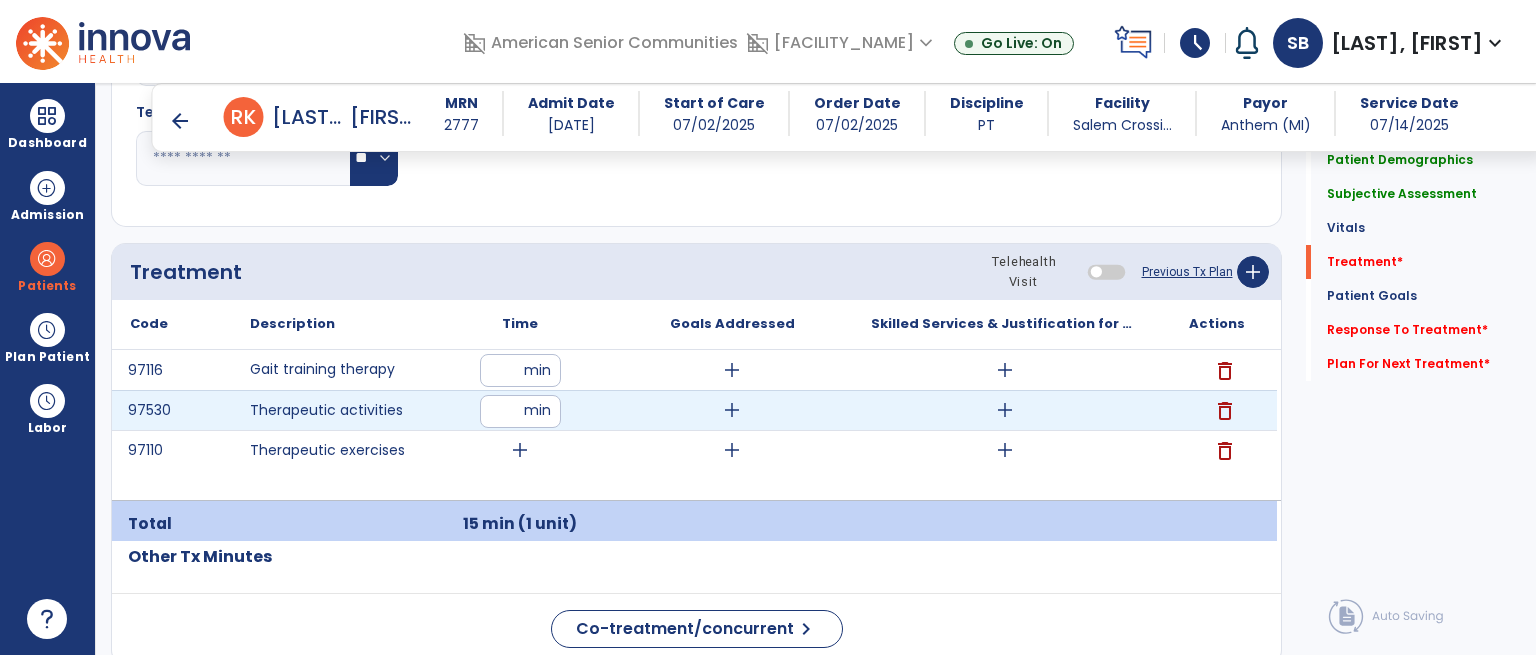 type on "**" 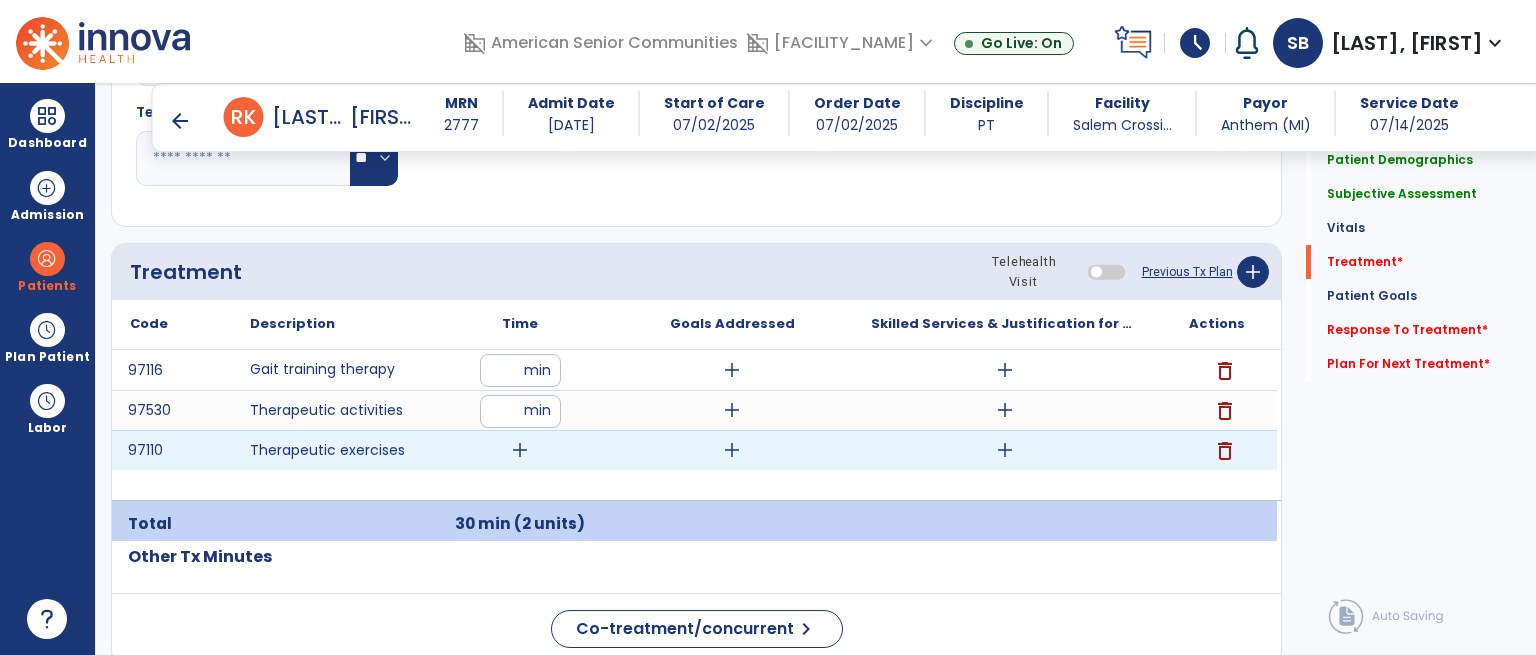 click on "add" at bounding box center (520, 450) 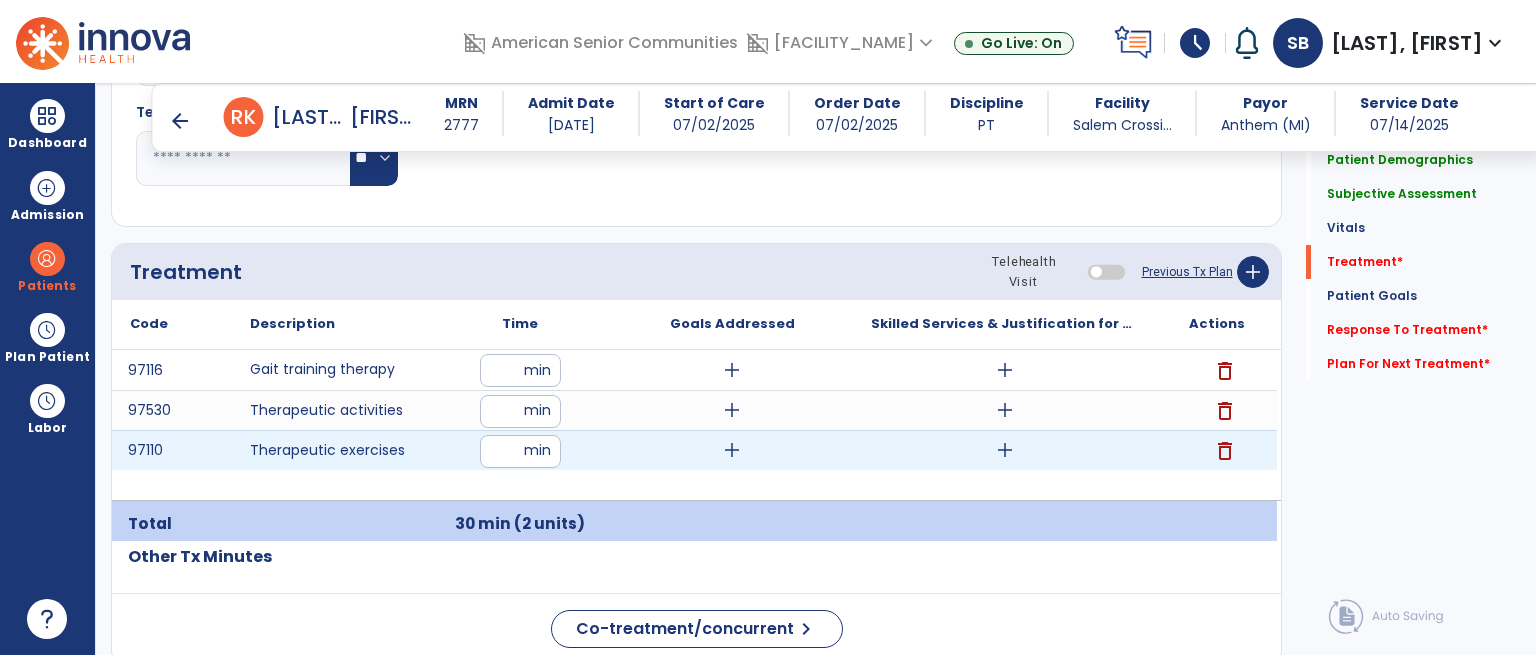 type on "**" 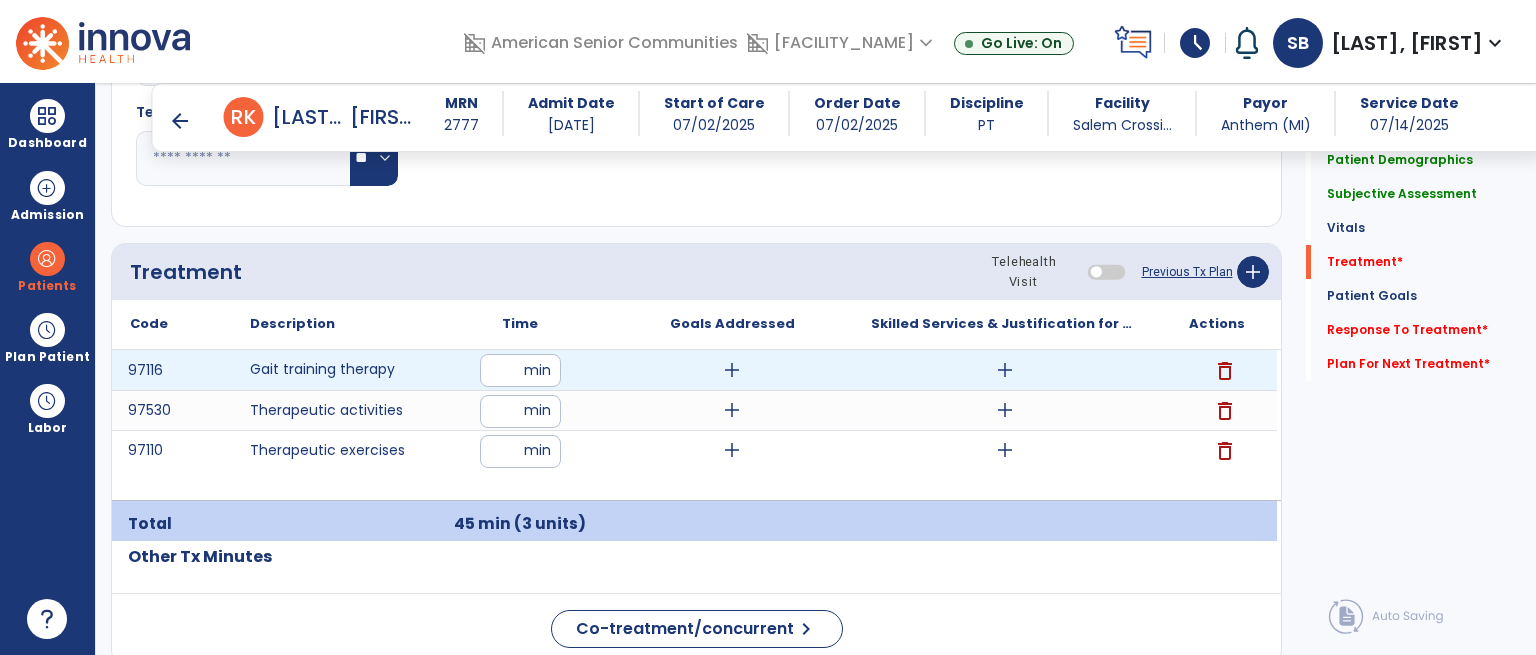 click on "add" at bounding box center [1005, 370] 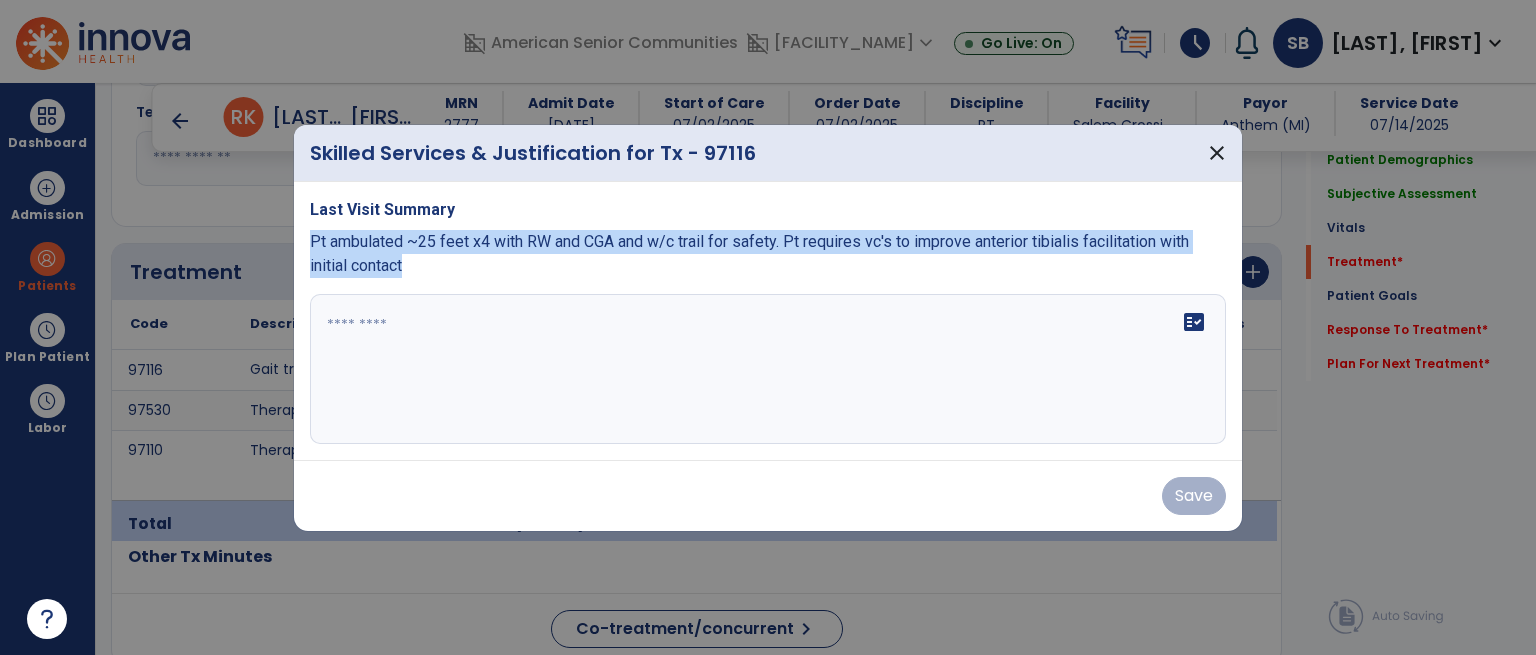drag, startPoint x: 408, startPoint y: 270, endPoint x: 304, endPoint y: 237, distance: 109.11004 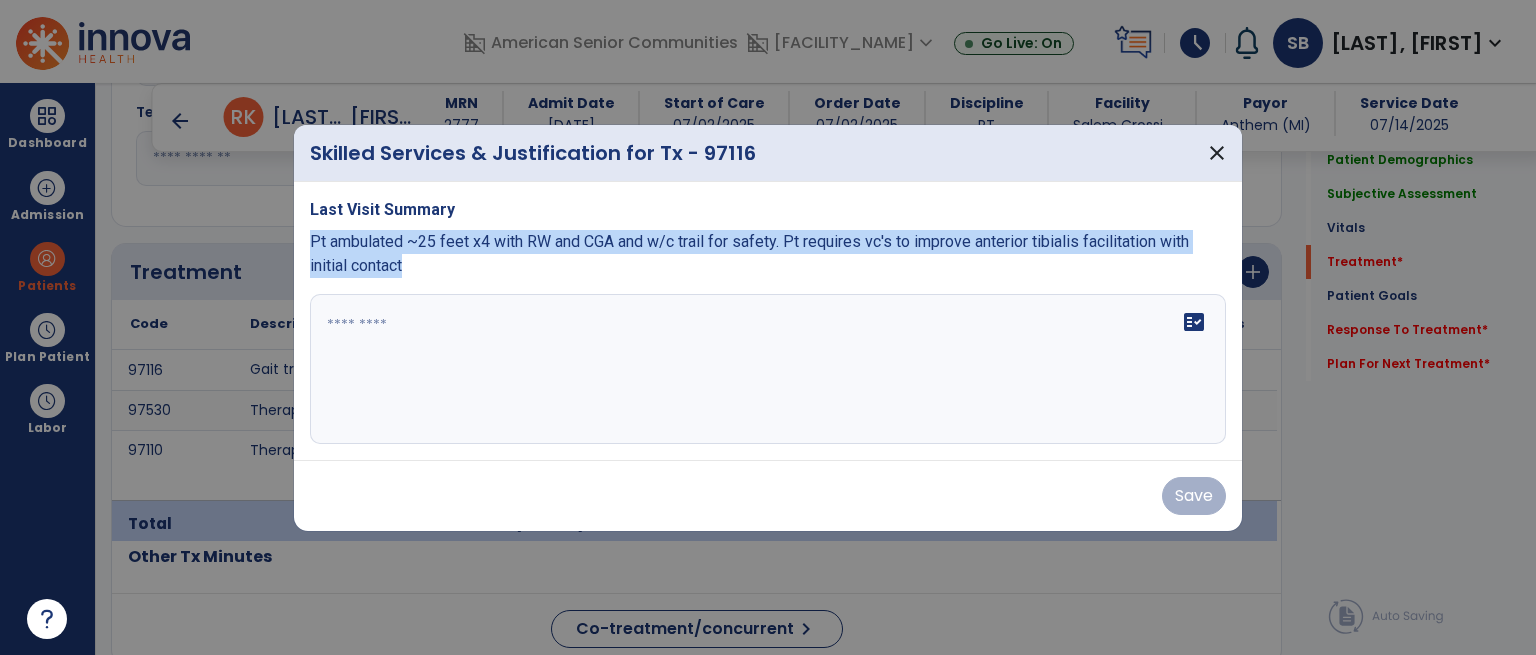 click on "Last Visit Summary Pt ambulated ~25 feet x4 with RW and CGA and w/c trail for safety.  Pt requires vc's to improve anterior tibialis facilitation with initial contact   fact_check" at bounding box center (768, 321) 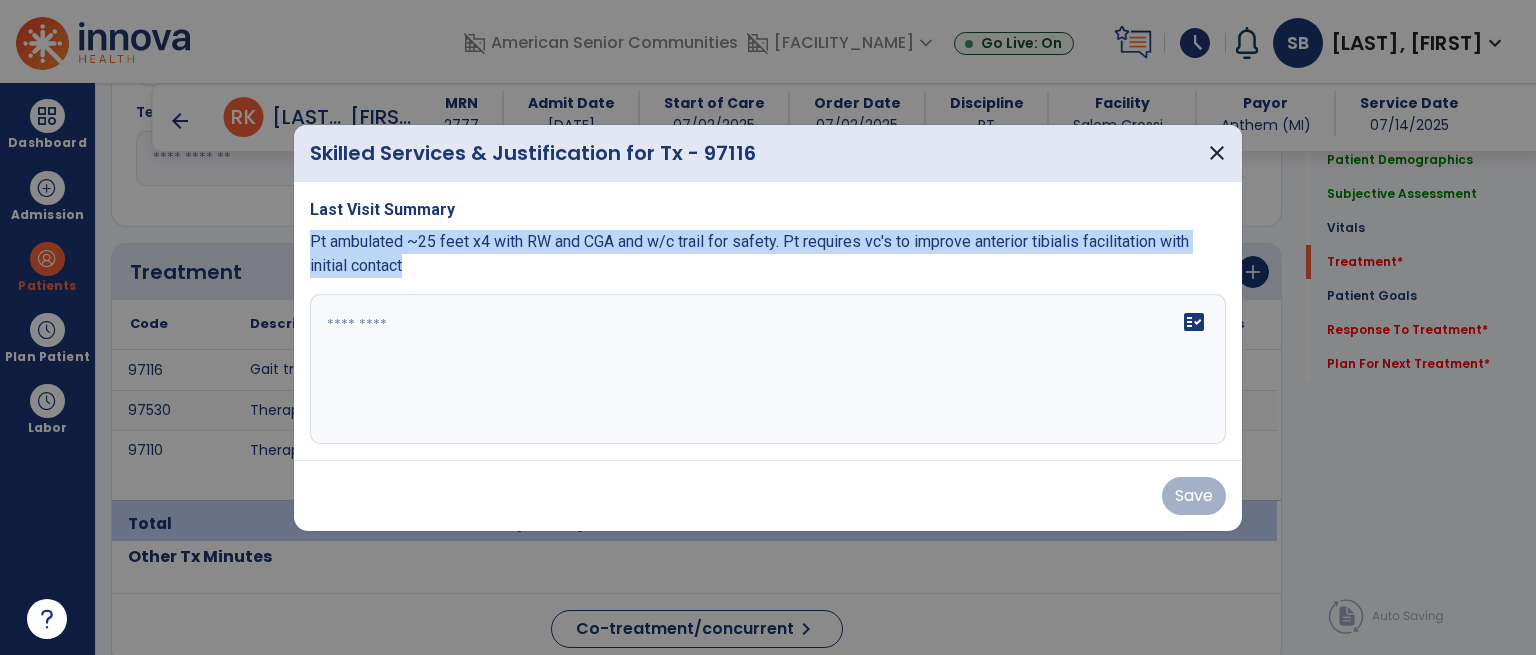 copy on "Pt ambulated ~25 feet x4 with RW and CGA and w/c trail for safety.  Pt requires vc's to improve anterior tibialis facilitation with initial contact" 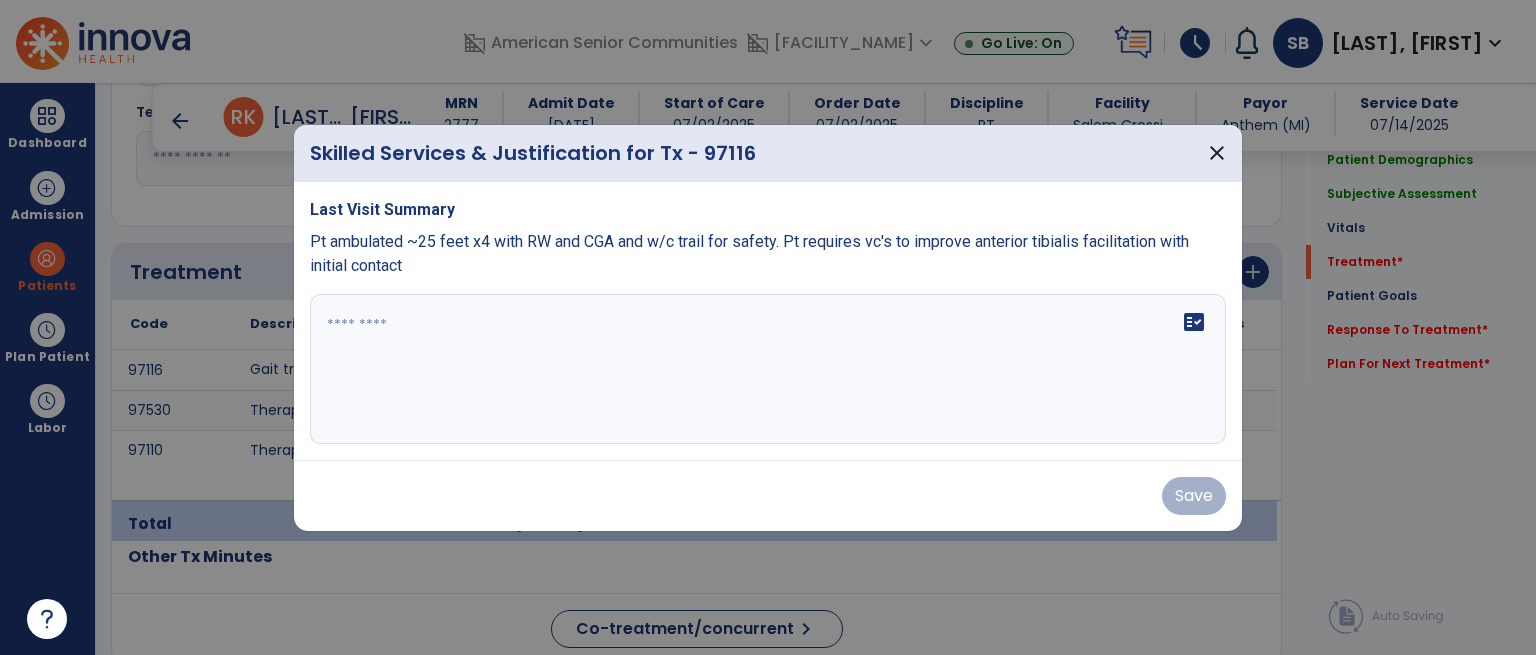 click at bounding box center (768, 369) 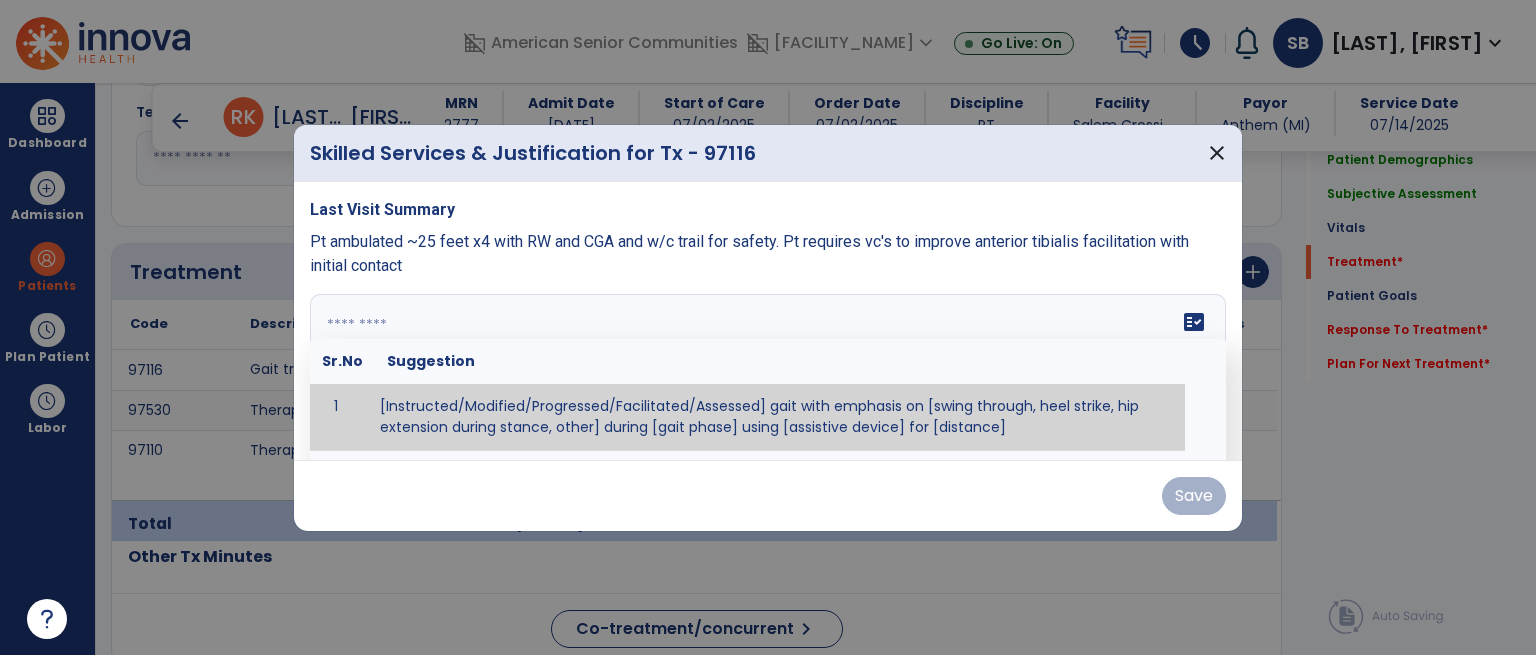 paste on "**********" 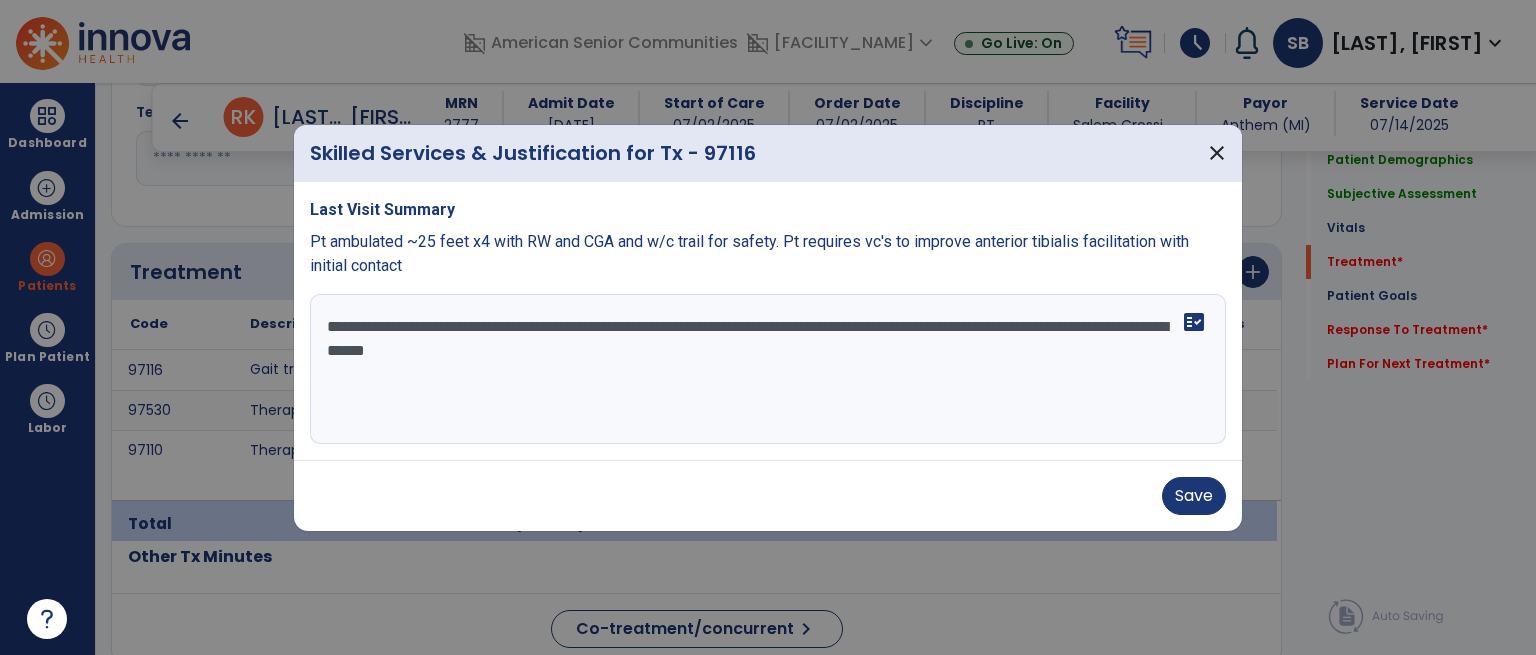 click on "**********" at bounding box center (768, 369) 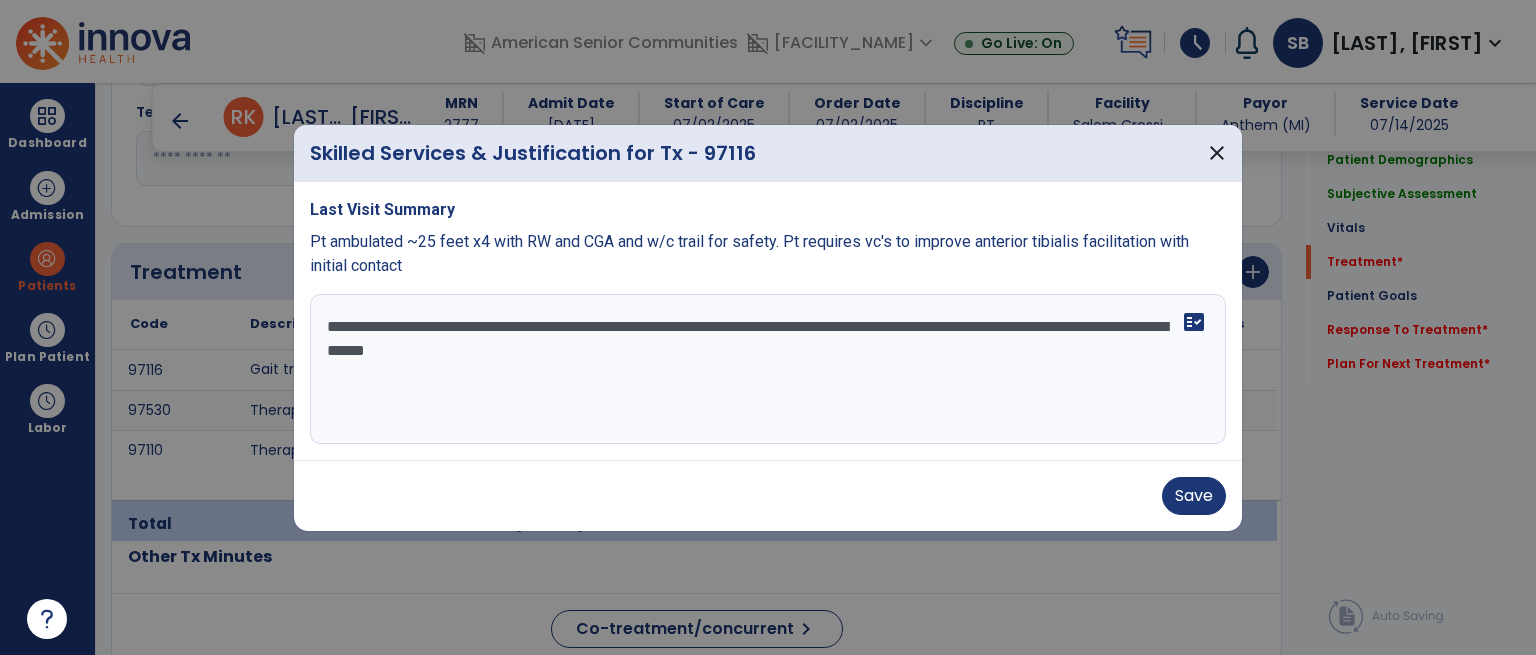 click on "**********" at bounding box center (768, 369) 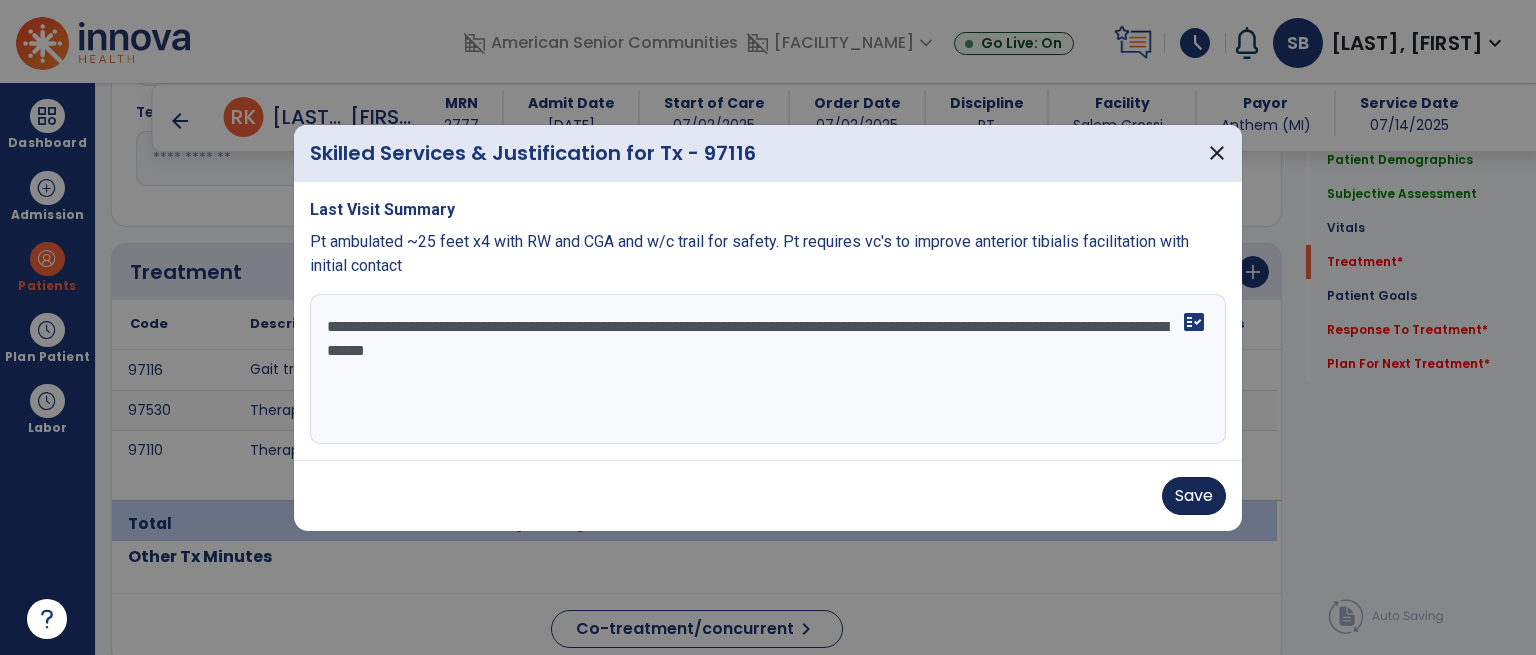 type on "**********" 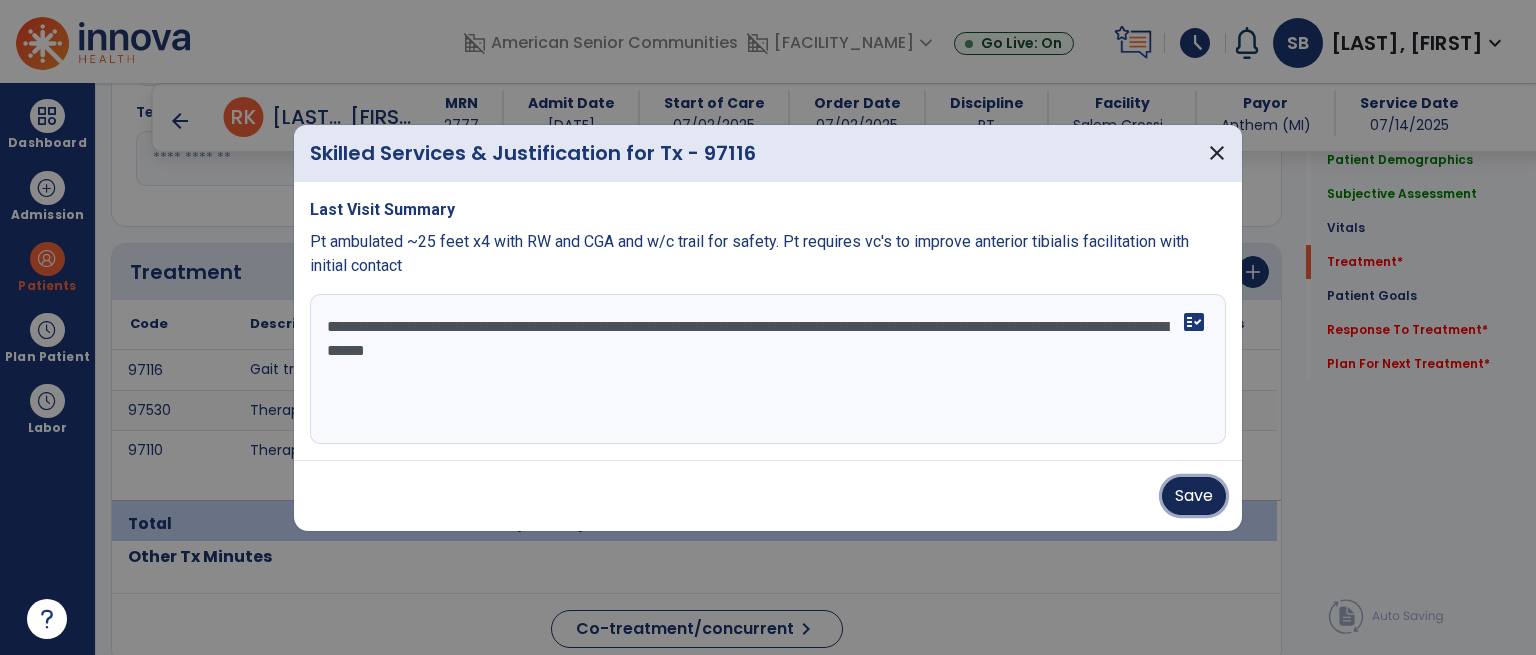 click on "Save" at bounding box center [1194, 496] 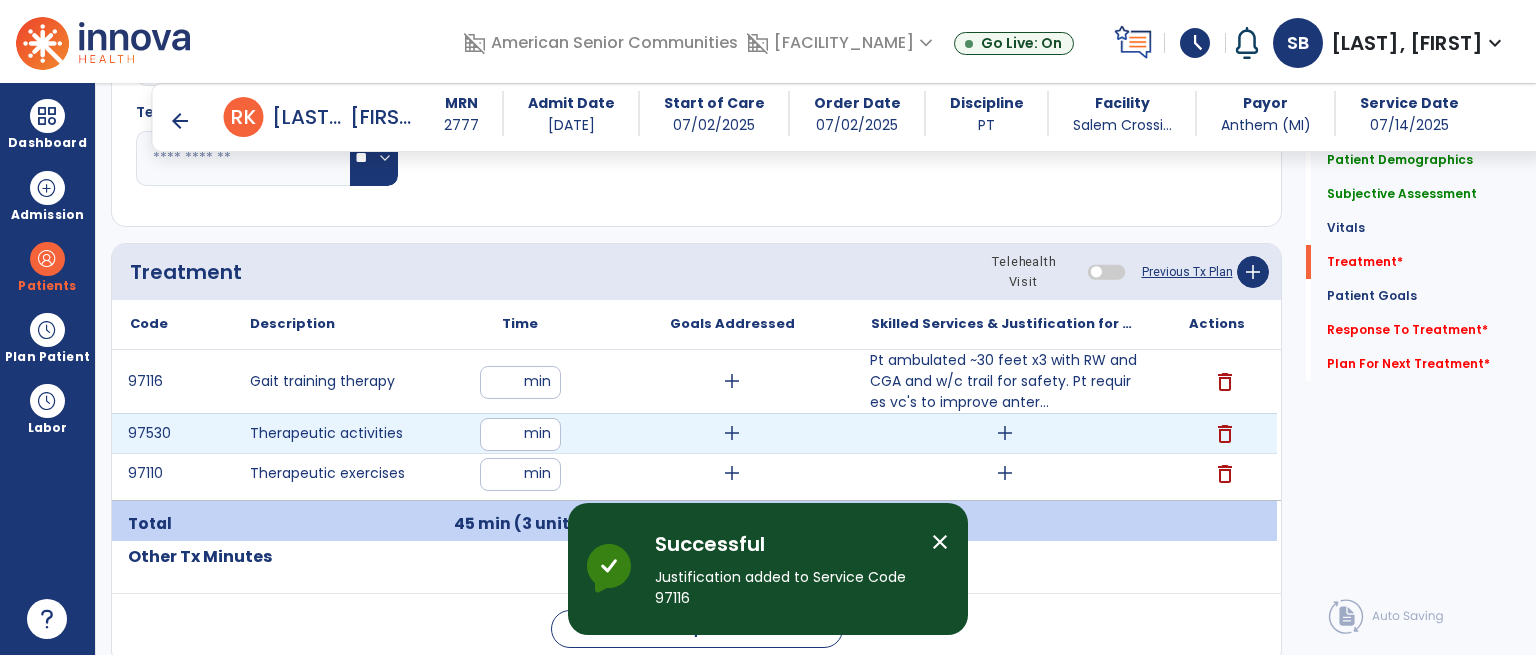 click on "add" at bounding box center (1005, 433) 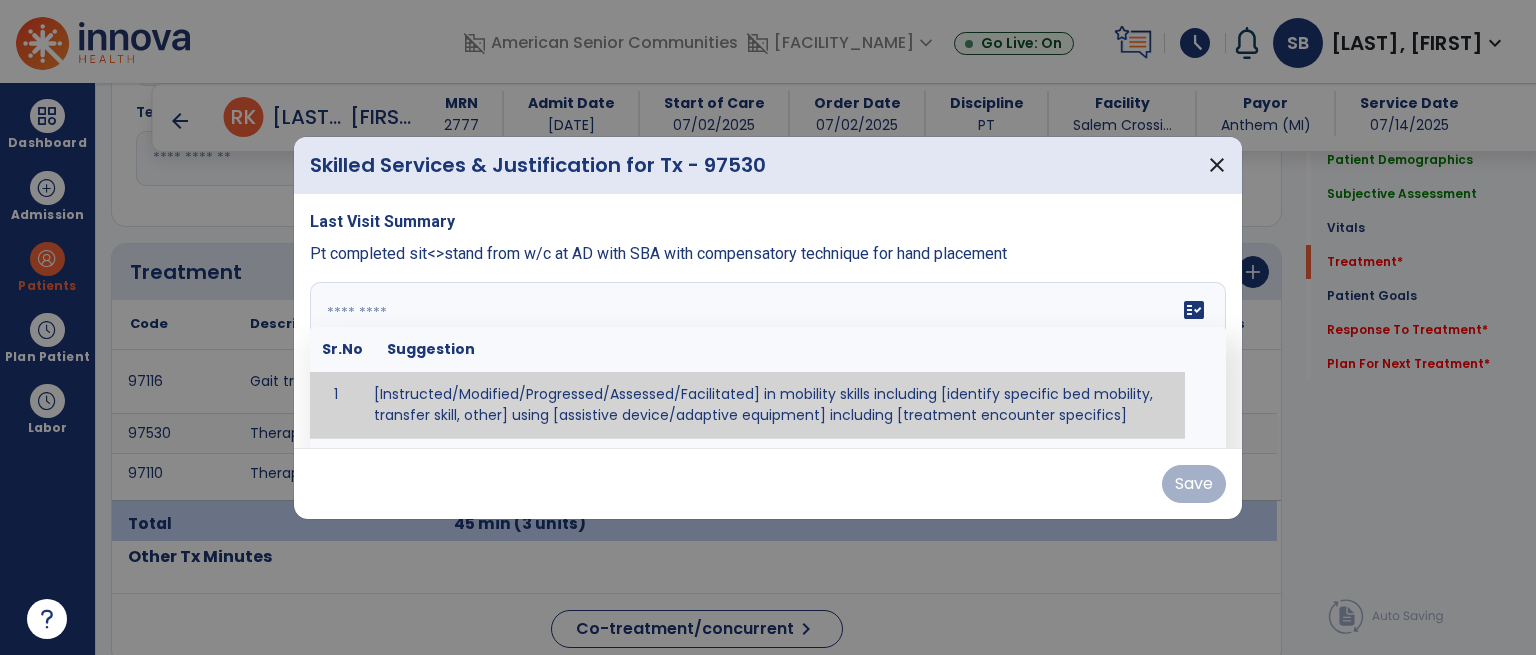click on "[Instructed/Modified/Progressed/Assessed] in mobility skills including [identify specific bed mobility, transfer skill, other] using [assistive device/adaptive equipment] including [treatment encounter specifics]" at bounding box center (768, 357) 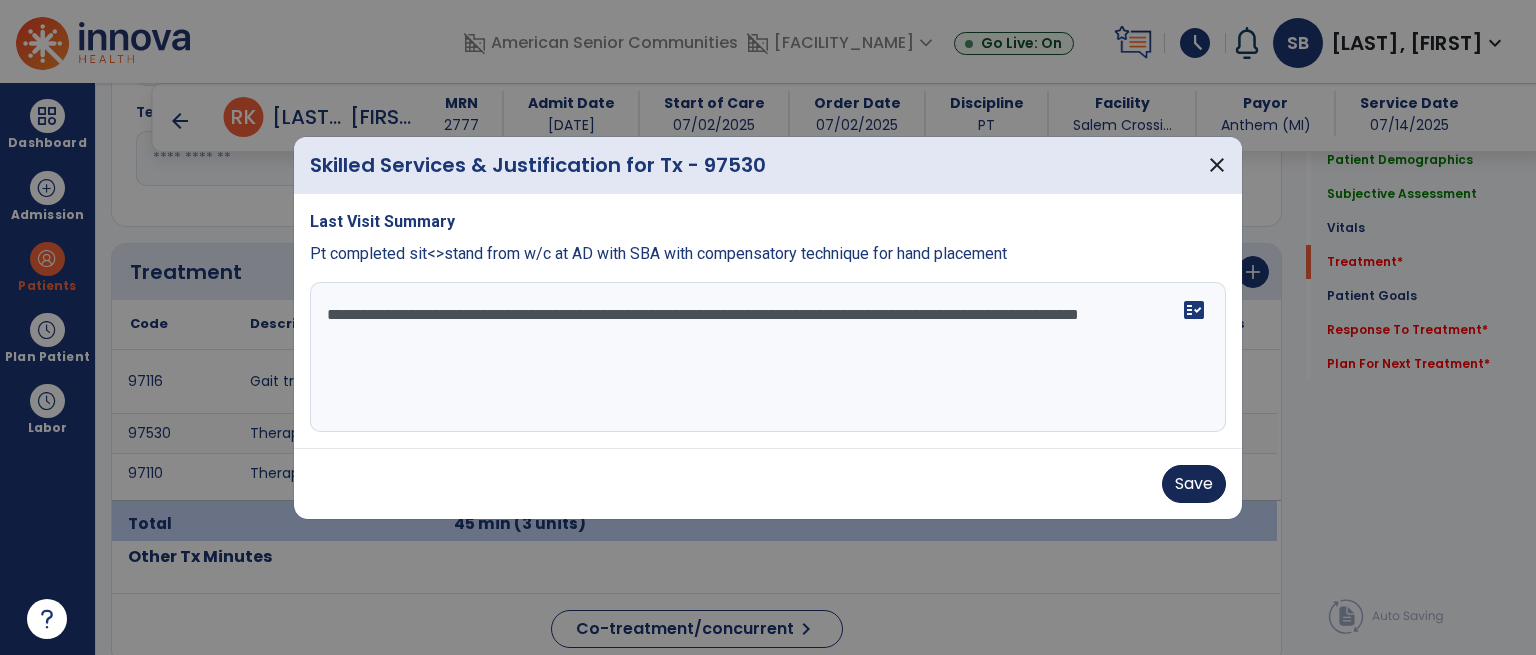 type on "**********" 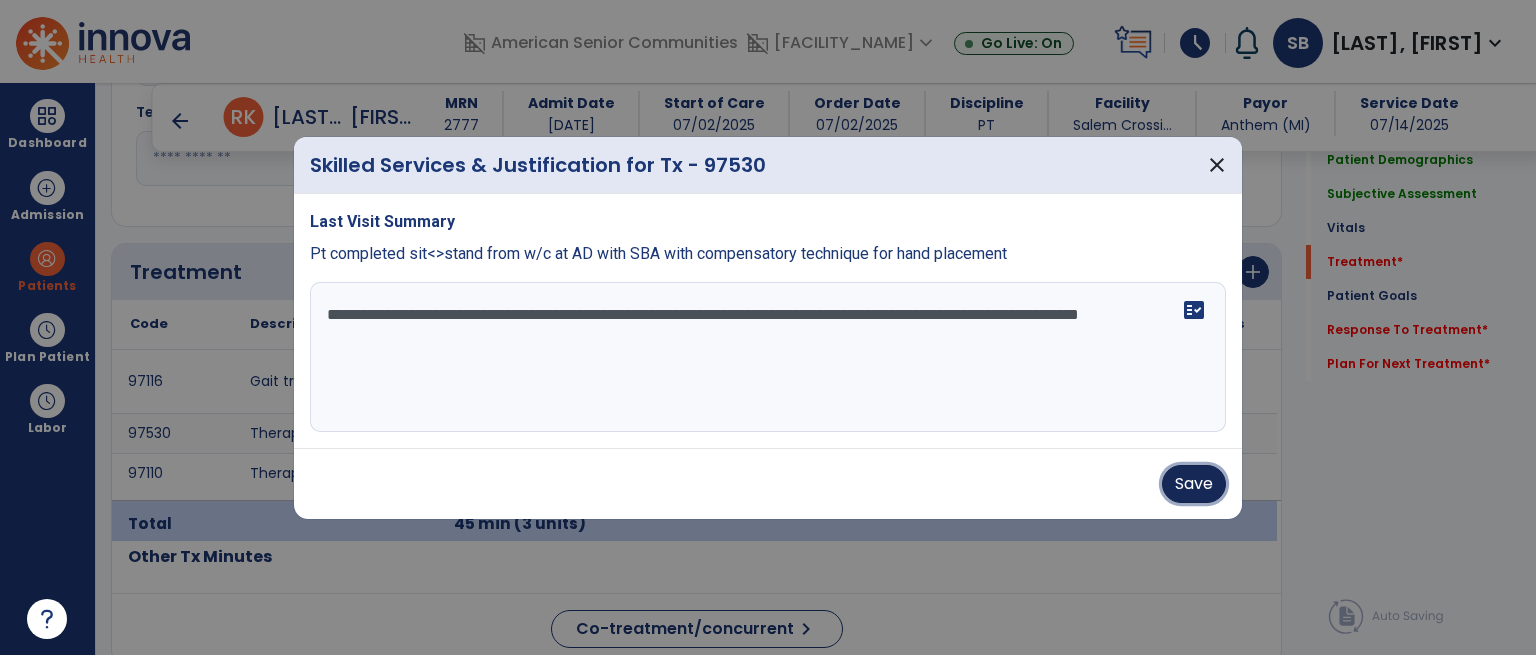 click on "Save" at bounding box center (1194, 484) 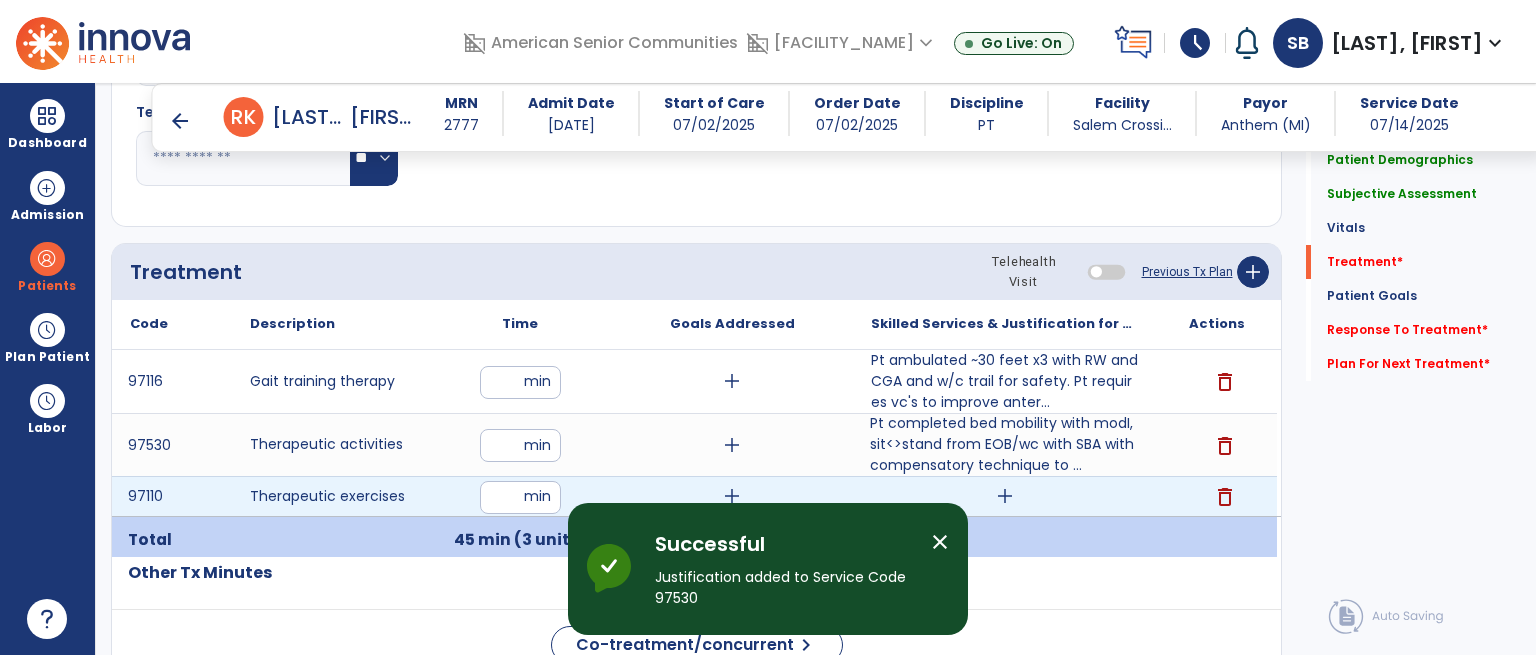 click on "add" at bounding box center (1005, 496) 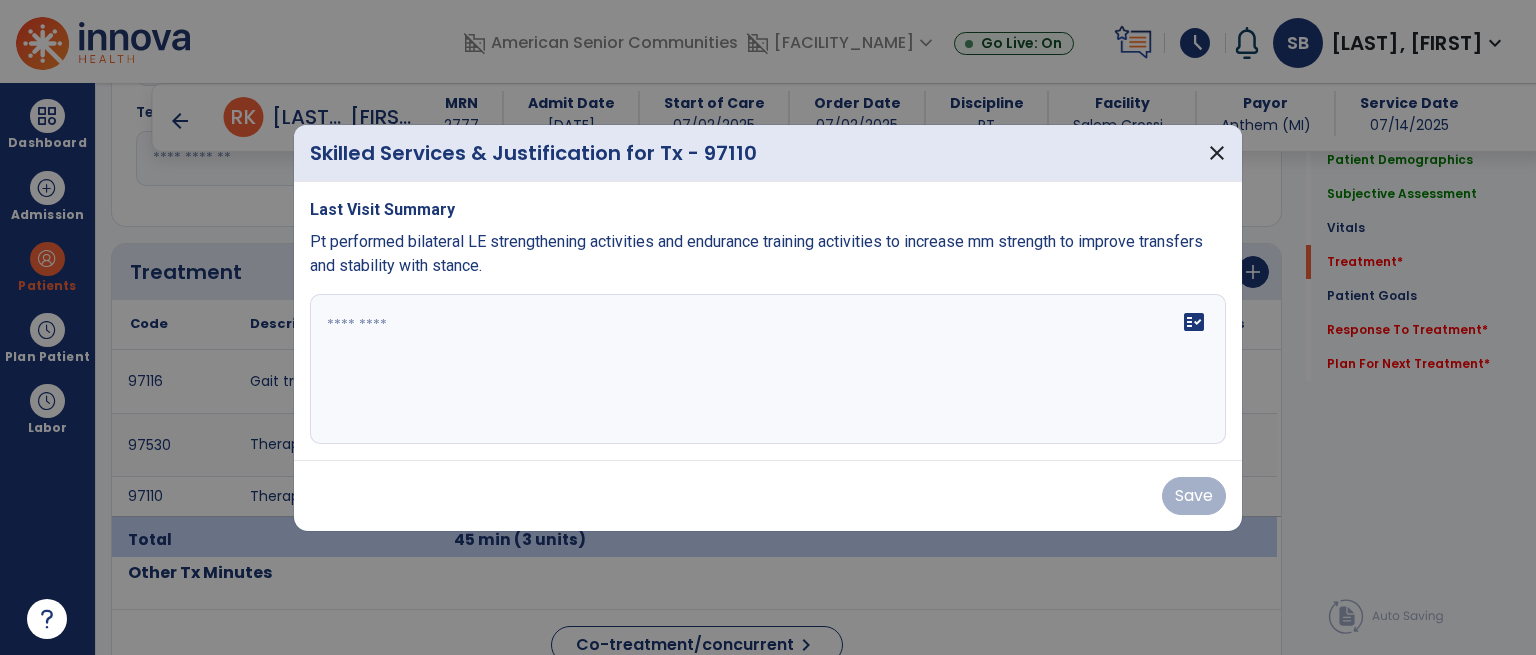 click at bounding box center (768, 369) 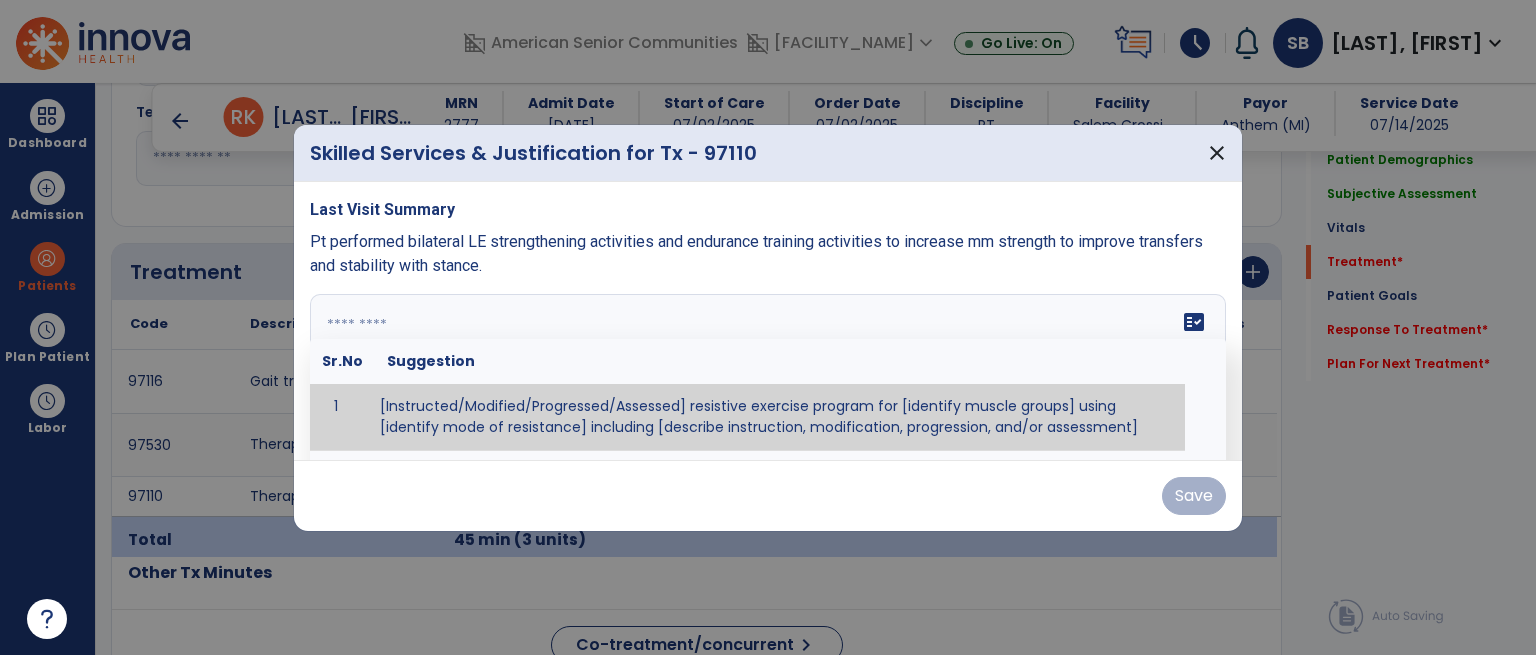 paste on "**********" 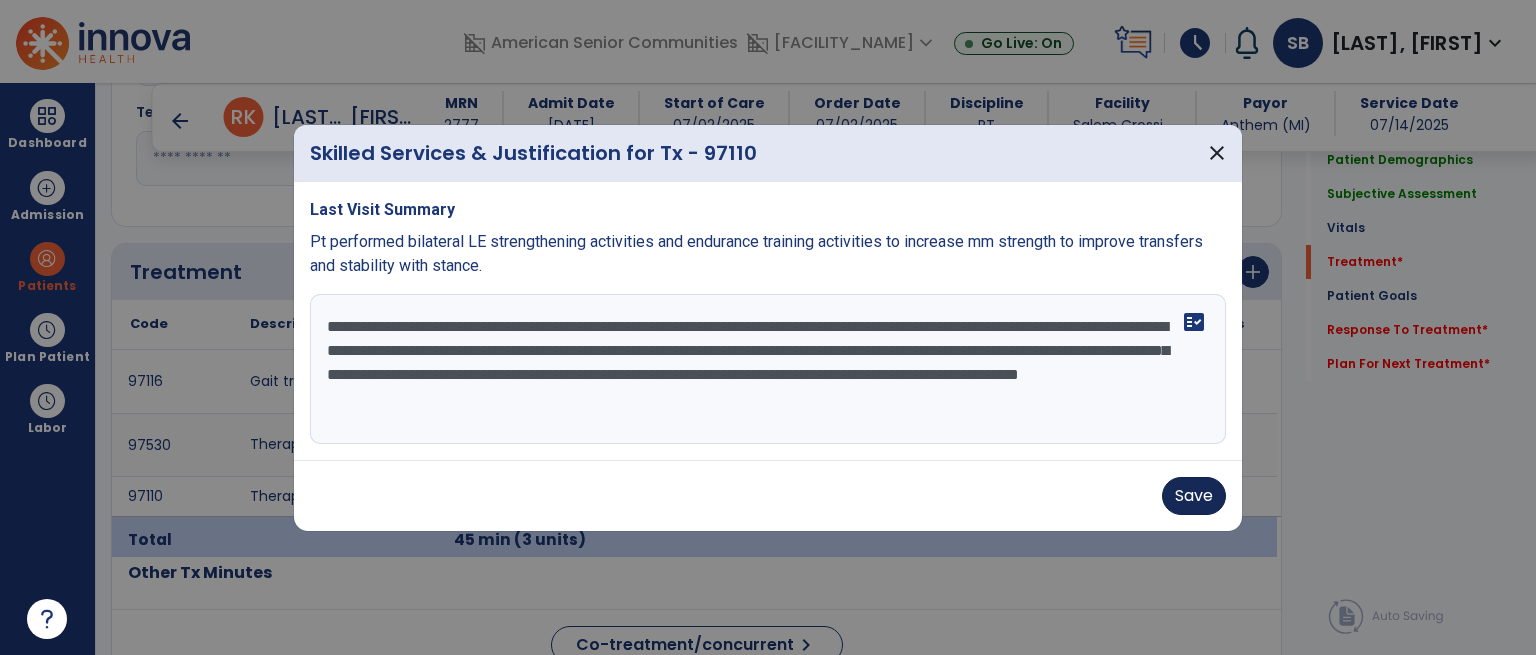 type on "**********" 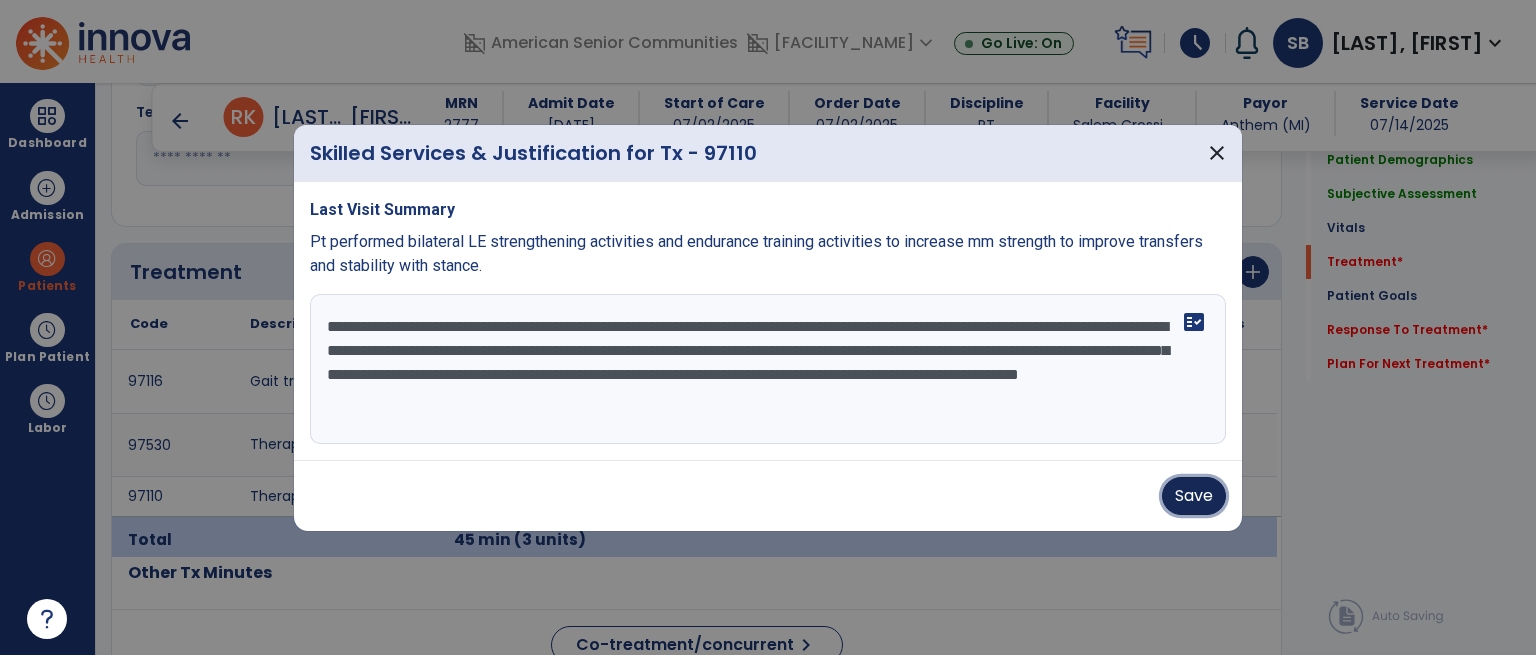 click on "Save" at bounding box center (1194, 496) 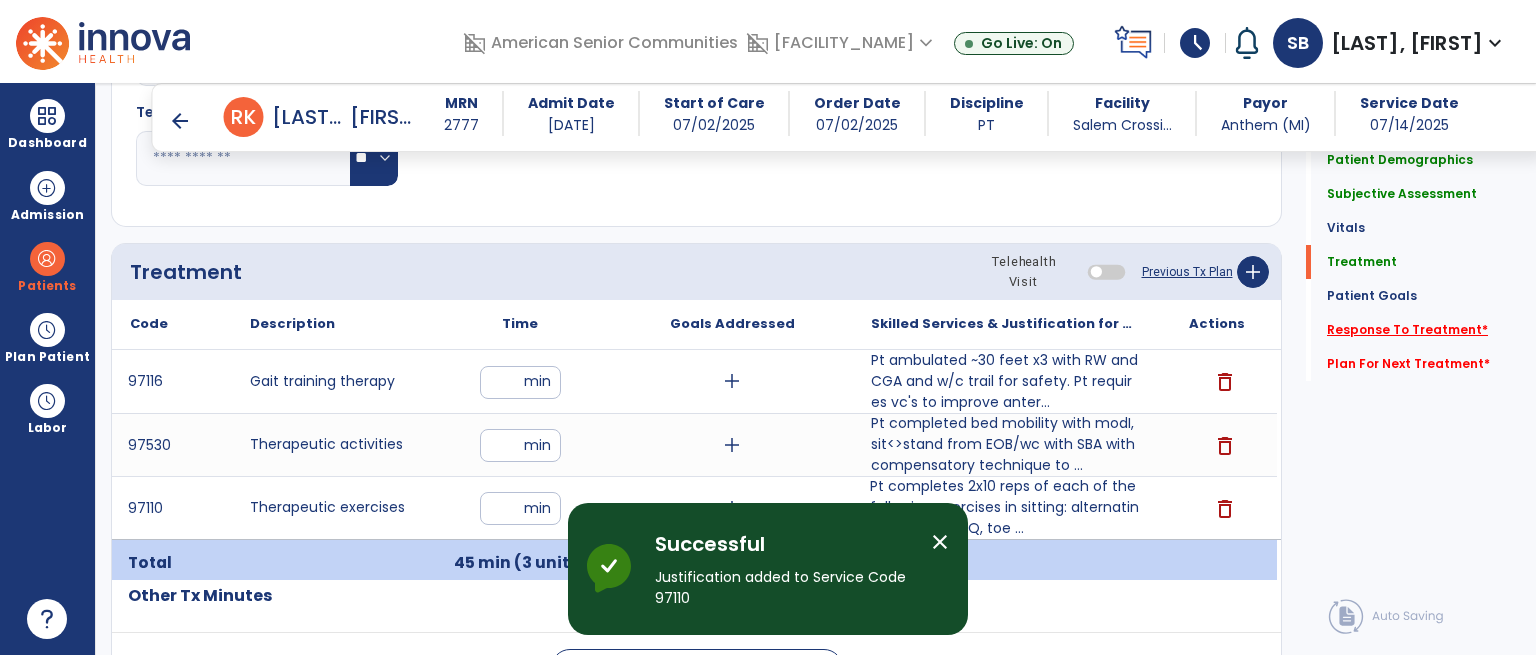 click on "Response To Treatment   *" 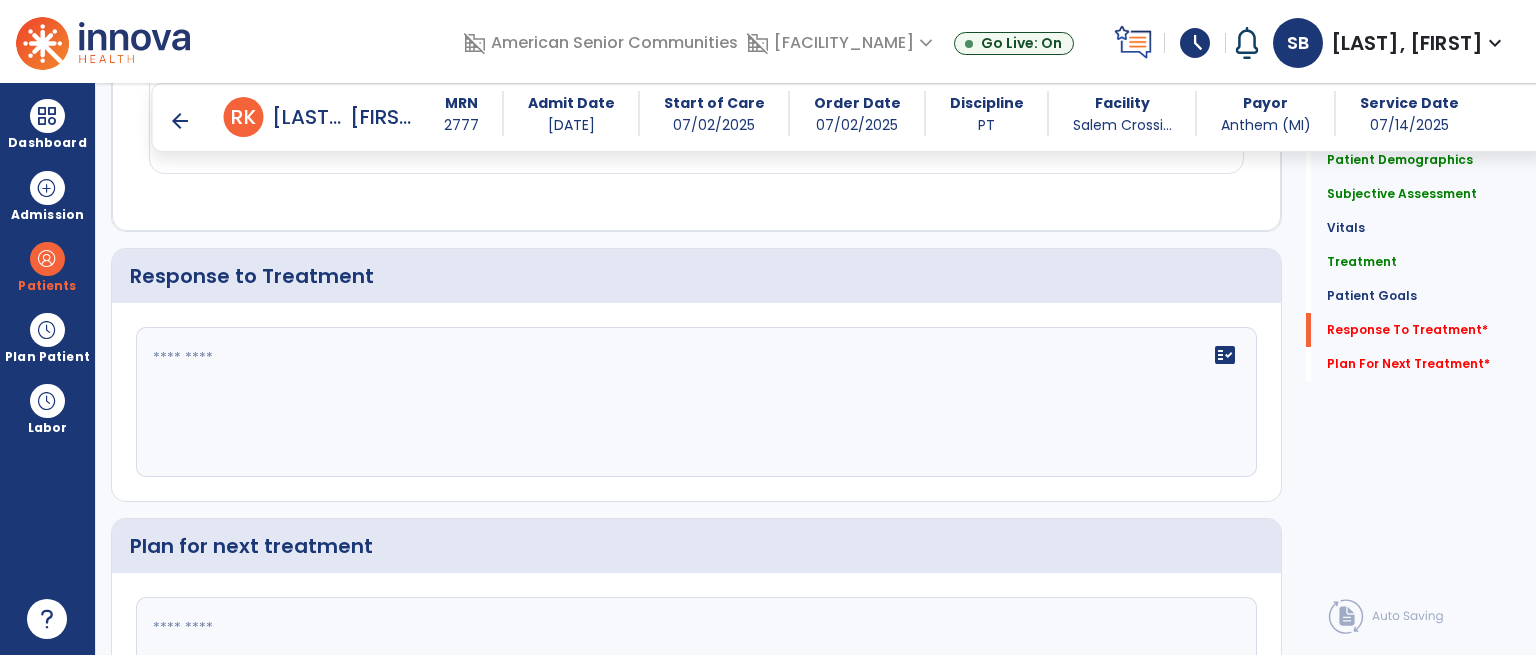 scroll, scrollTop: 2846, scrollLeft: 0, axis: vertical 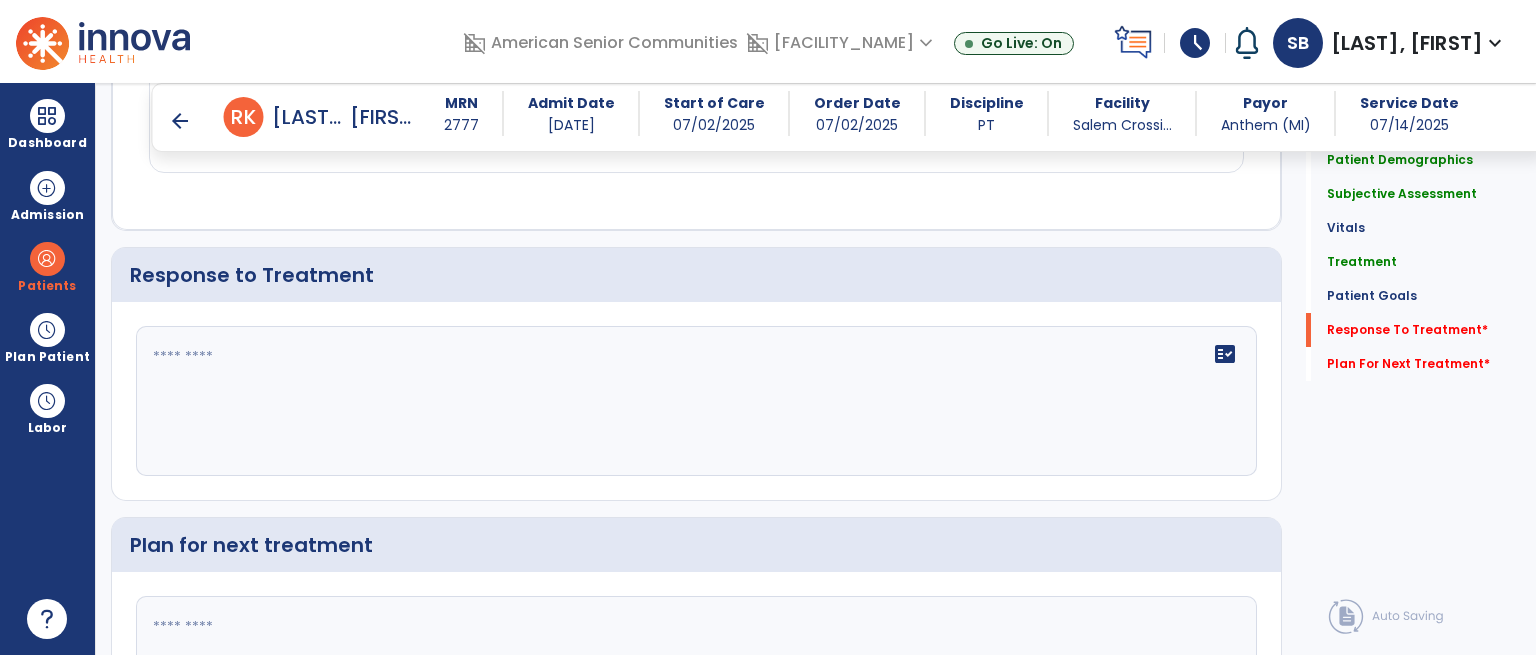 click on "fact_check" 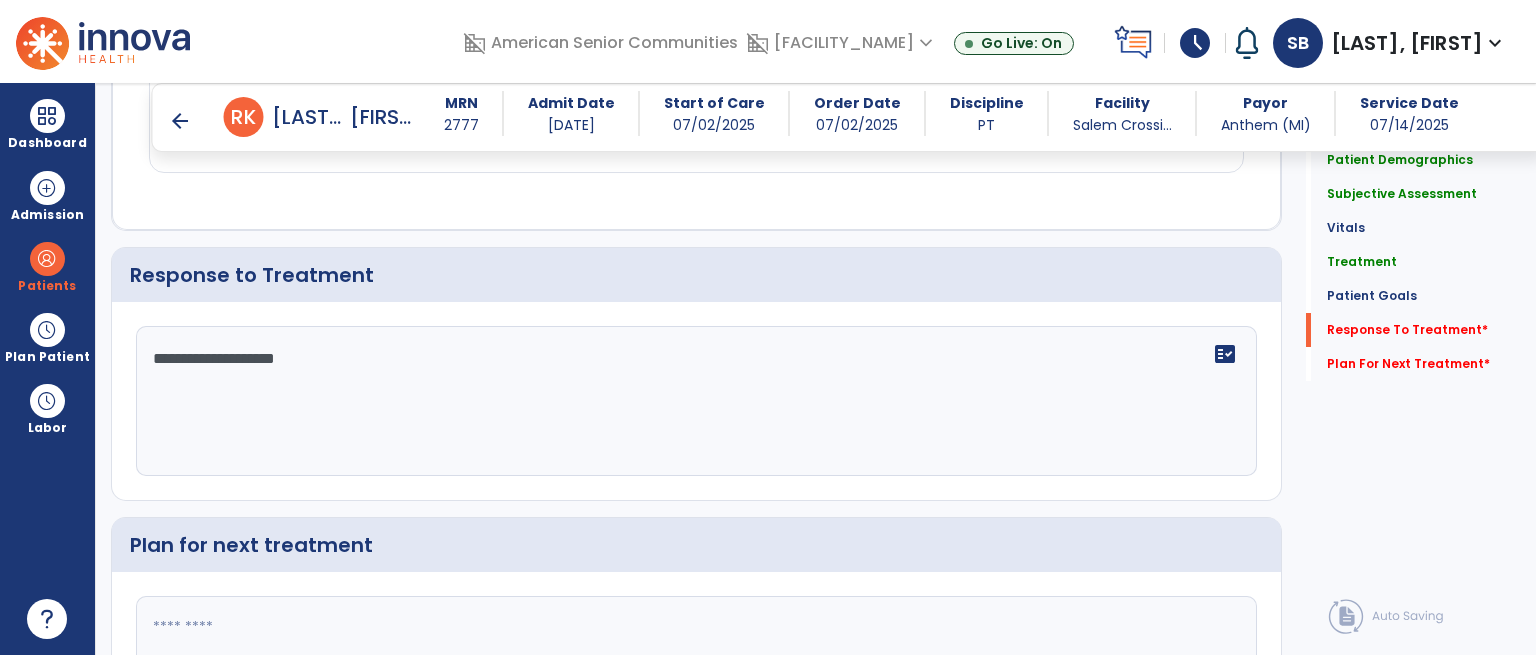 type on "**********" 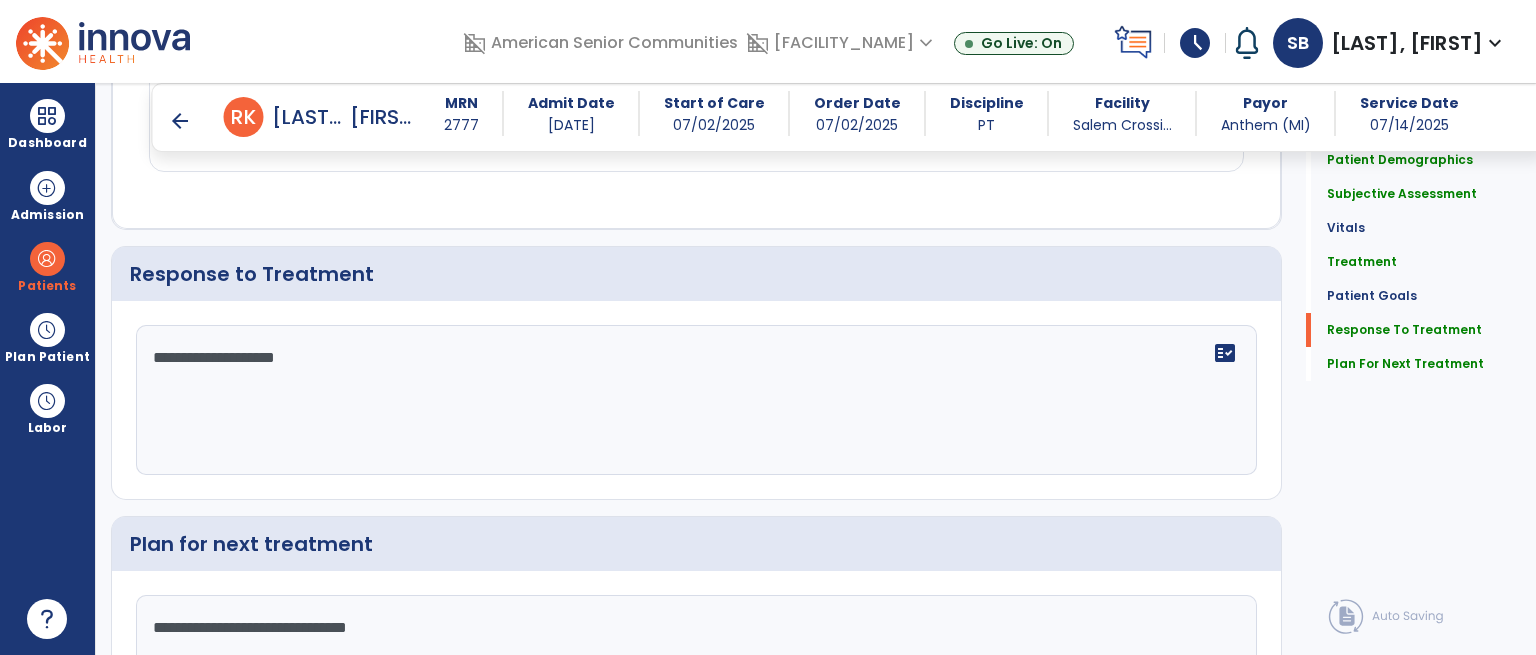 scroll, scrollTop: 2847, scrollLeft: 0, axis: vertical 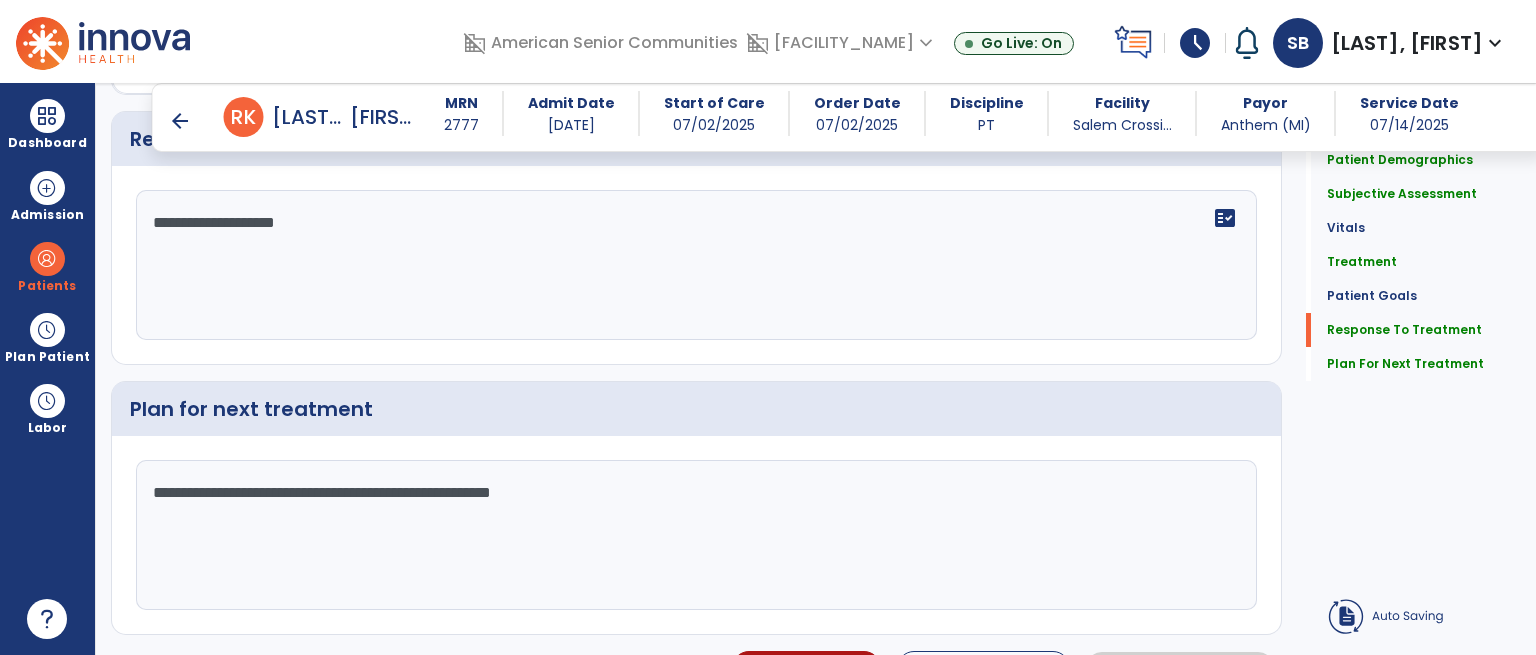 type on "**********" 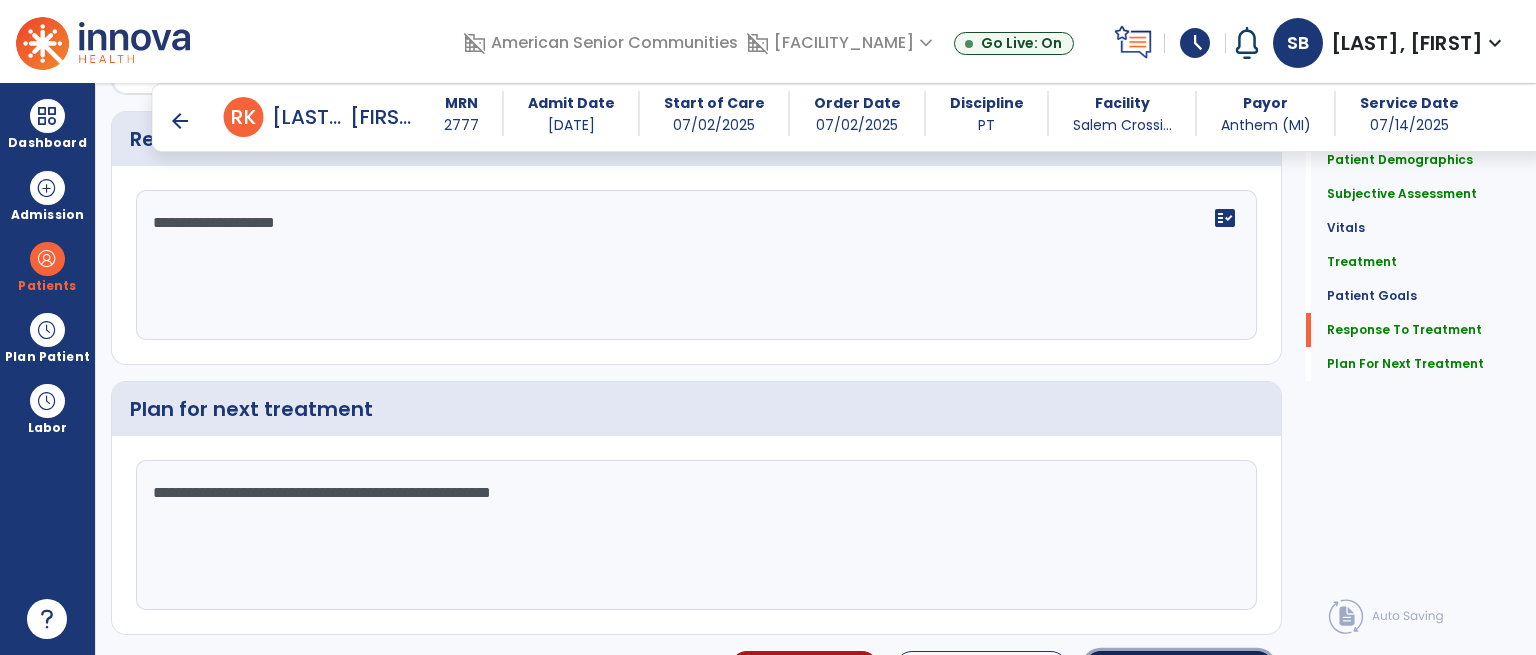 scroll, scrollTop: 3020, scrollLeft: 0, axis: vertical 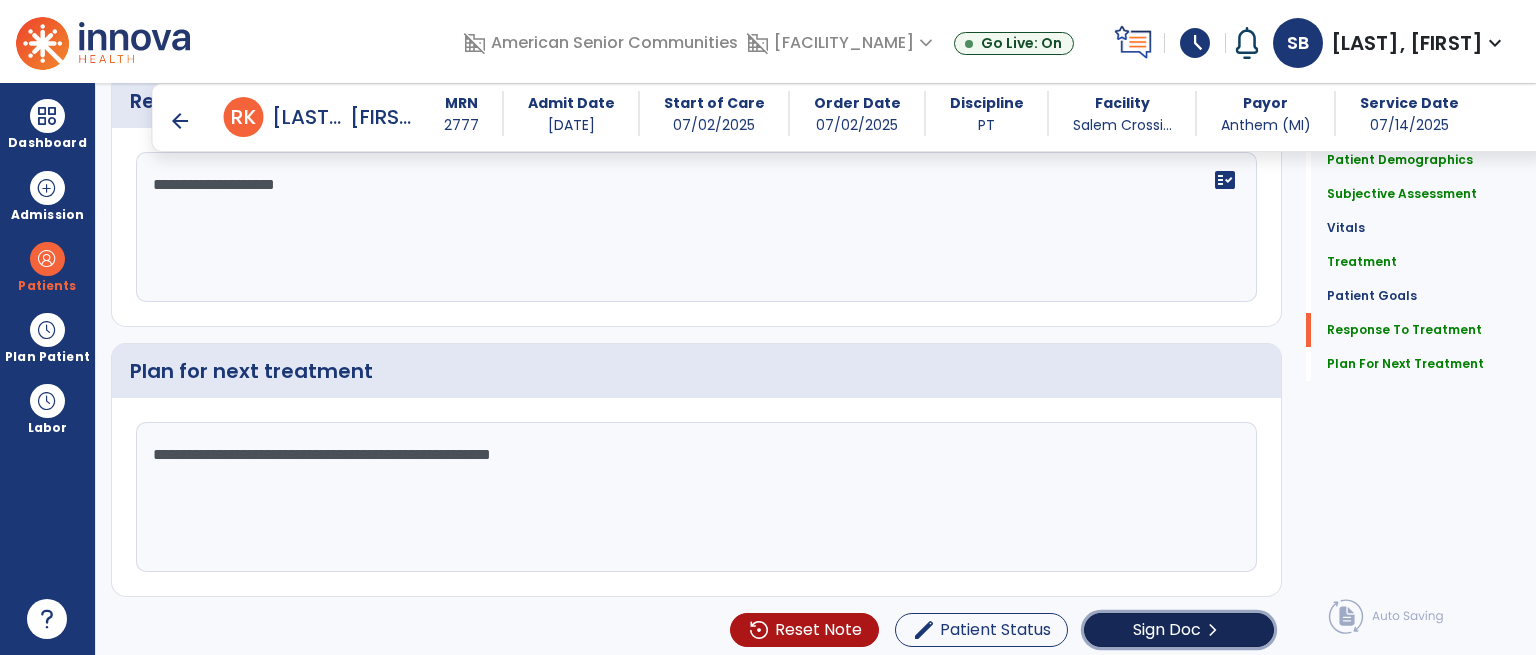click on "Sign Doc" 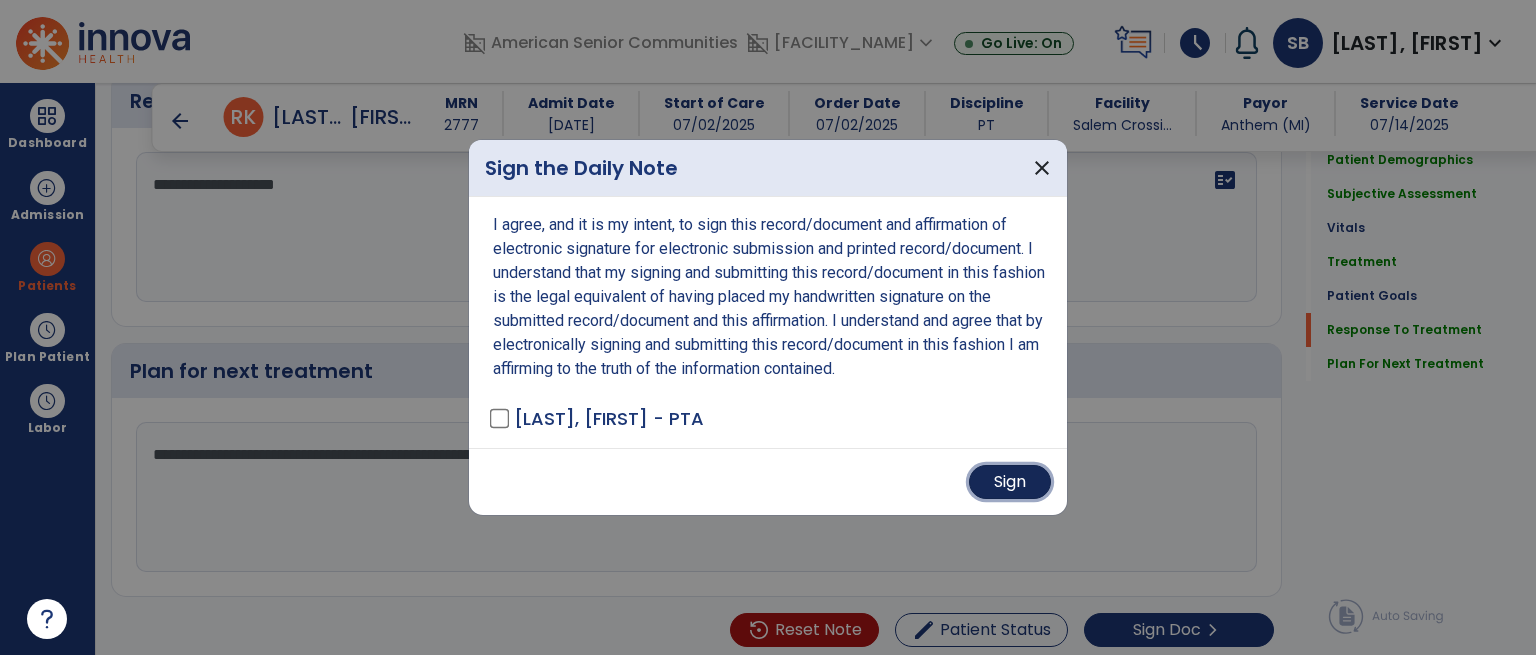 click on "Sign" at bounding box center (1010, 482) 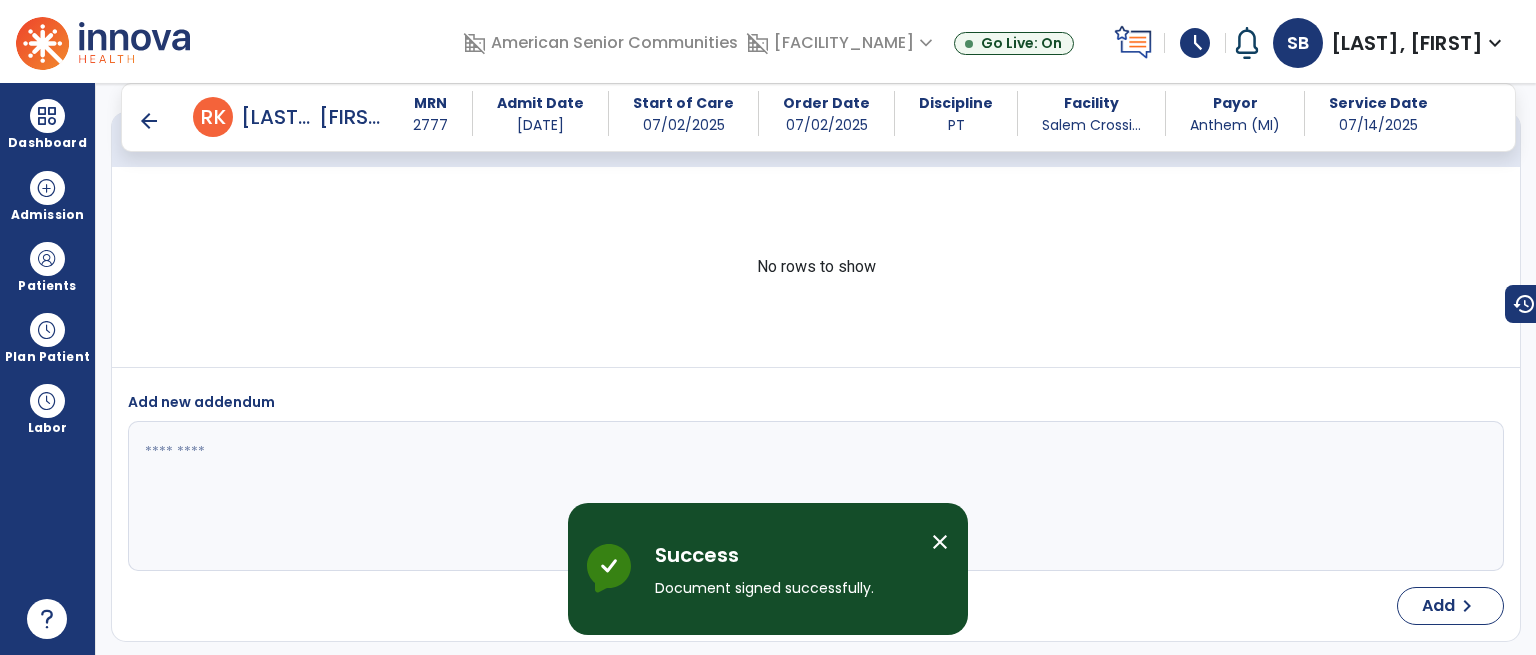 scroll, scrollTop: 4377, scrollLeft: 0, axis: vertical 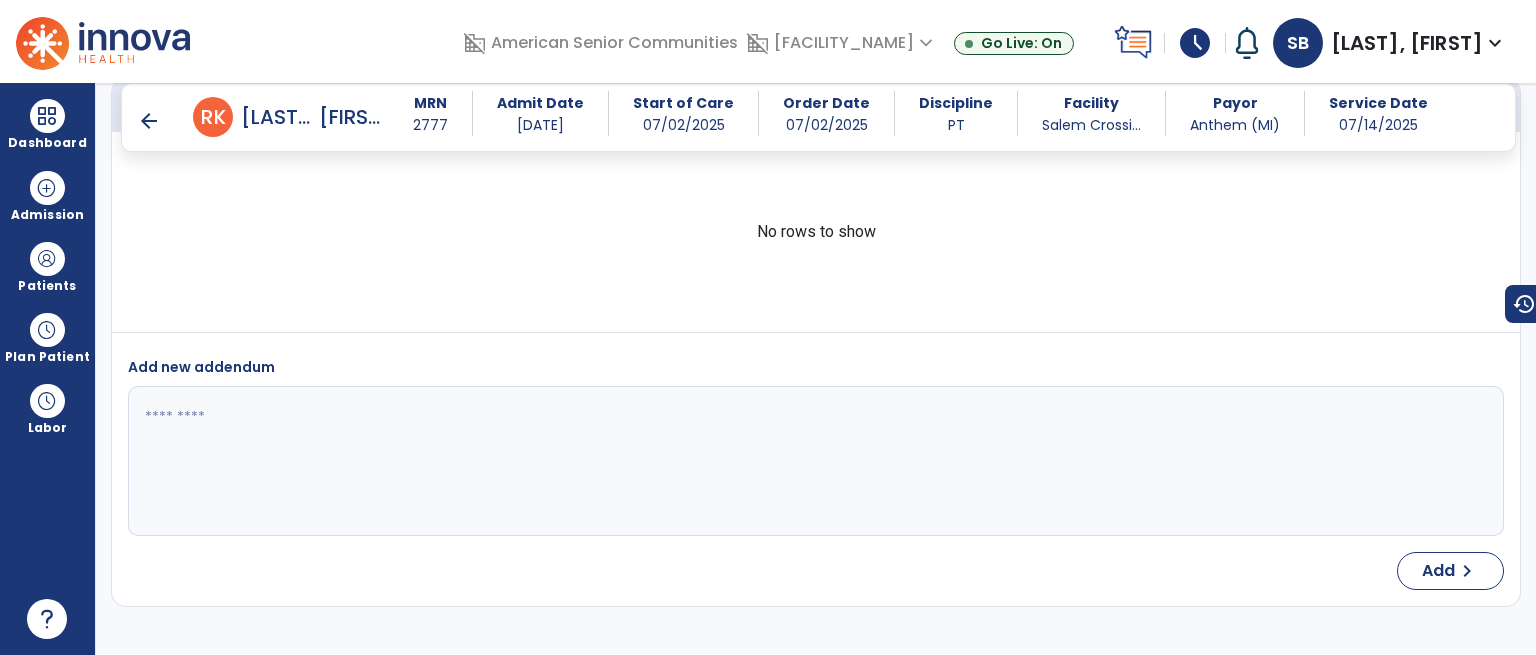 click on "arrow_back" at bounding box center (149, 121) 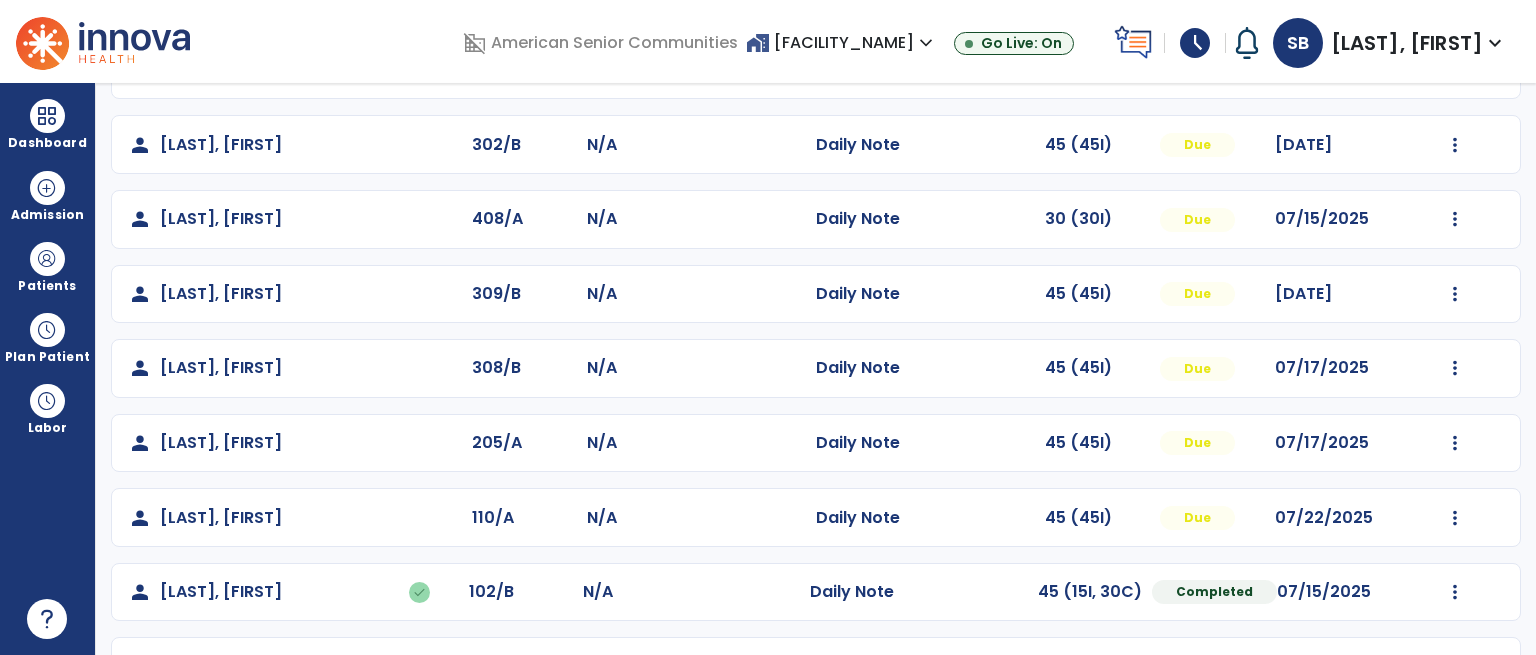 scroll, scrollTop: 333, scrollLeft: 0, axis: vertical 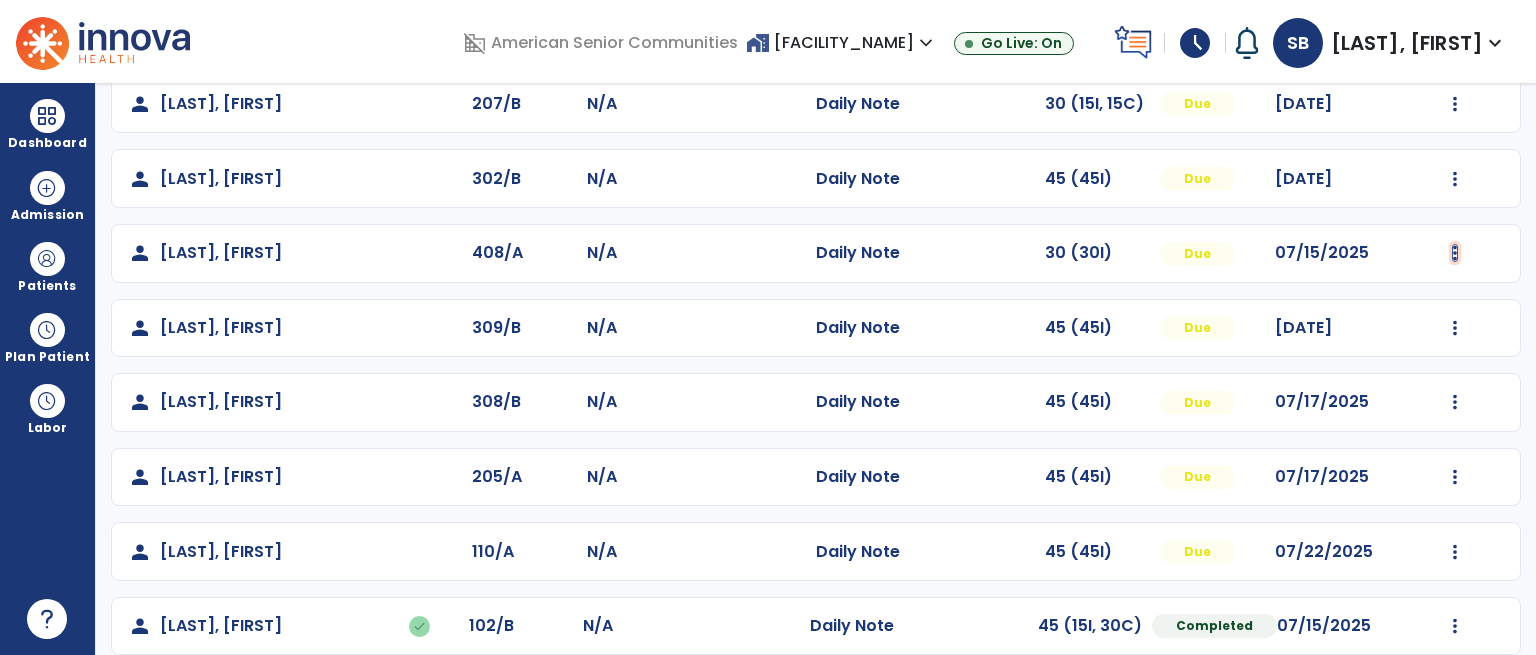 click at bounding box center [1455, -45] 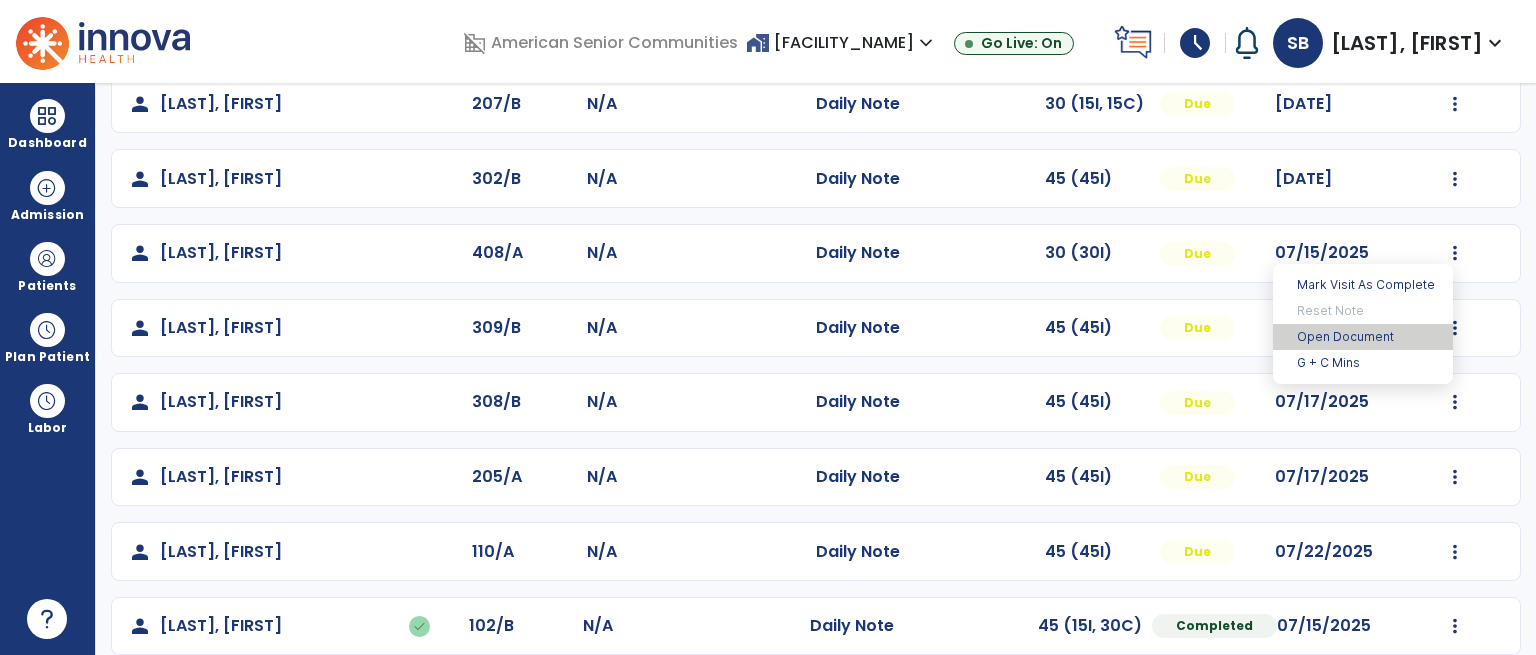 click on "Open Document" at bounding box center [1363, 337] 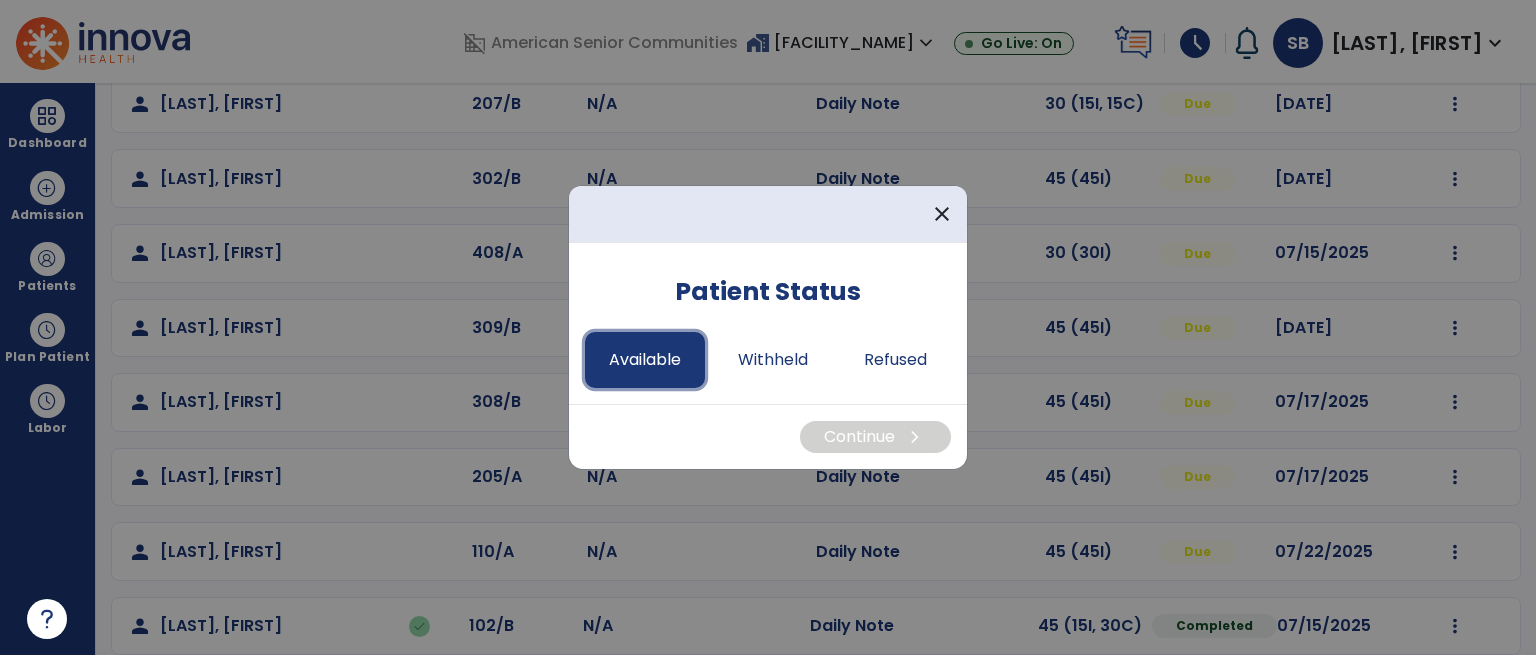 click on "Available" at bounding box center (645, 360) 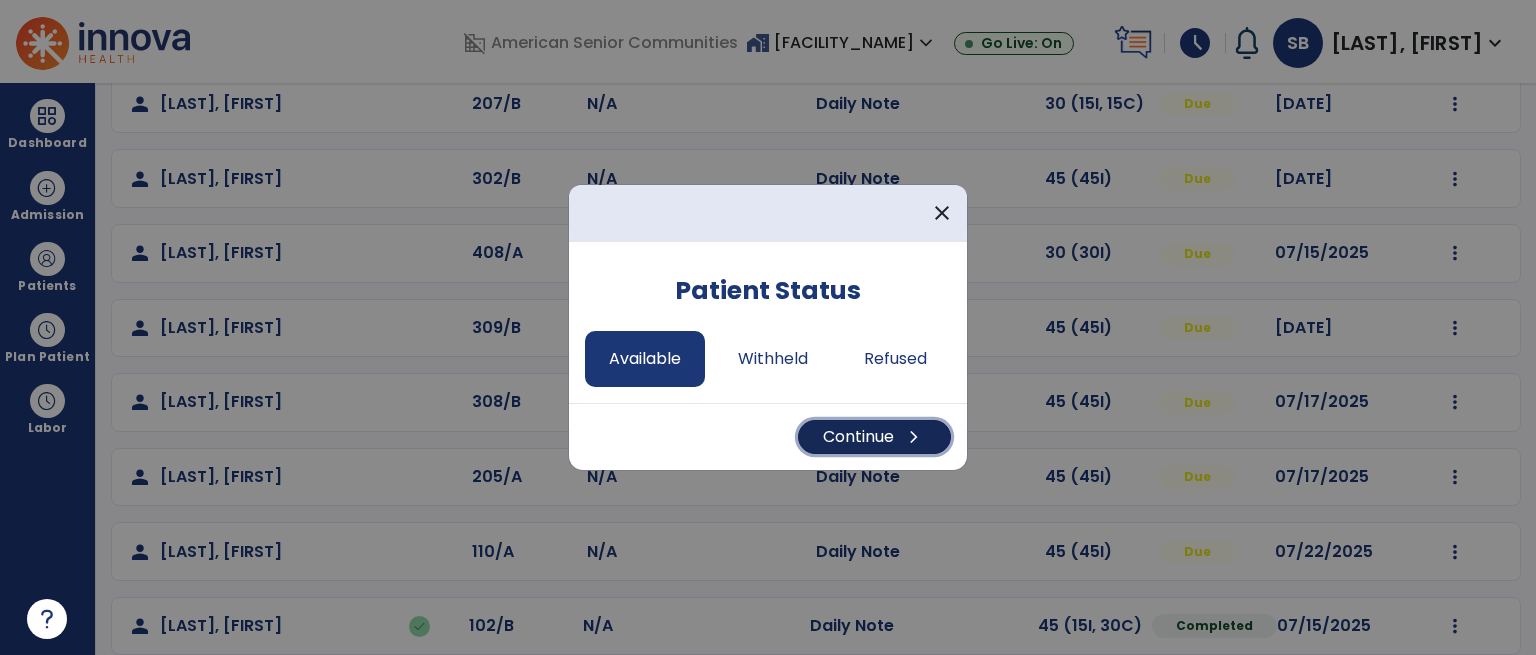 click on "Continue   chevron_right" at bounding box center [874, 437] 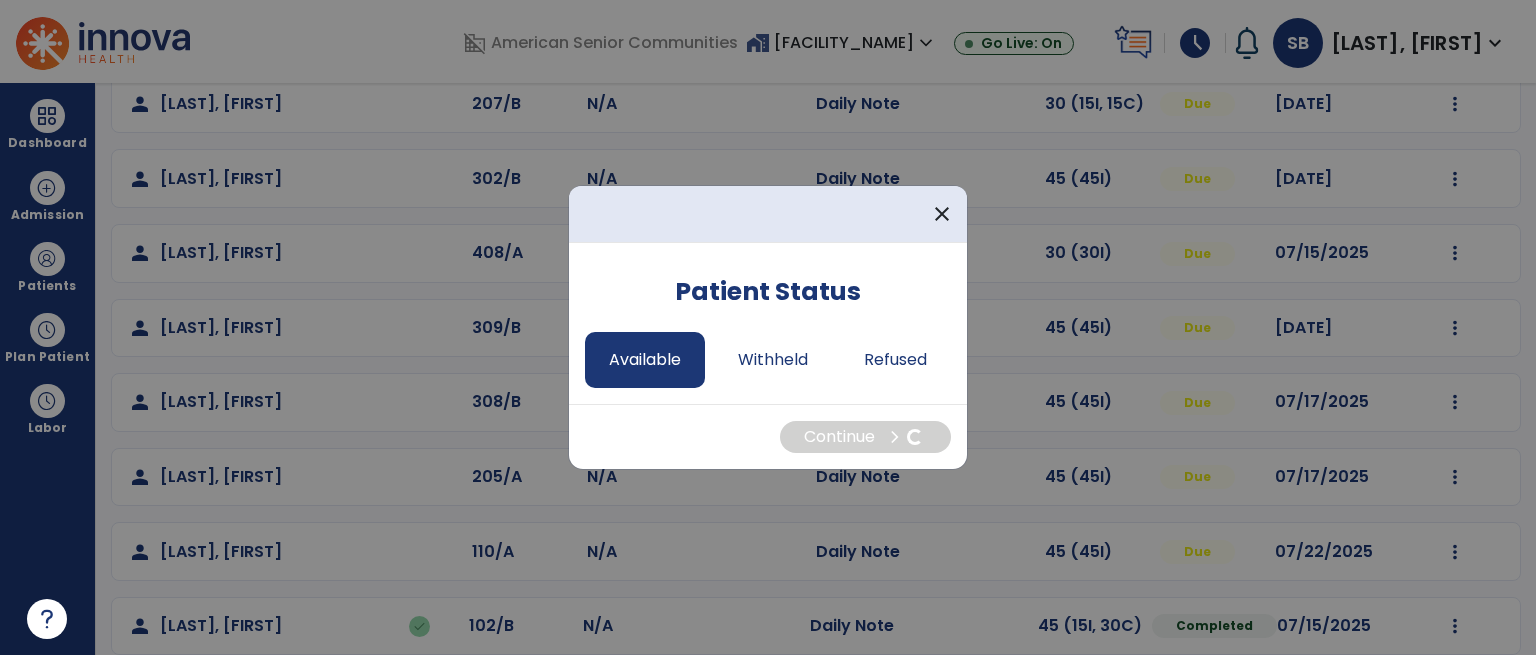 select on "*" 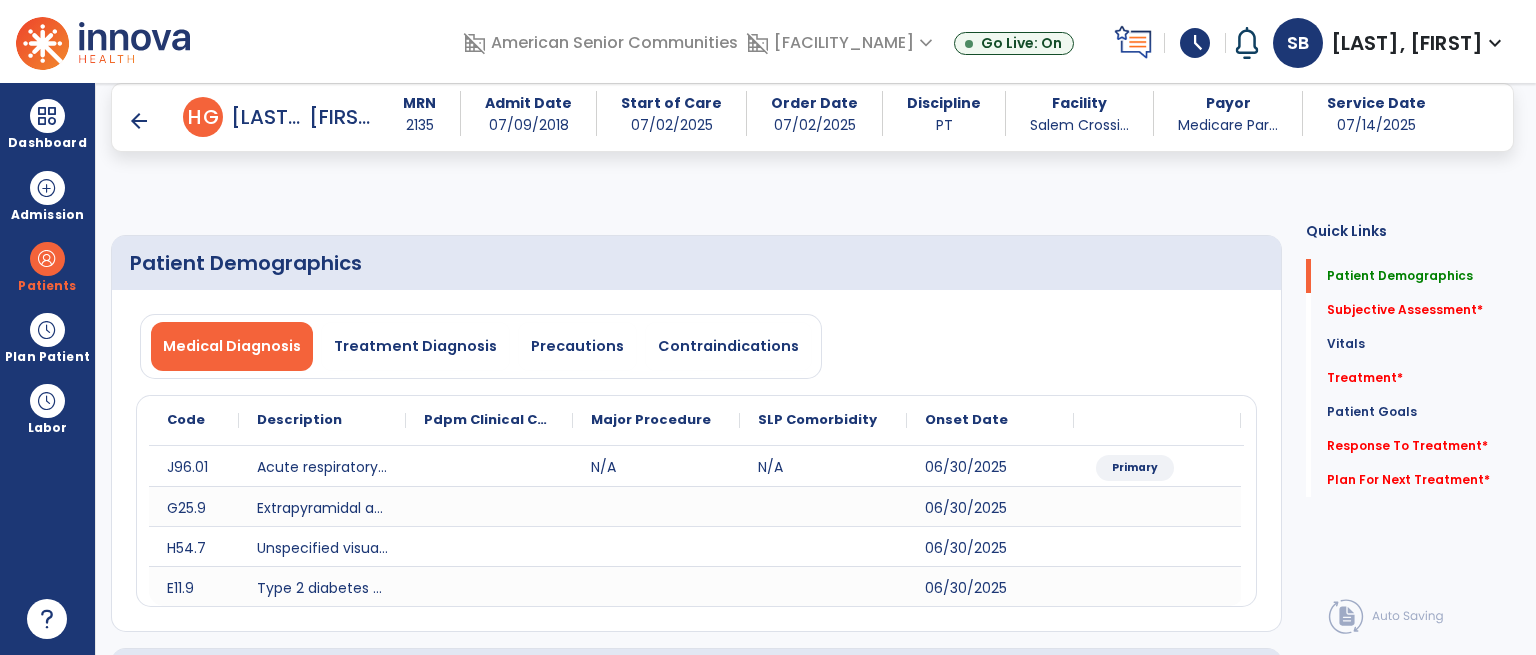 scroll, scrollTop: 400, scrollLeft: 0, axis: vertical 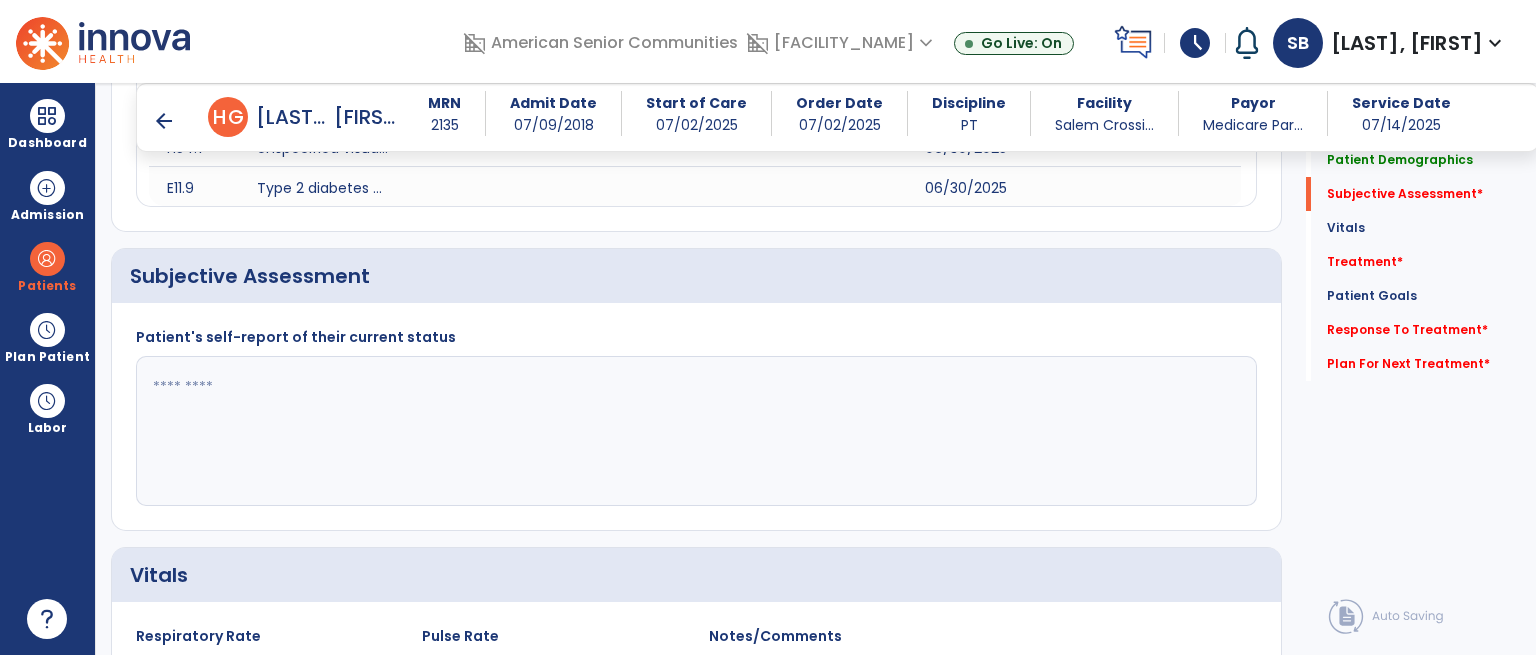 click 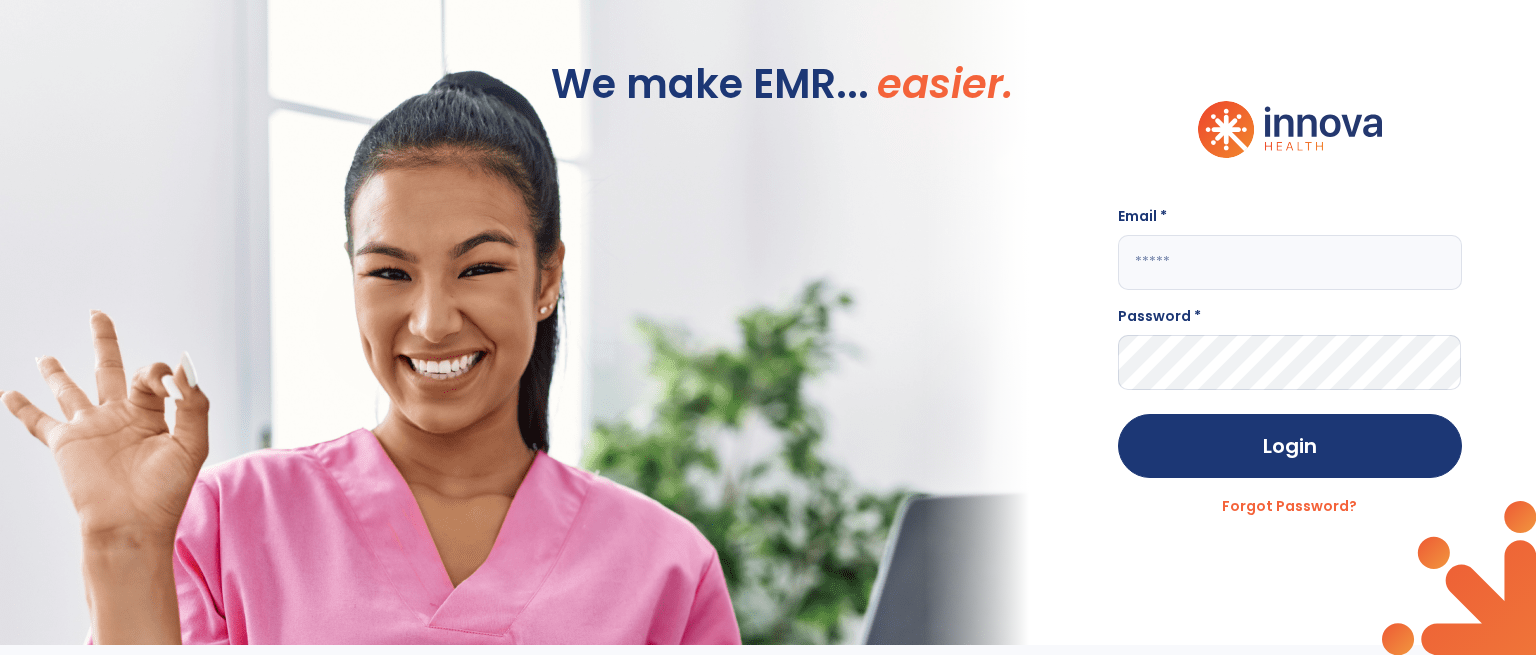 scroll, scrollTop: 0, scrollLeft: 0, axis: both 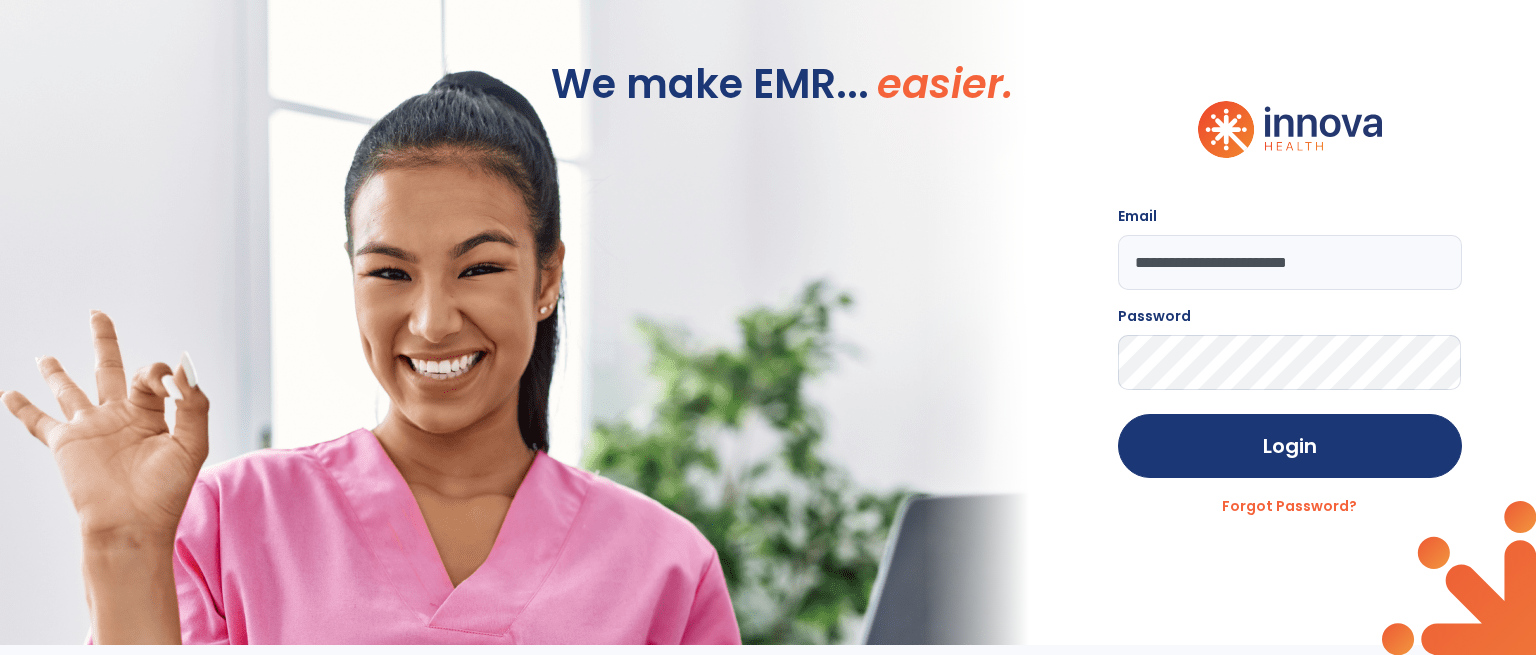 drag, startPoint x: 1255, startPoint y: 262, endPoint x: 1049, endPoint y: 277, distance: 206.5454 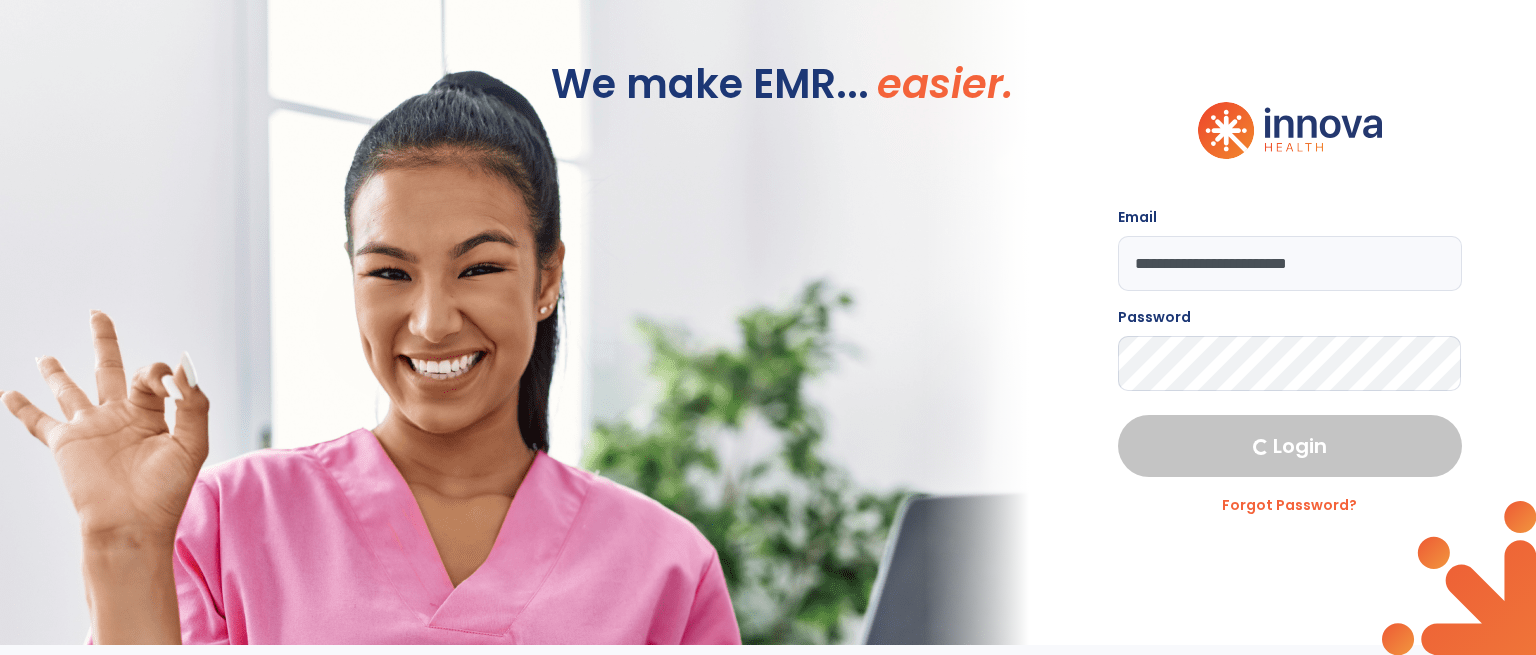 select on "****" 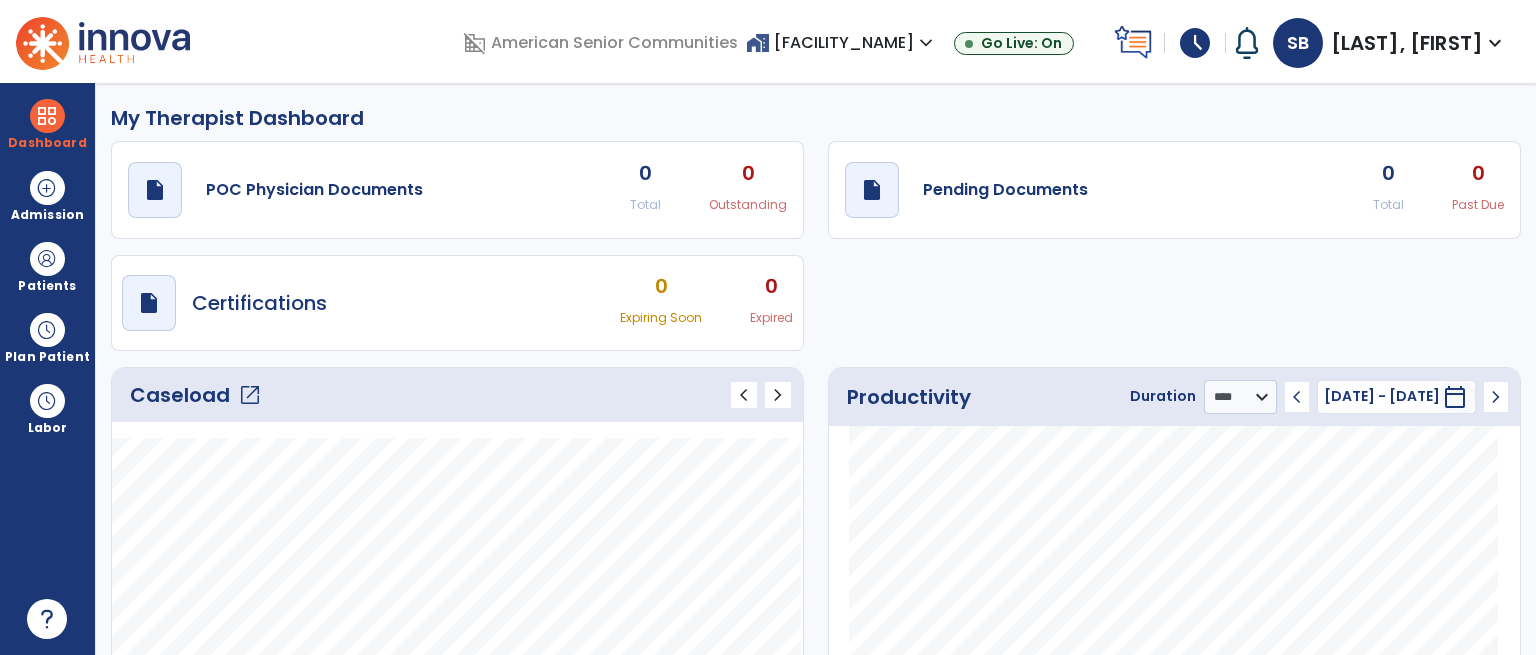 click on "open_in_new" 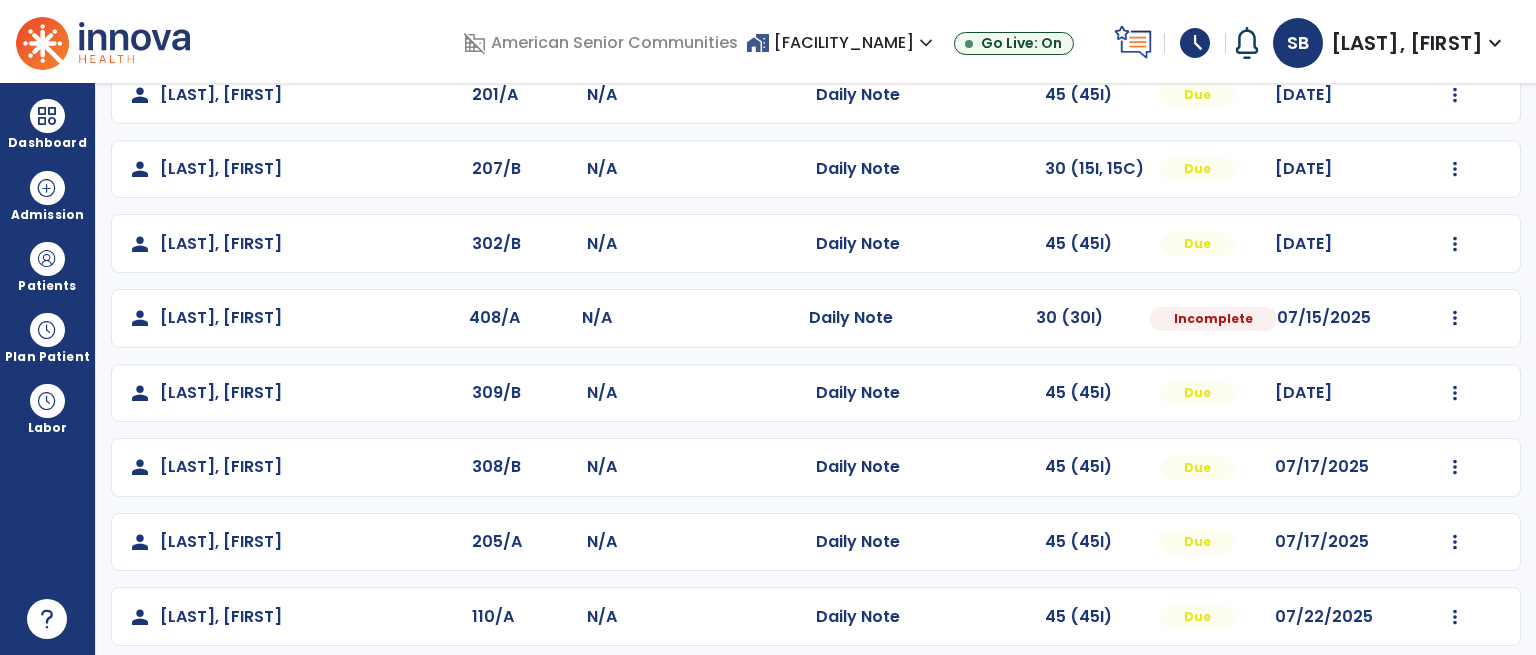 scroll, scrollTop: 233, scrollLeft: 0, axis: vertical 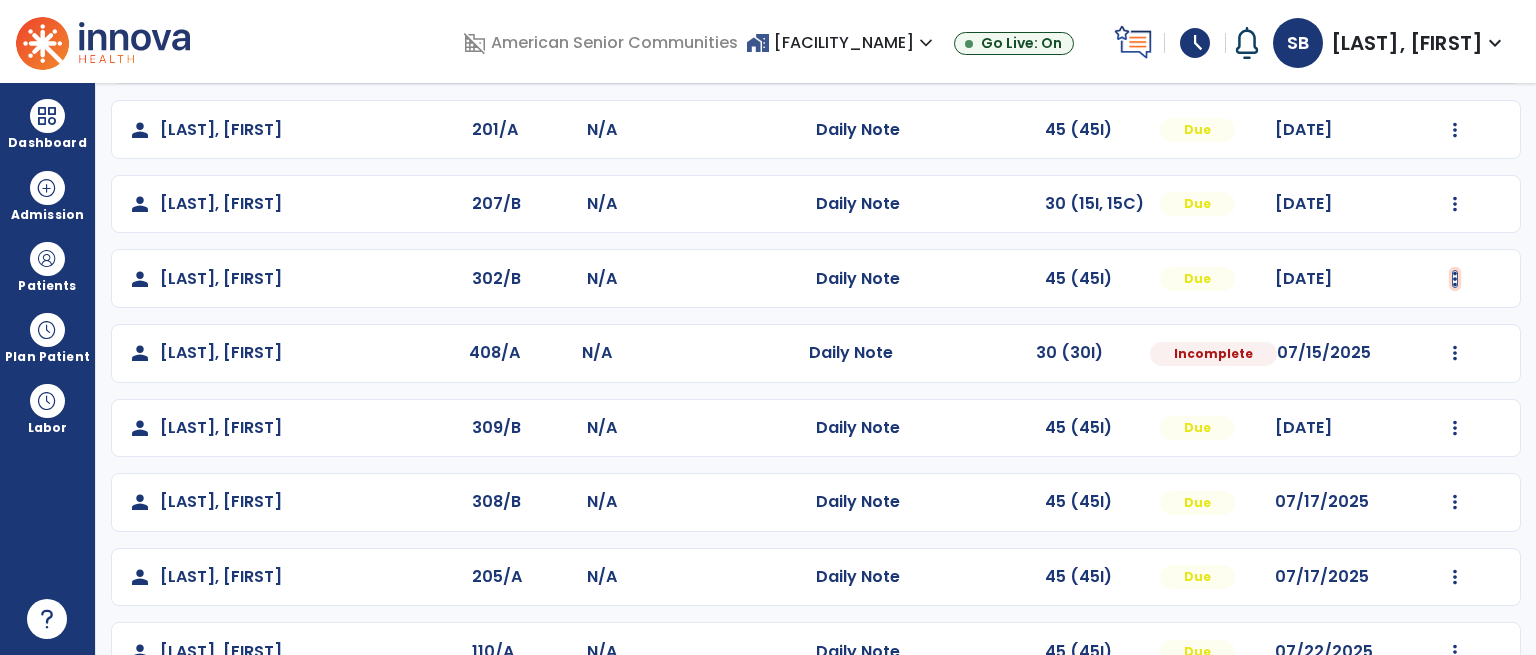 click at bounding box center (1455, 55) 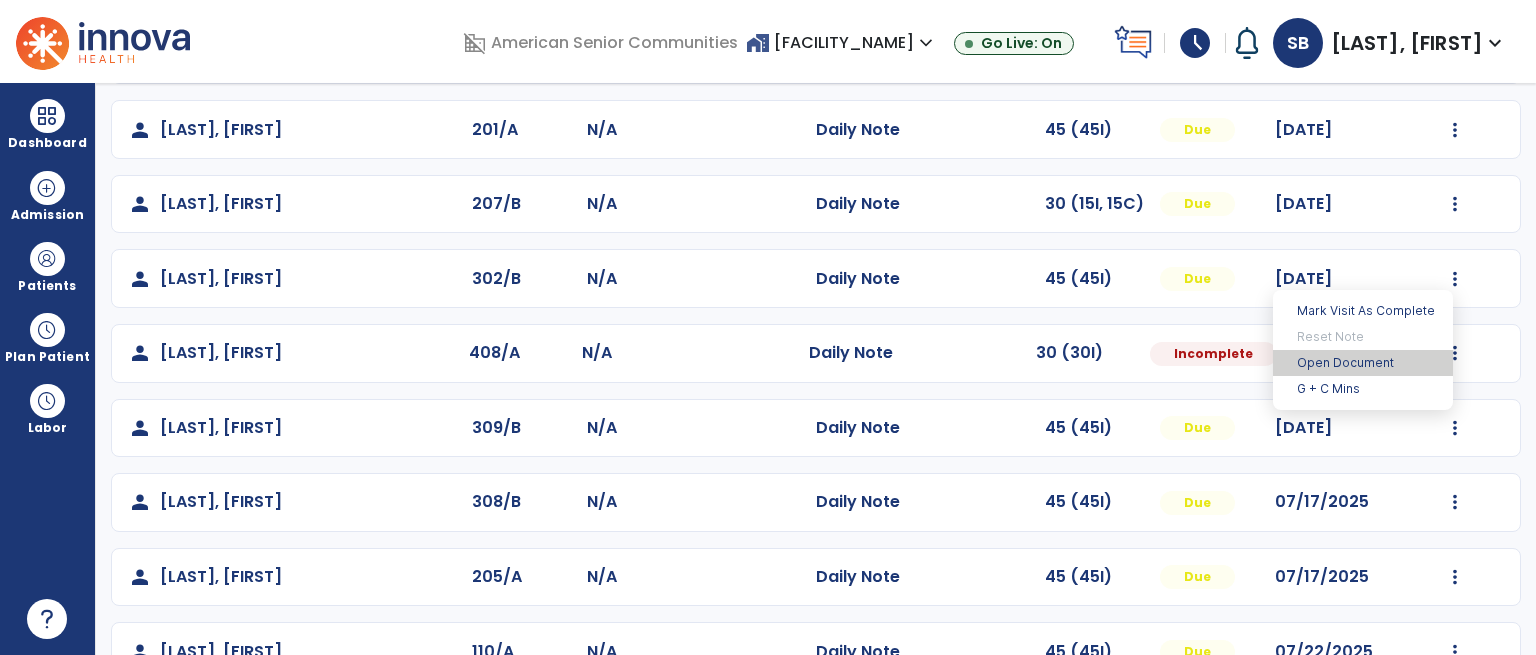 click on "Open Document" at bounding box center [1363, 363] 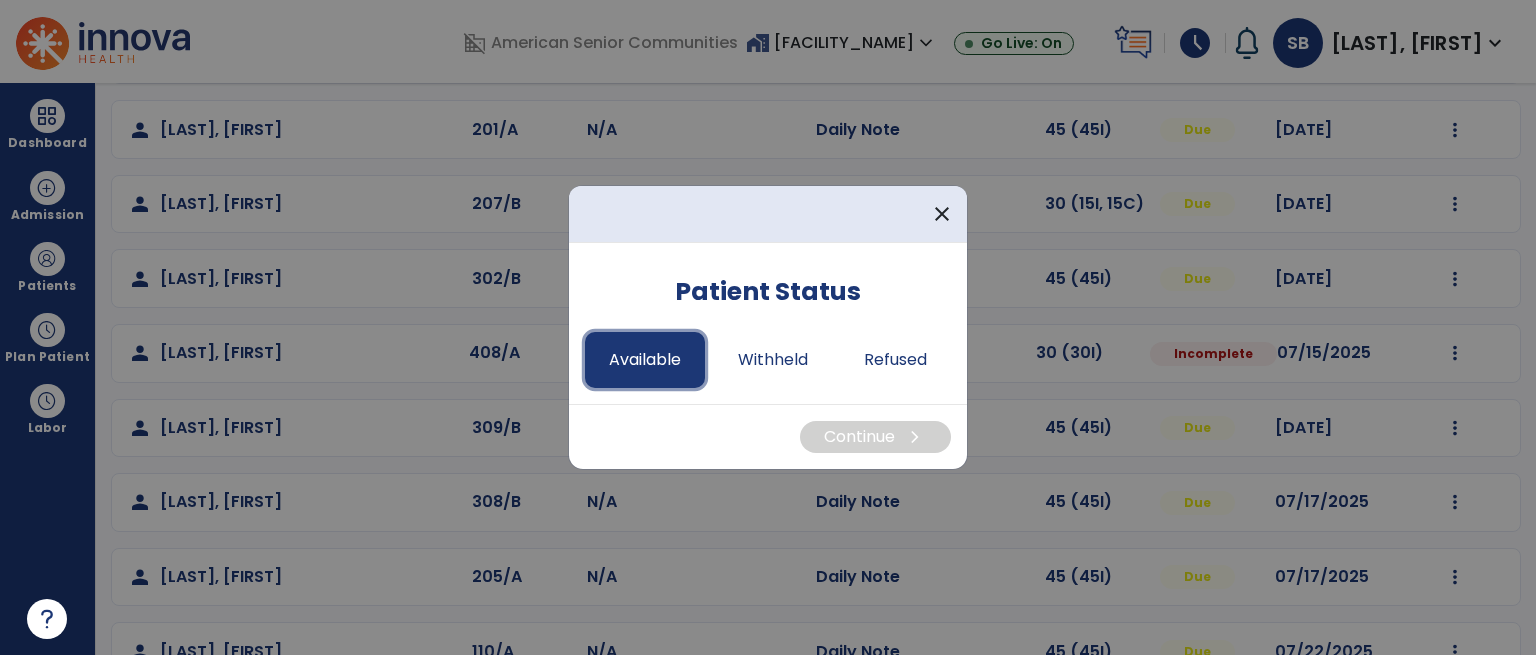 click on "Available" at bounding box center (645, 360) 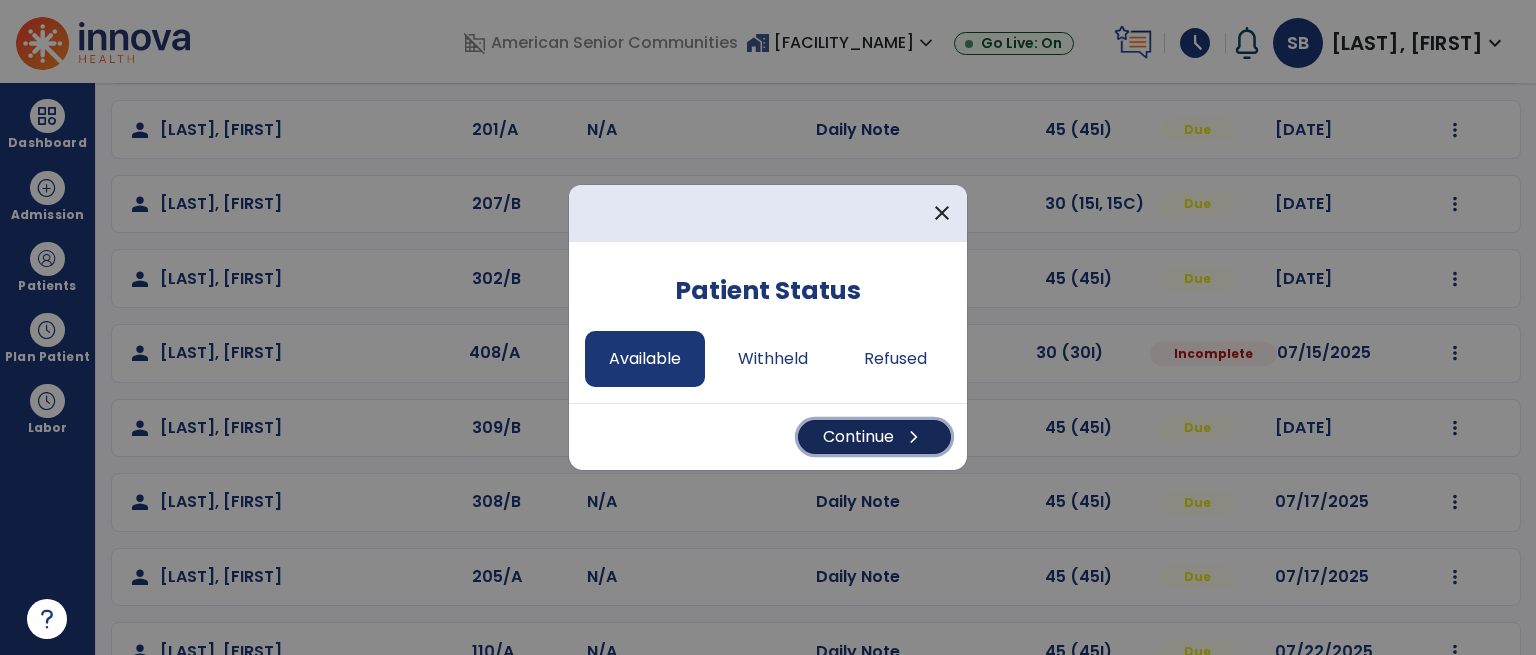 click on "Continue   chevron_right" at bounding box center (874, 437) 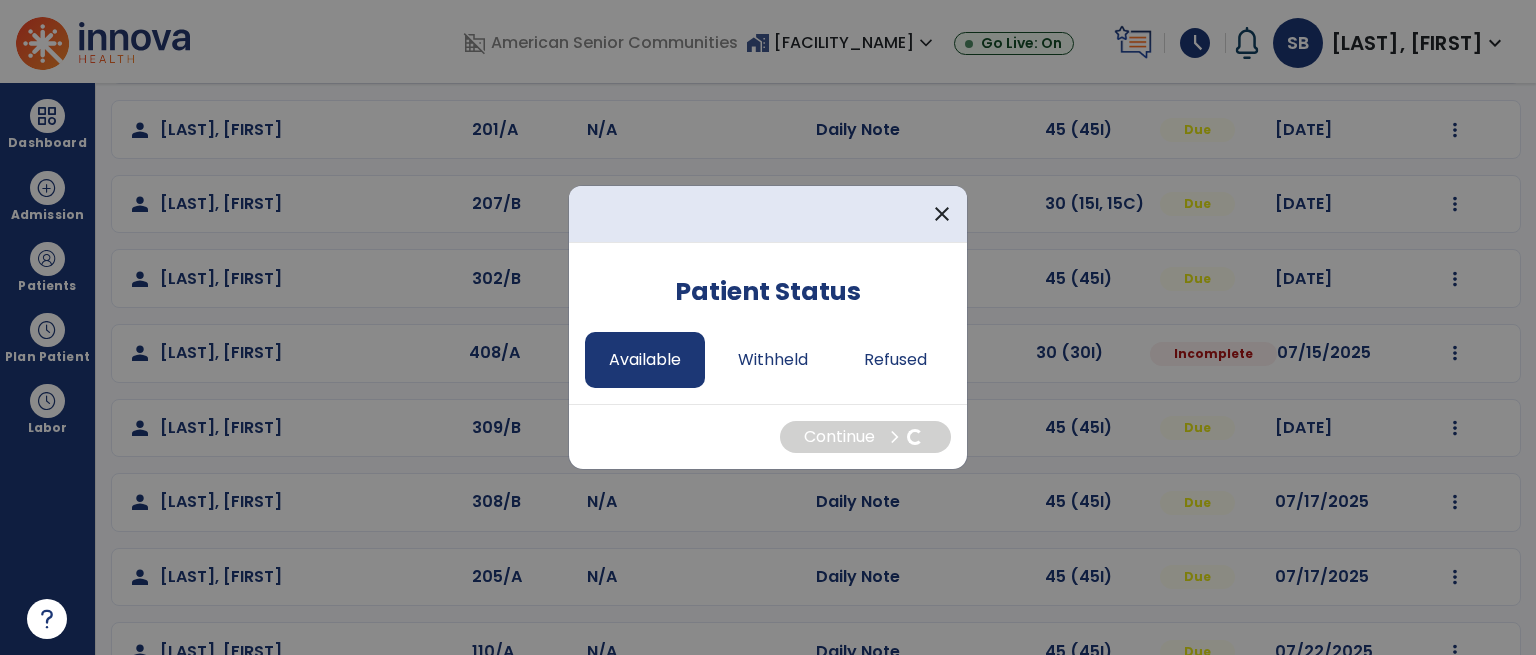 select on "*" 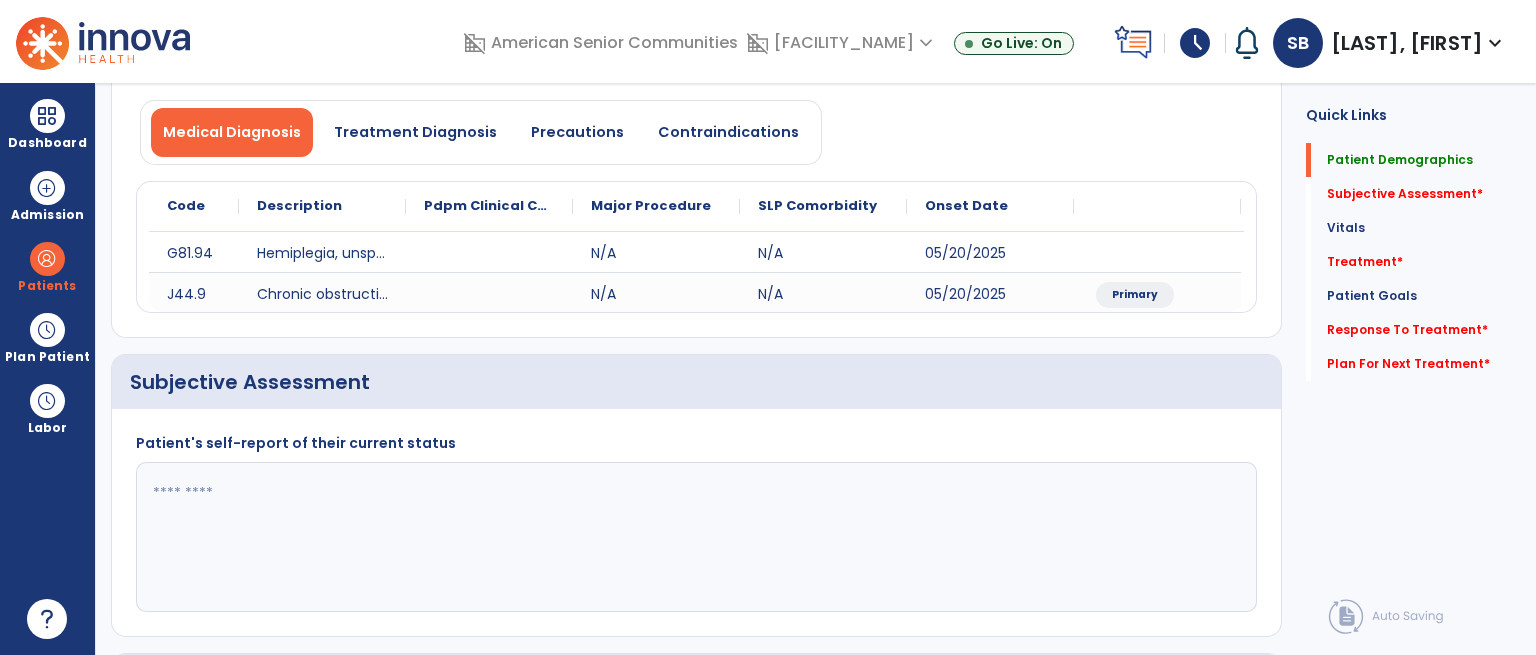 click 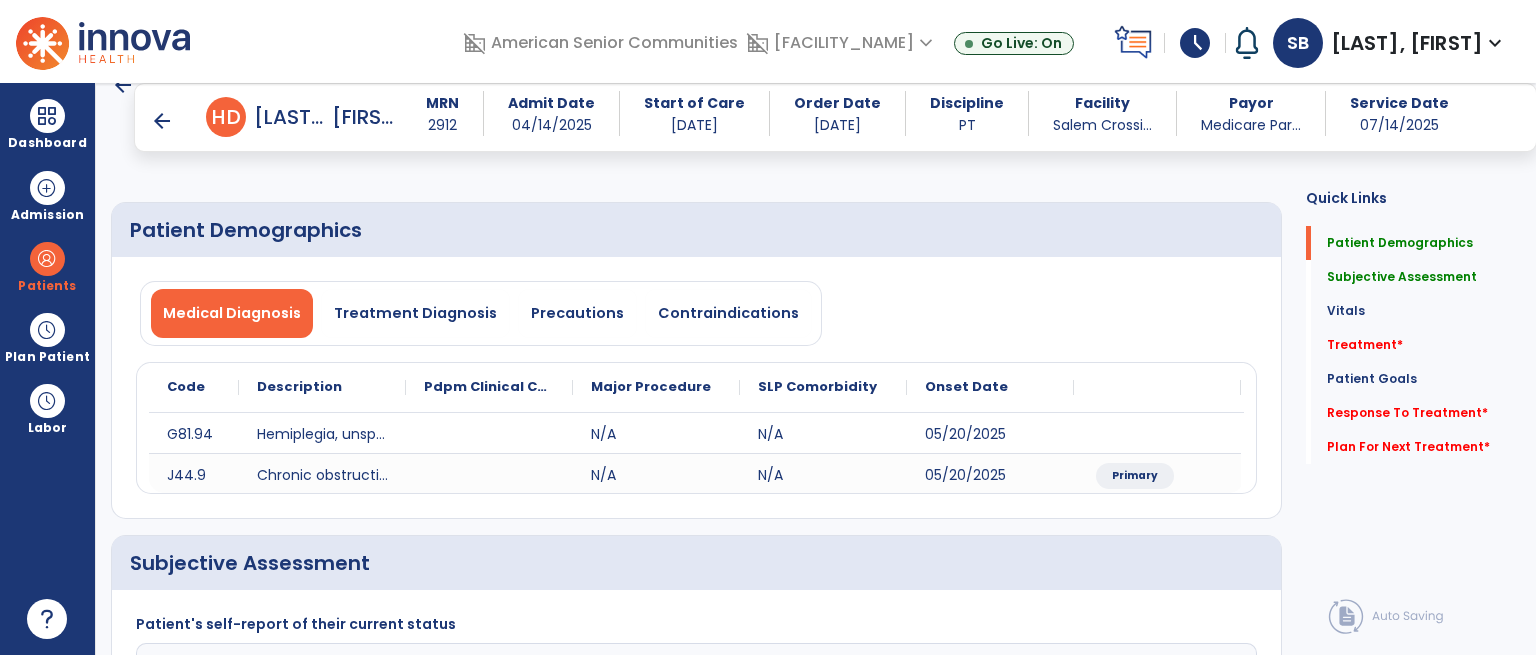 scroll, scrollTop: 333, scrollLeft: 0, axis: vertical 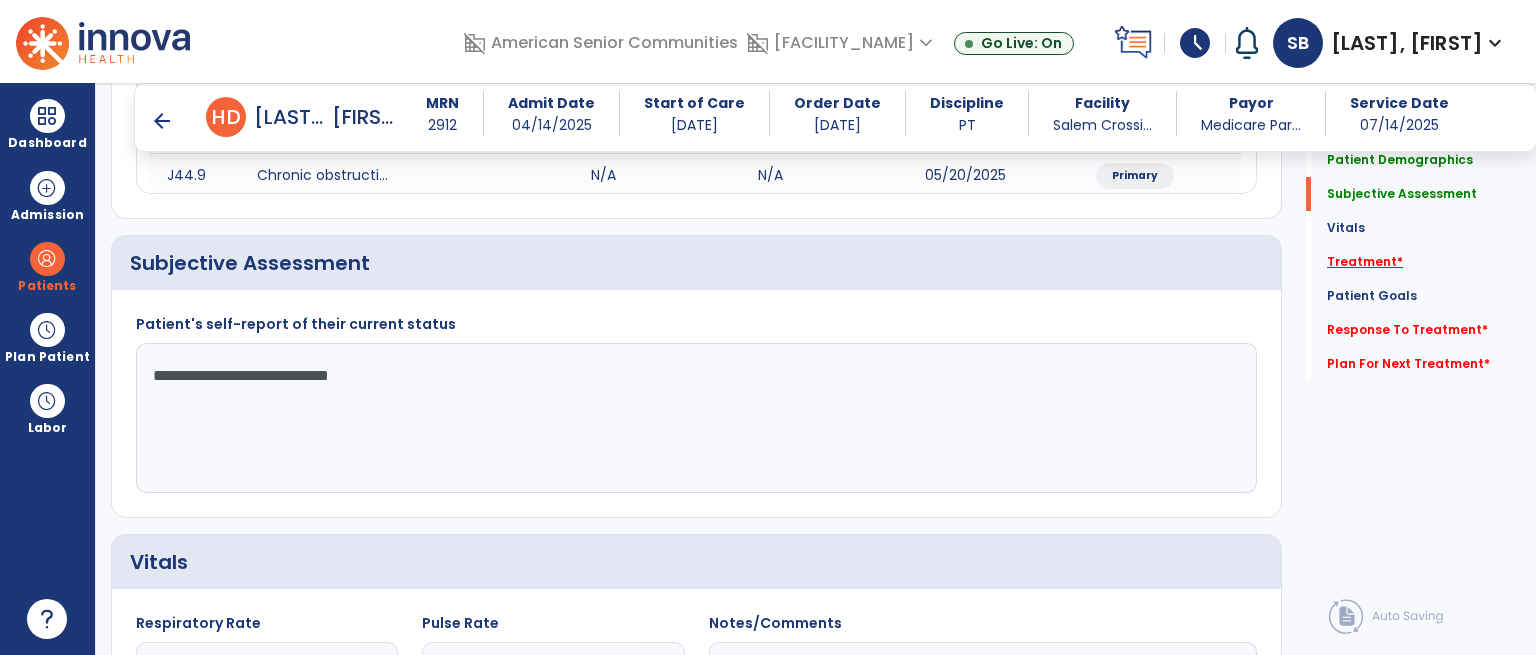 type on "**********" 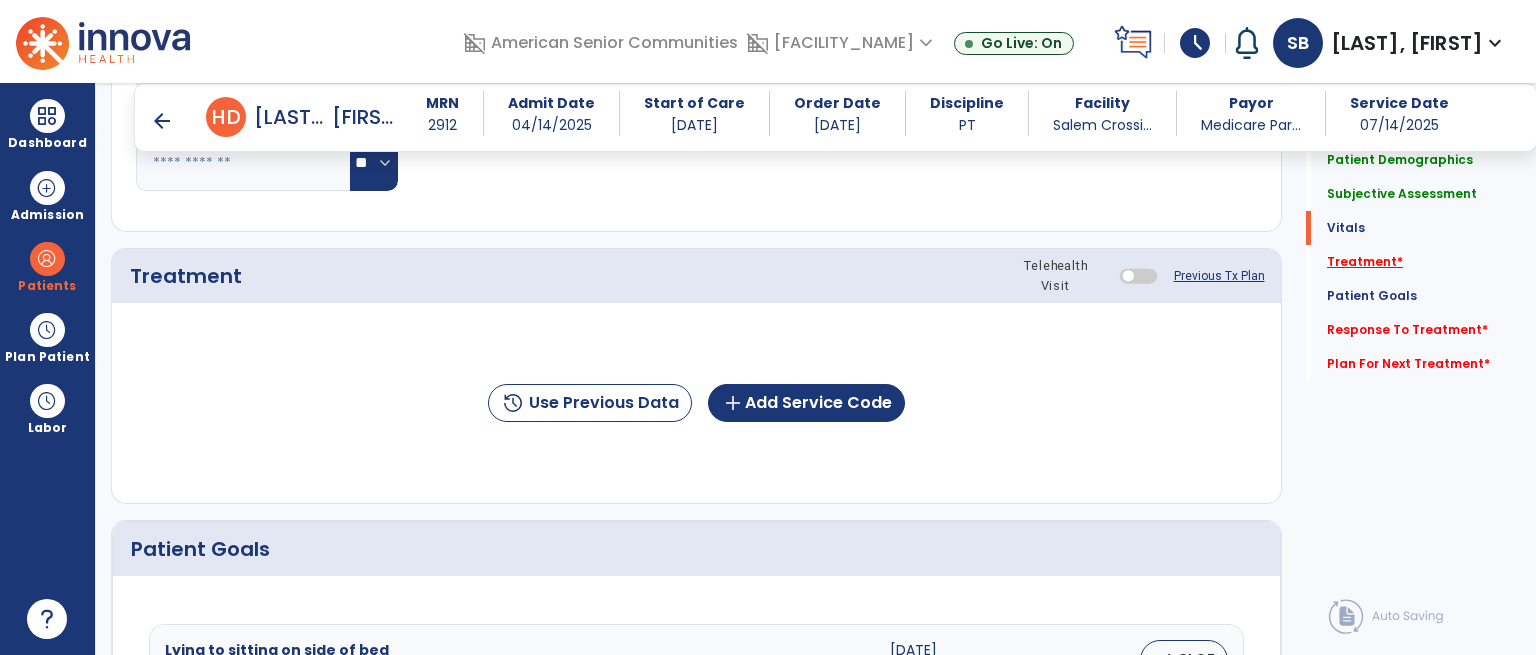 scroll, scrollTop: 1047, scrollLeft: 0, axis: vertical 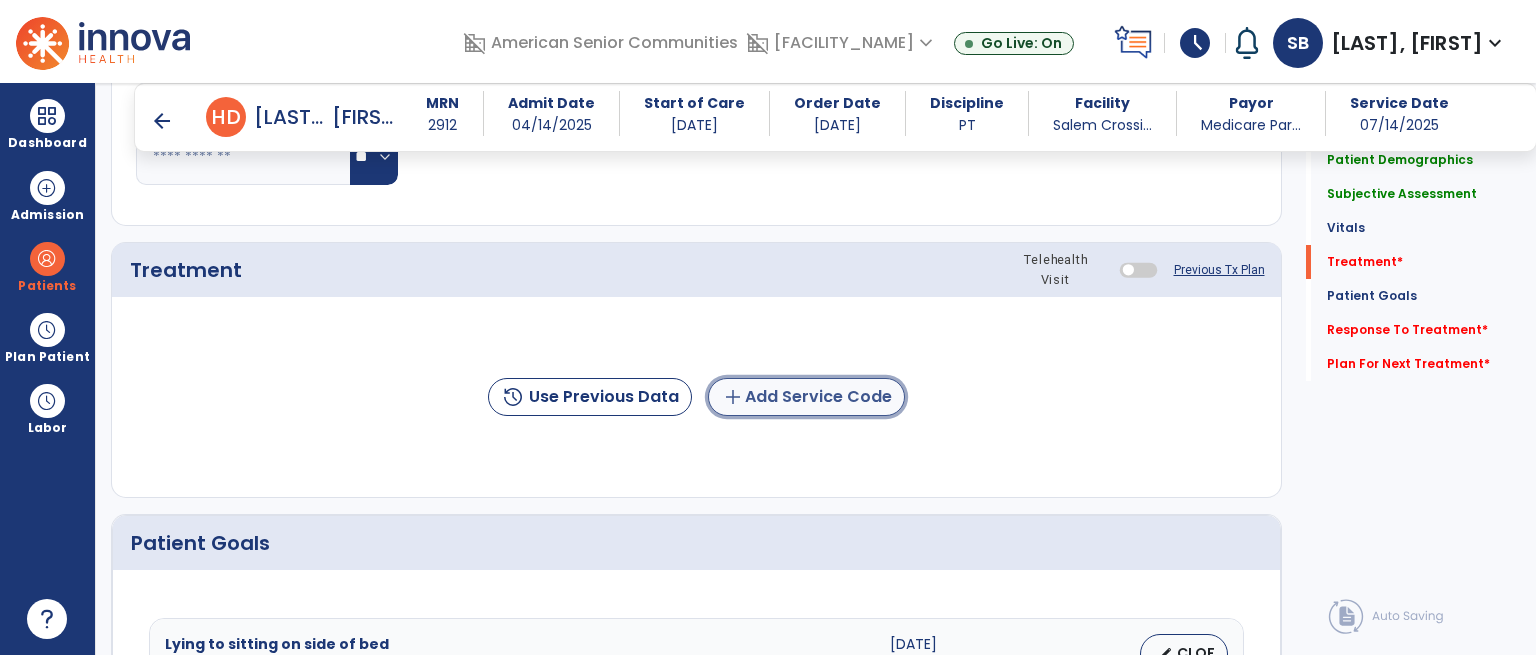 click on "add  Add Service Code" 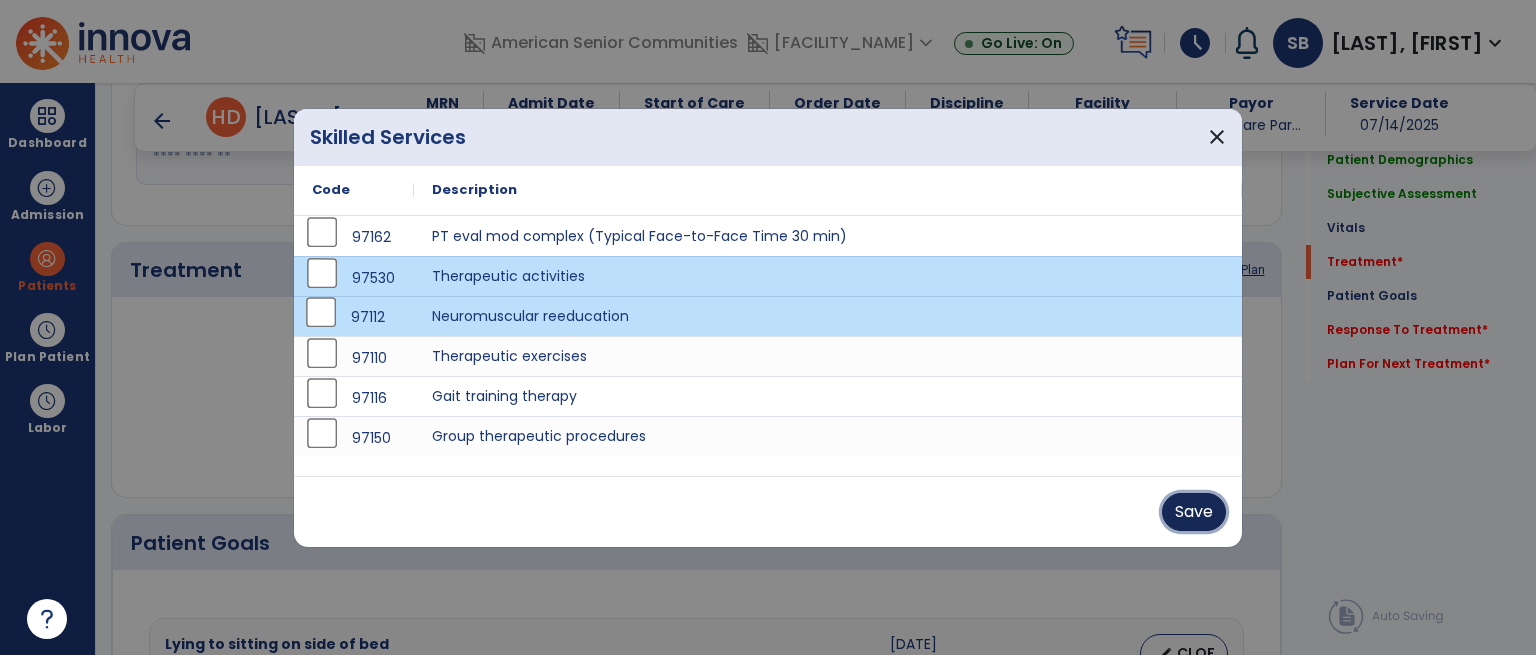 click on "Save" at bounding box center [1194, 512] 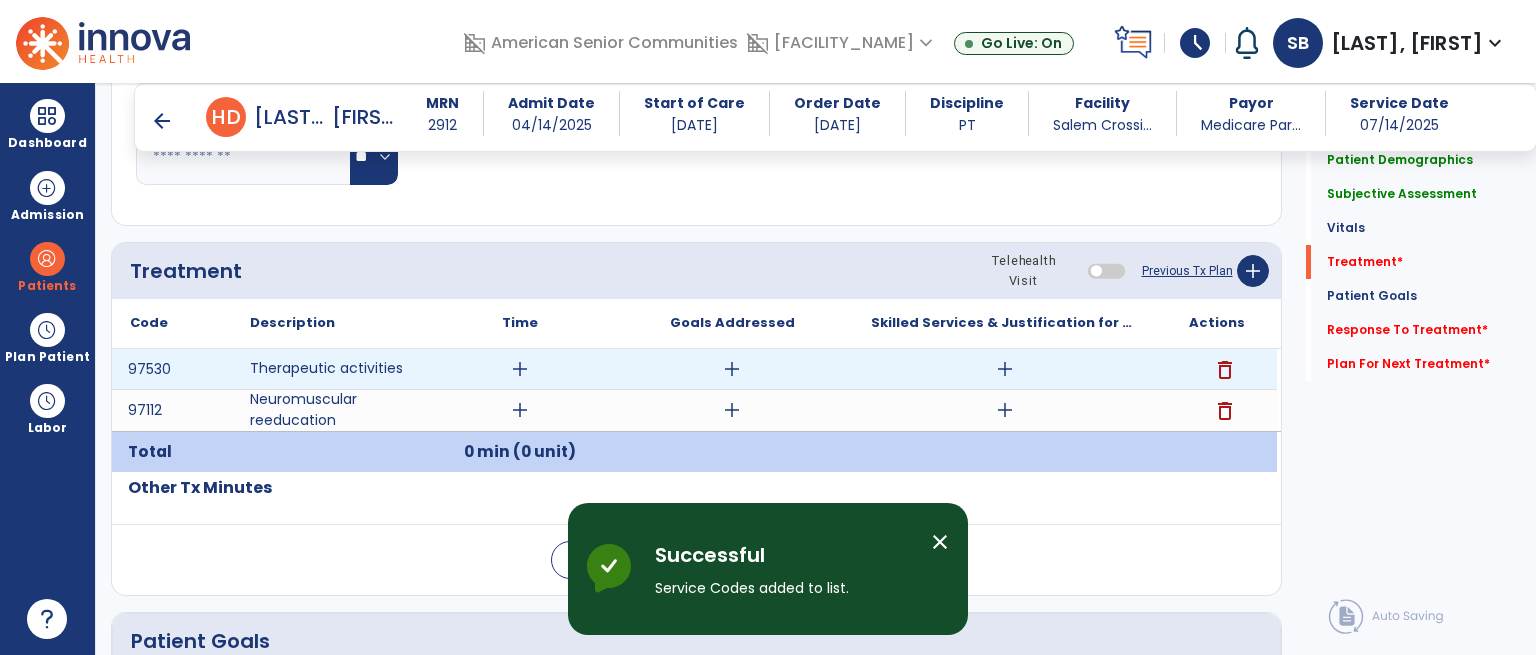 click on "add" at bounding box center [520, 369] 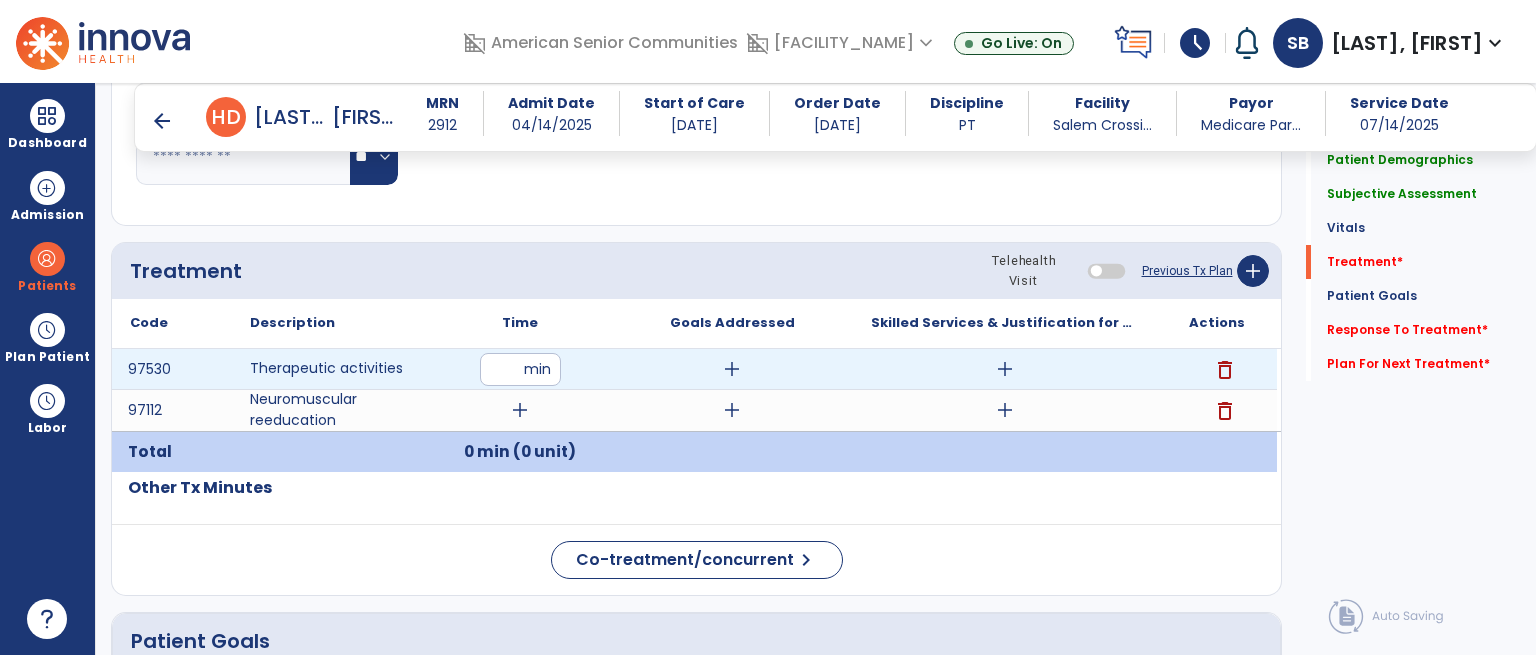 type on "**" 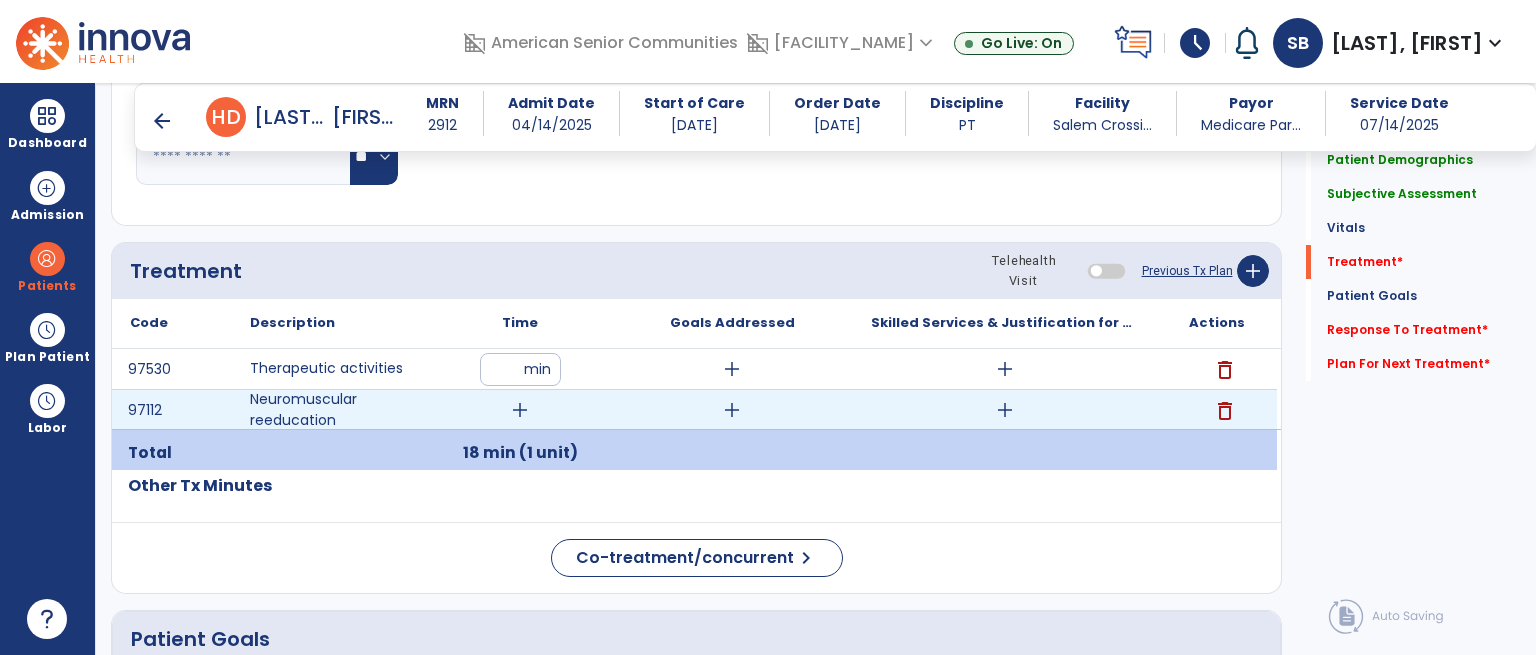 click on "add" at bounding box center [520, 410] 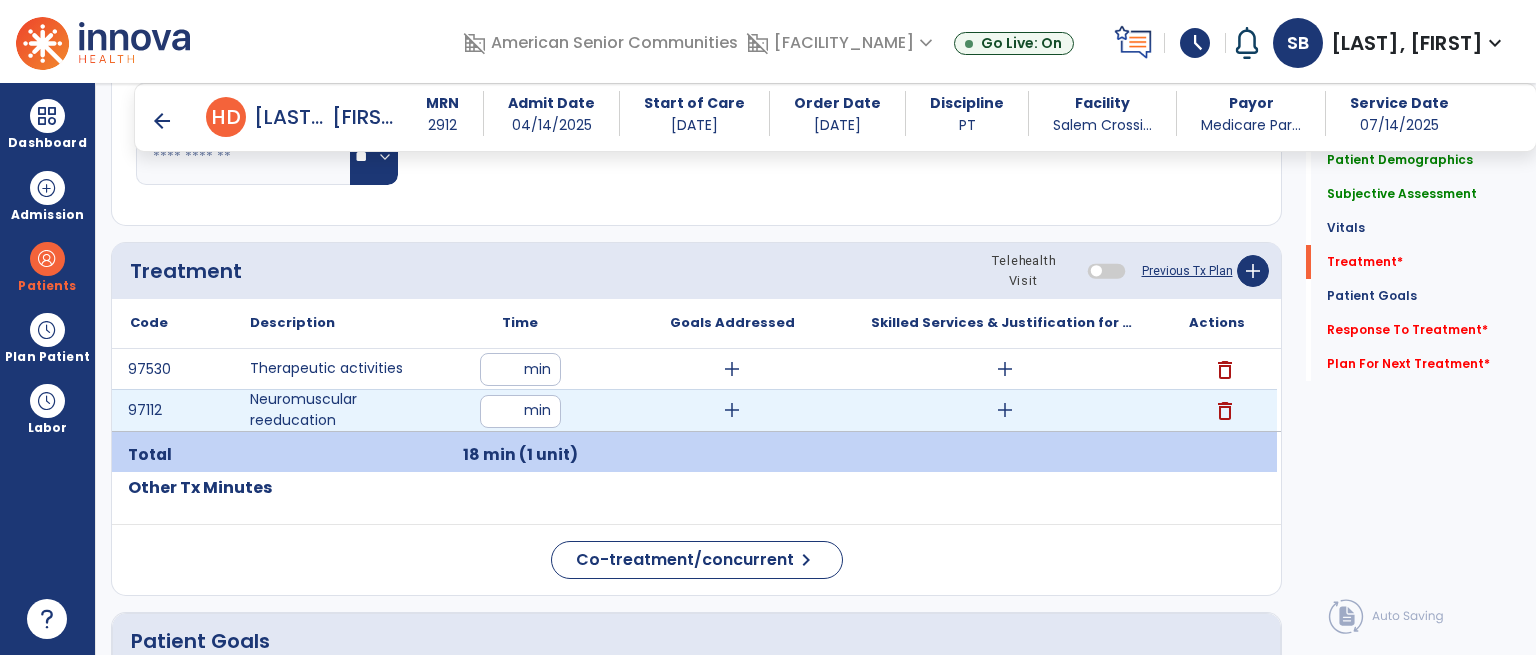 type on "**" 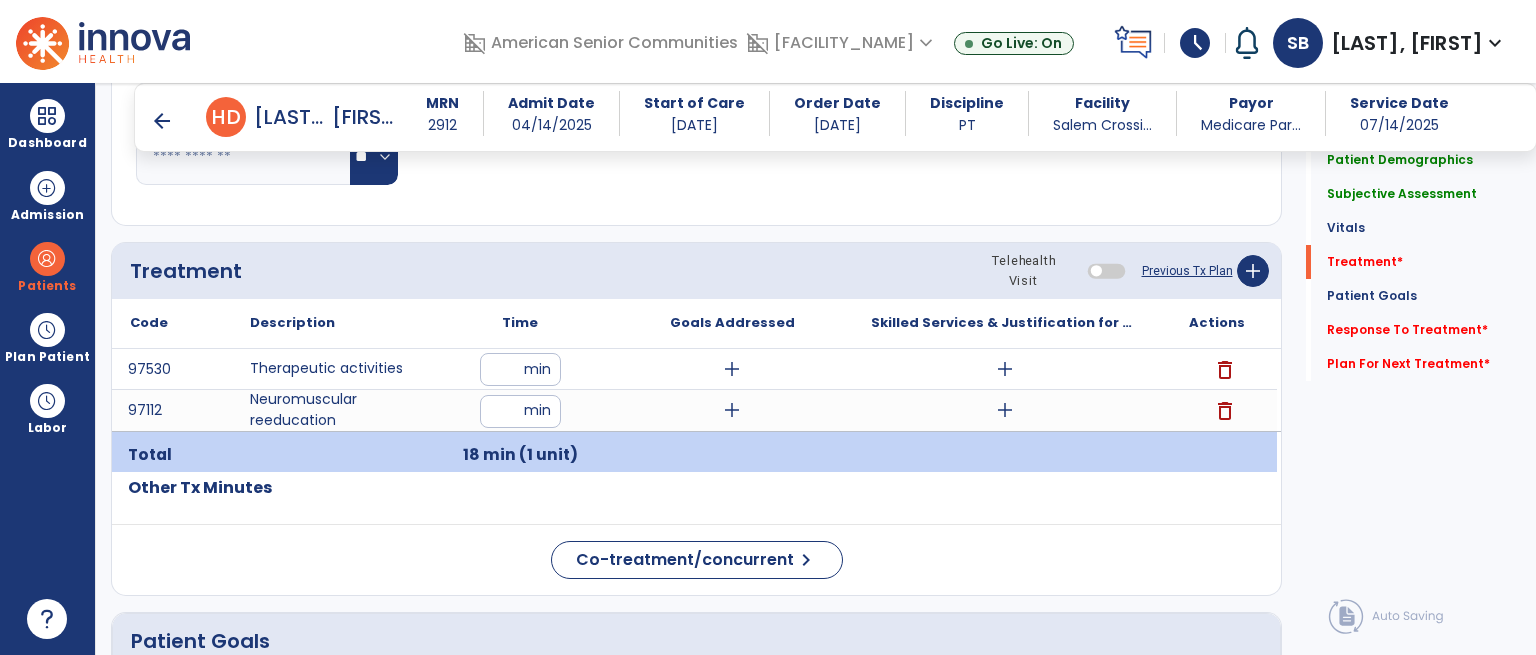 click on "Other Tx Minutes" 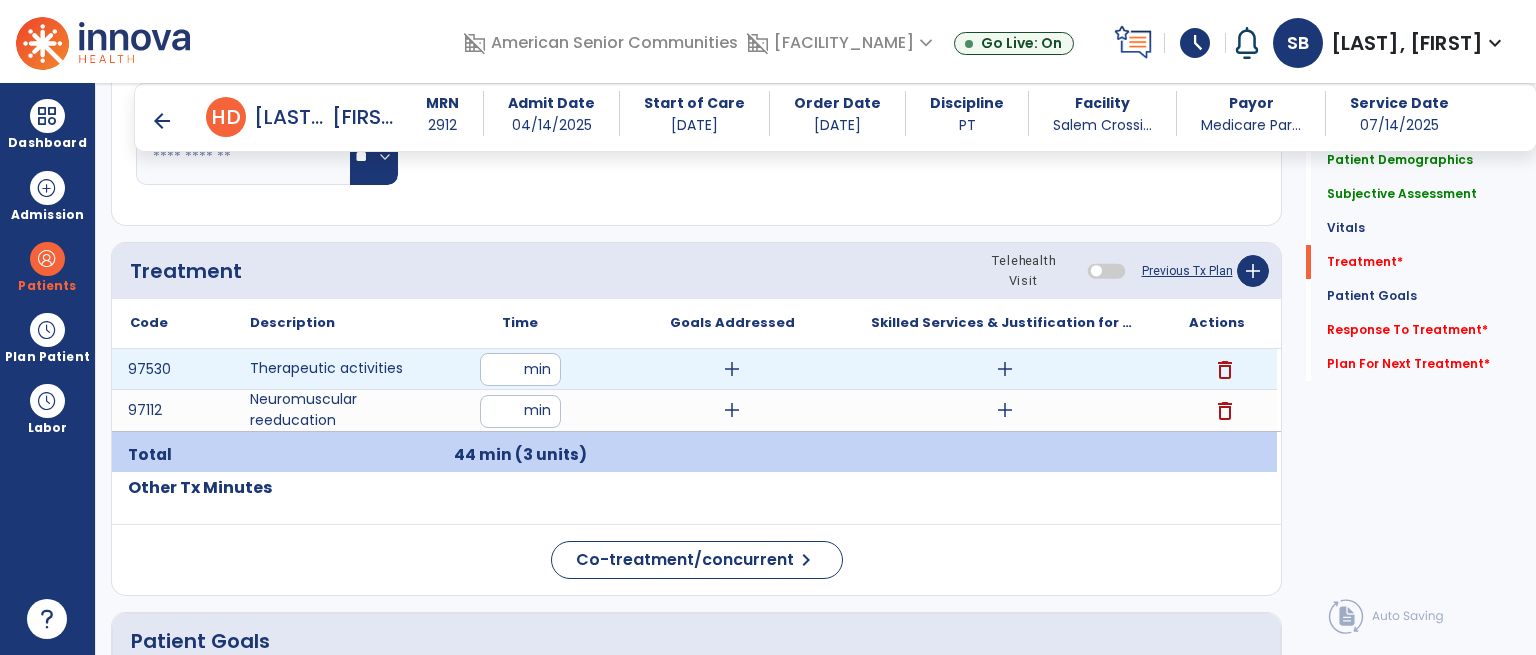 click on "add" at bounding box center [1005, 369] 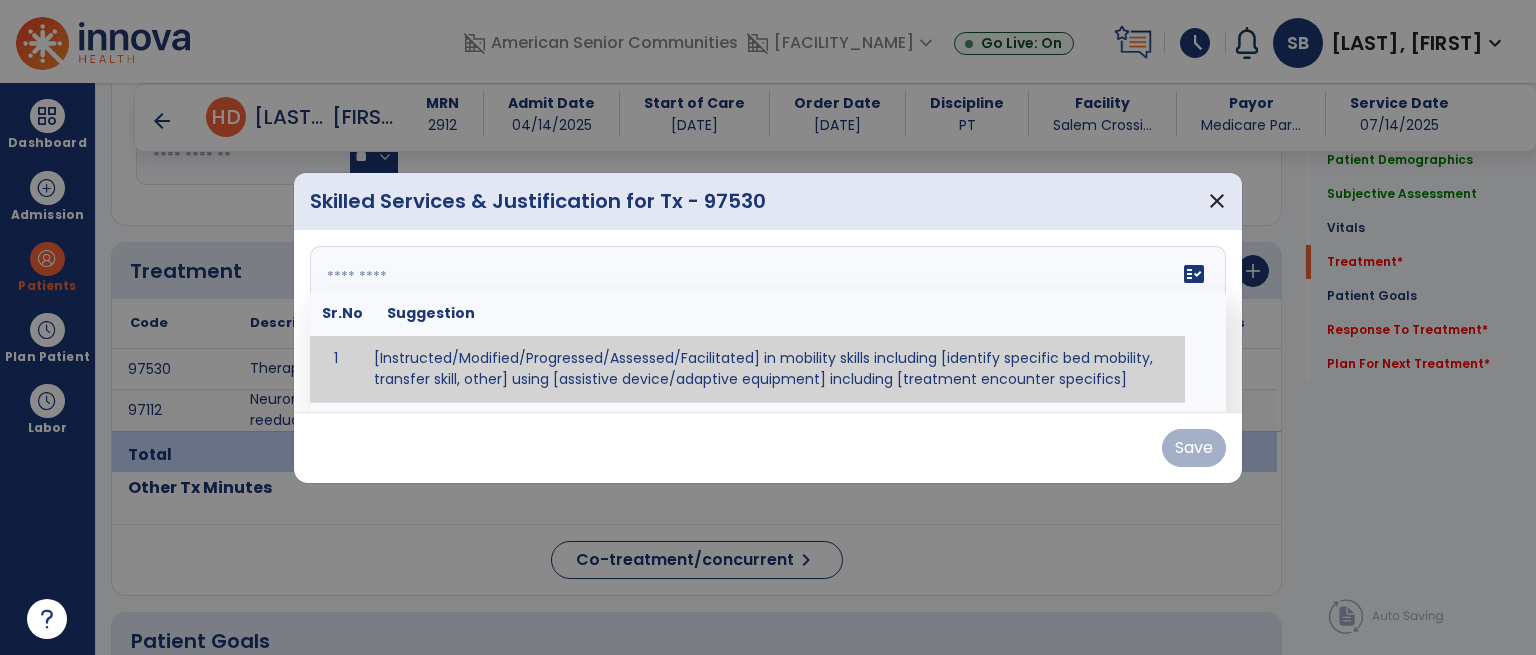 click on "[Instructed/Modified/Progressed/Assessed] in mobility skills including [identify specific bed mobility, transfer skill, other] using [assistive device/adaptive equipment] including [treatment encounter specifics]" at bounding box center (768, 321) 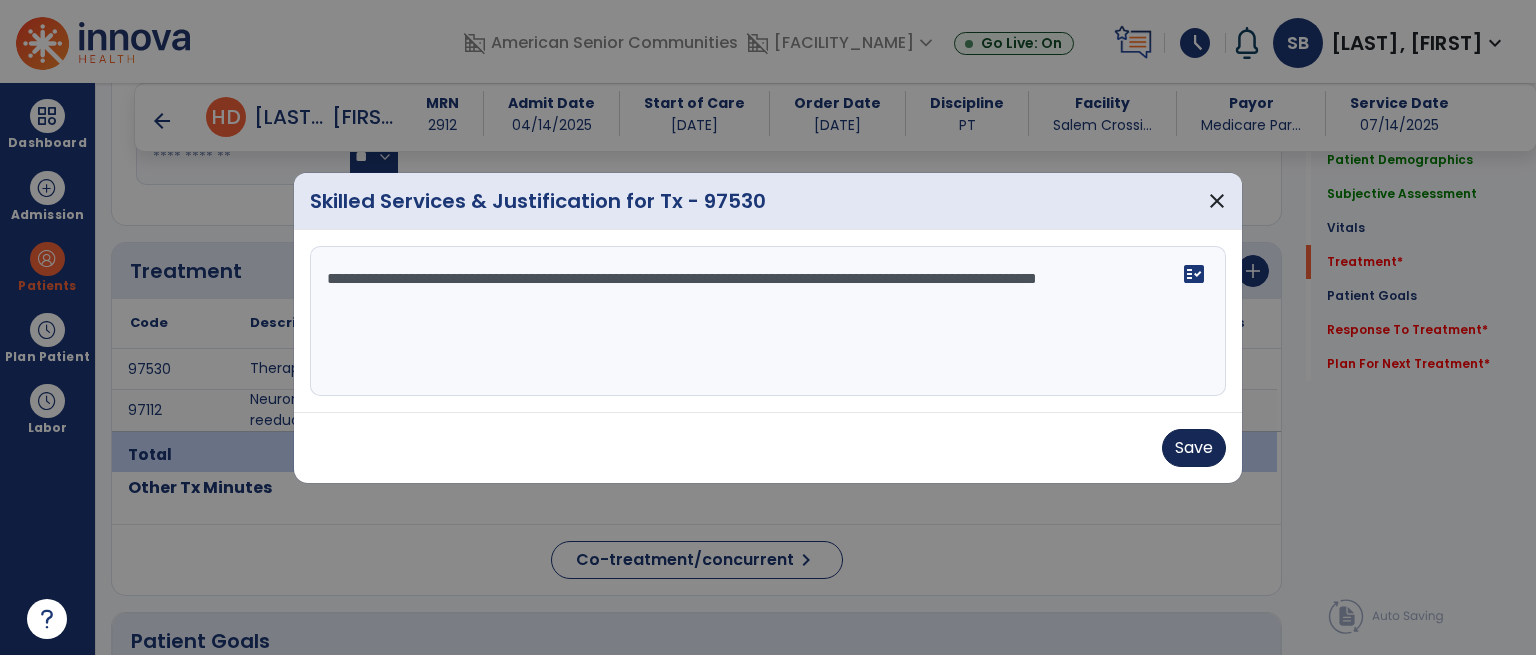 type on "**********" 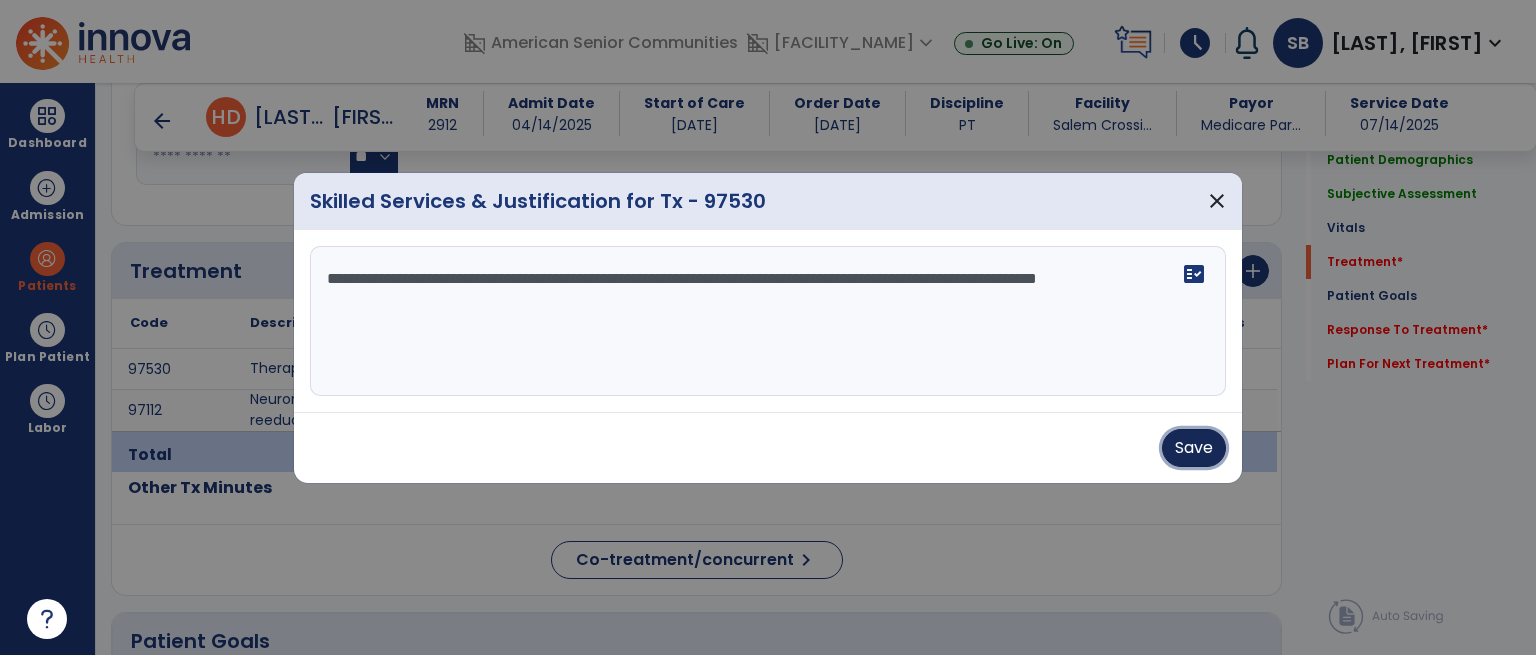 click on "Save" at bounding box center (1194, 448) 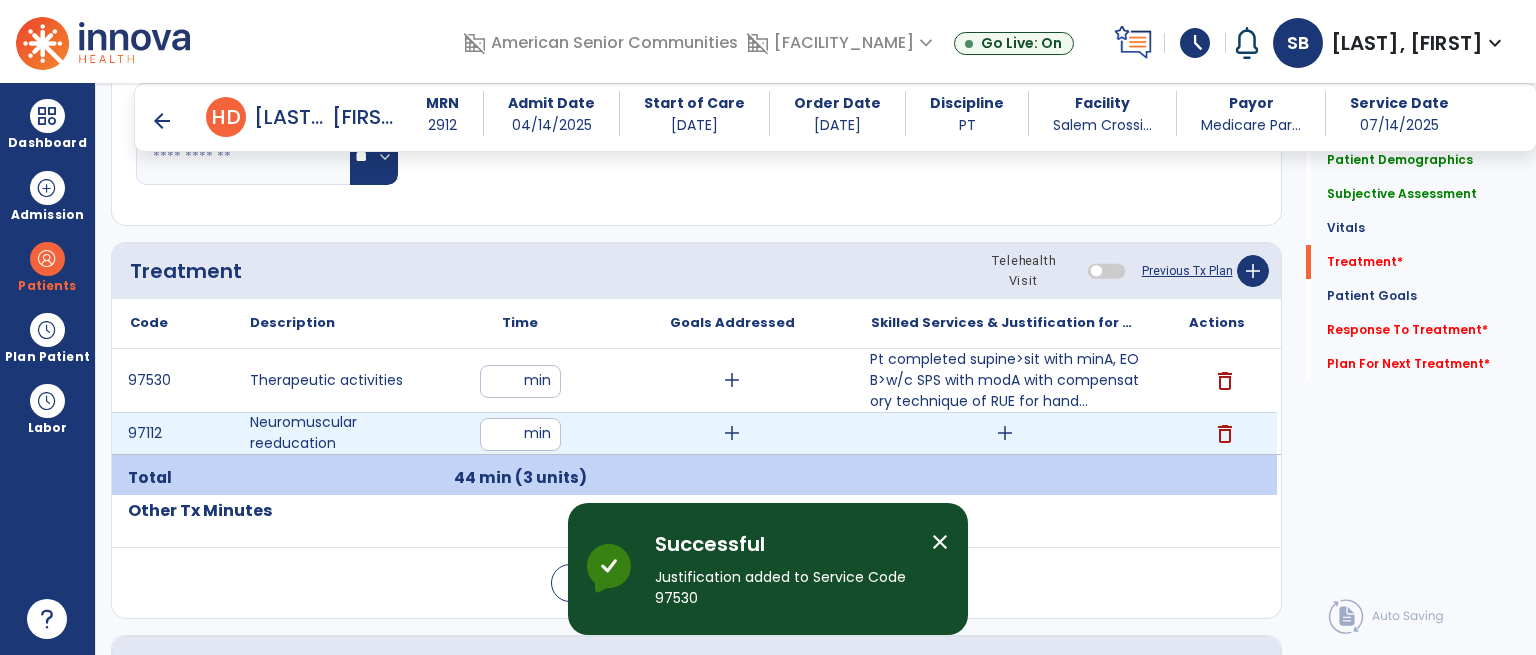 click on "add" at bounding box center (1005, 433) 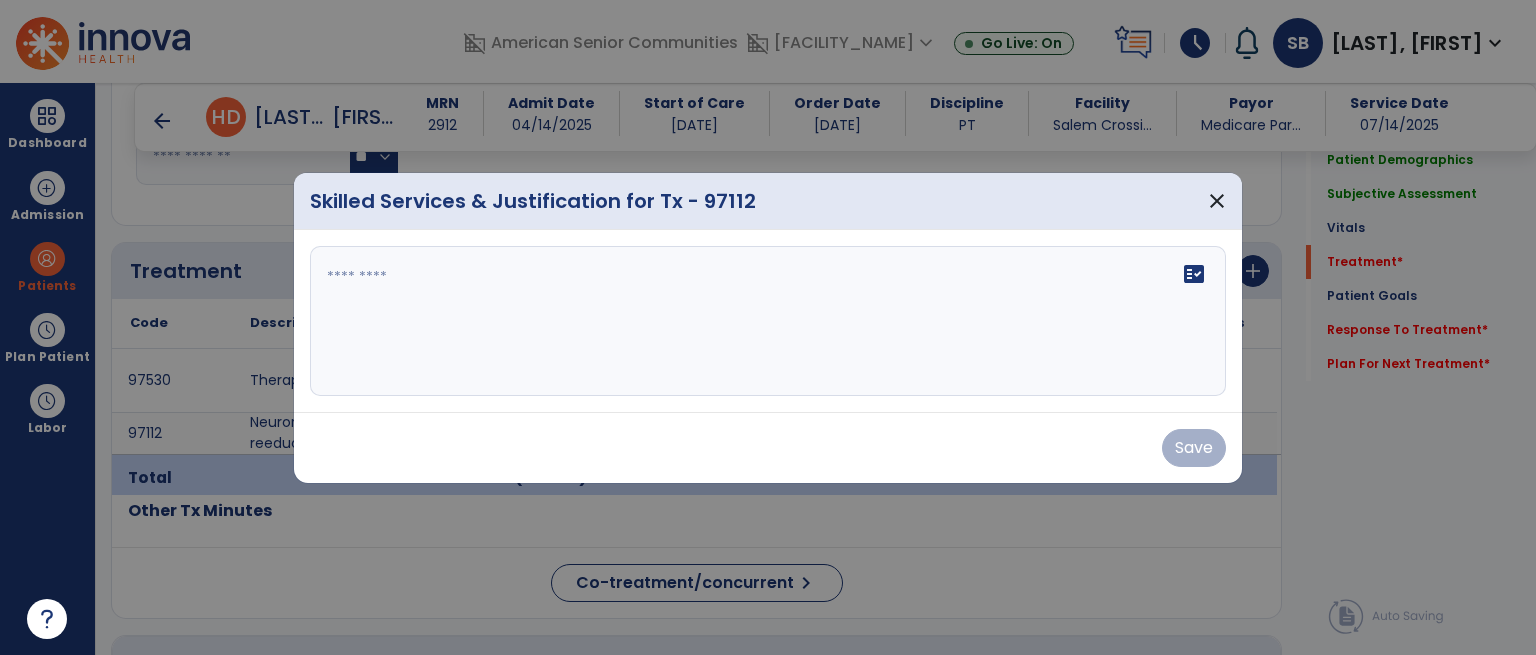 click at bounding box center (768, 321) 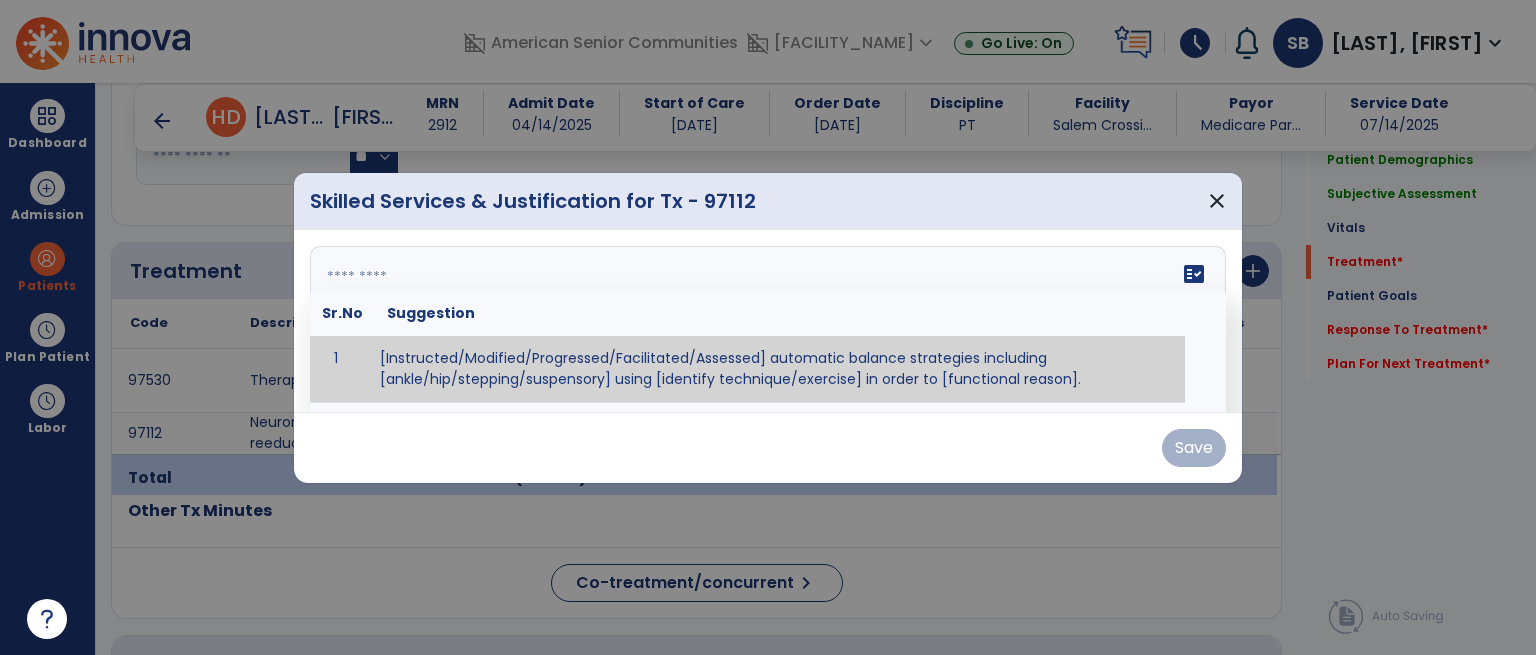 paste on "**********" 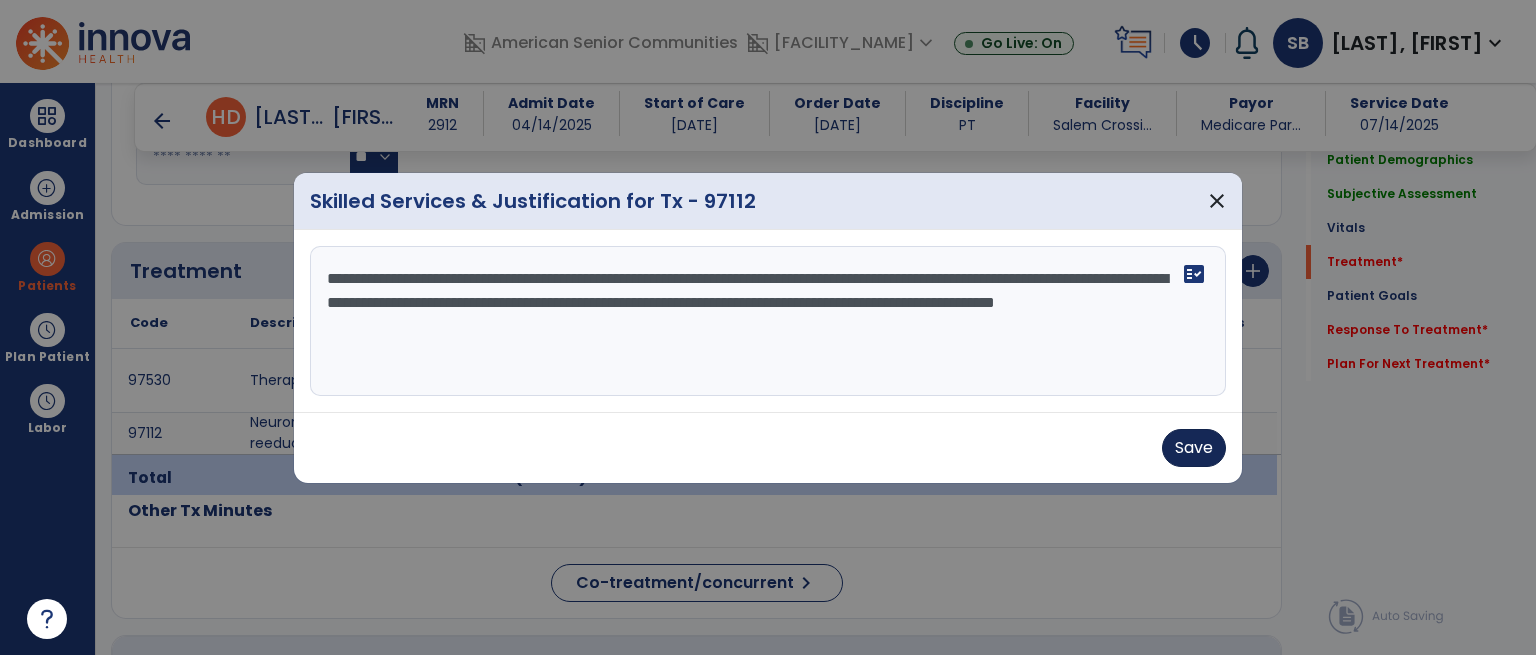 type on "**********" 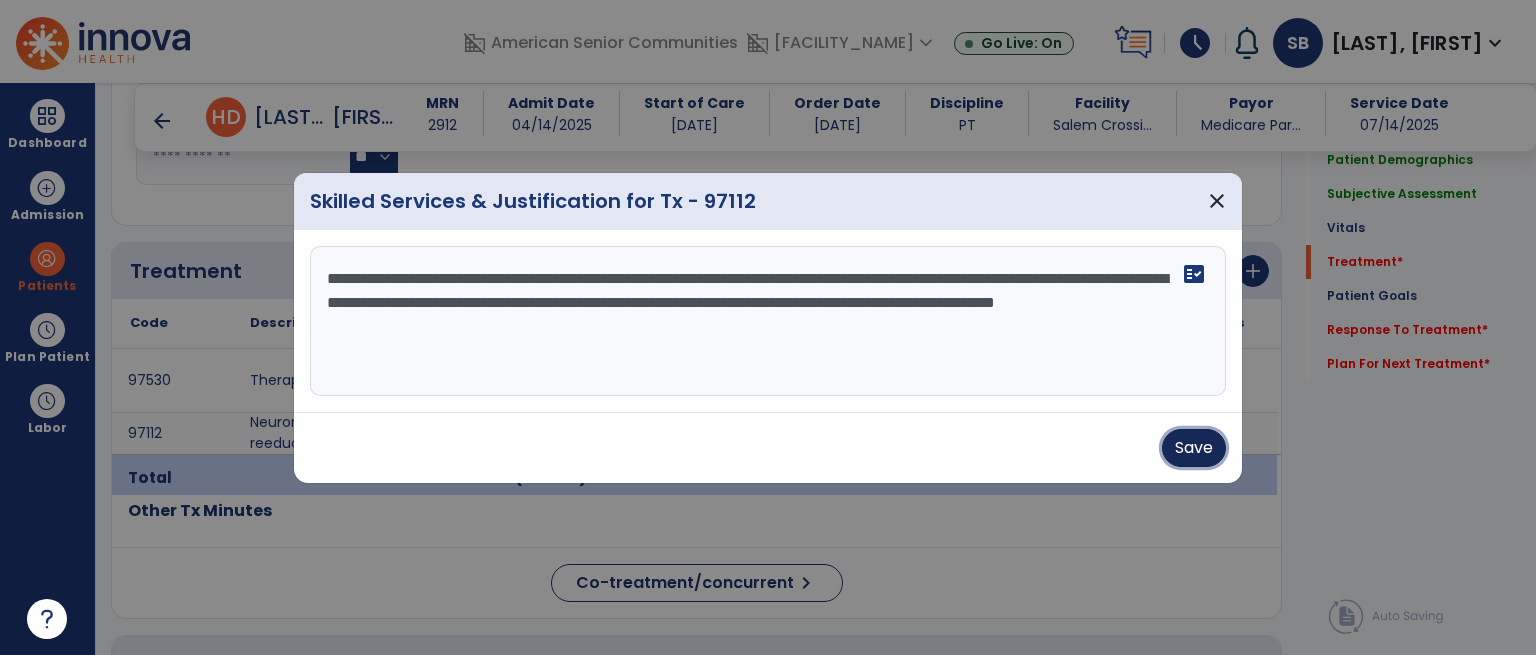 click on "Save" at bounding box center [1194, 448] 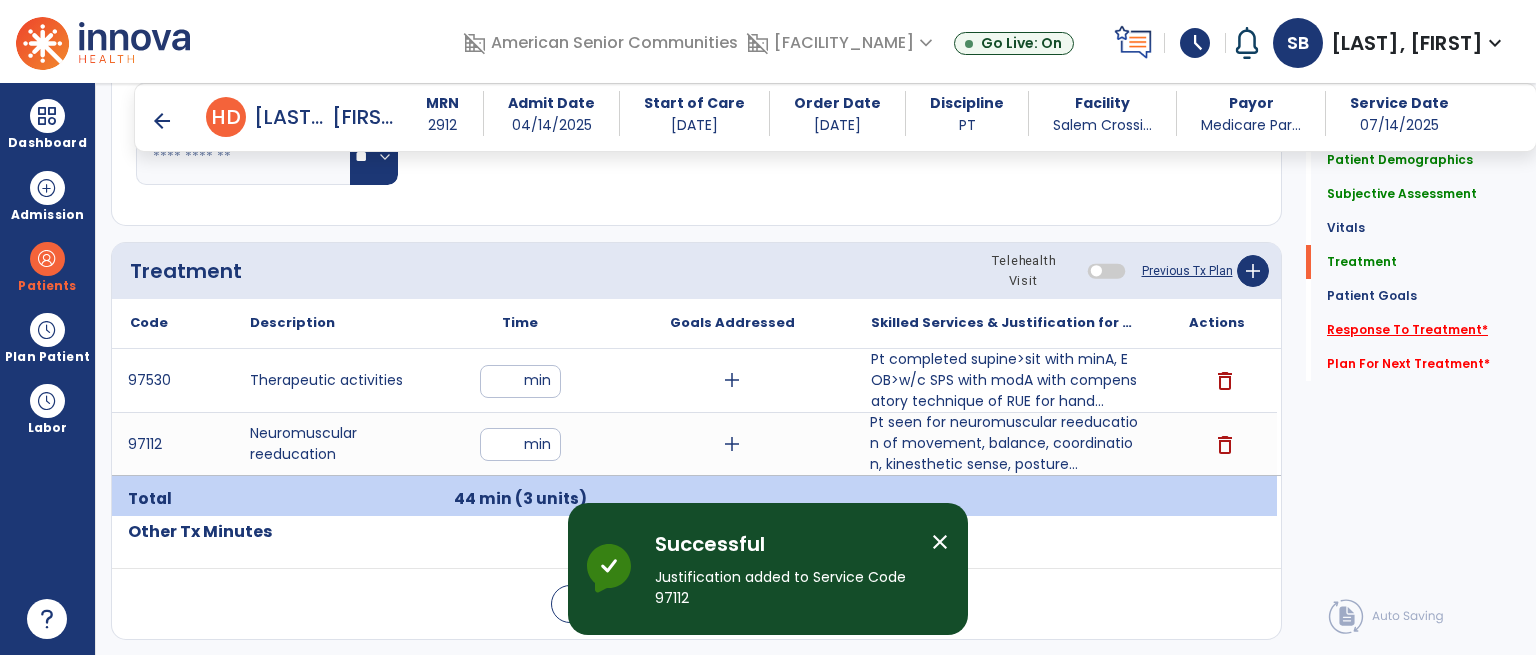 click on "Response To Treatment   *" 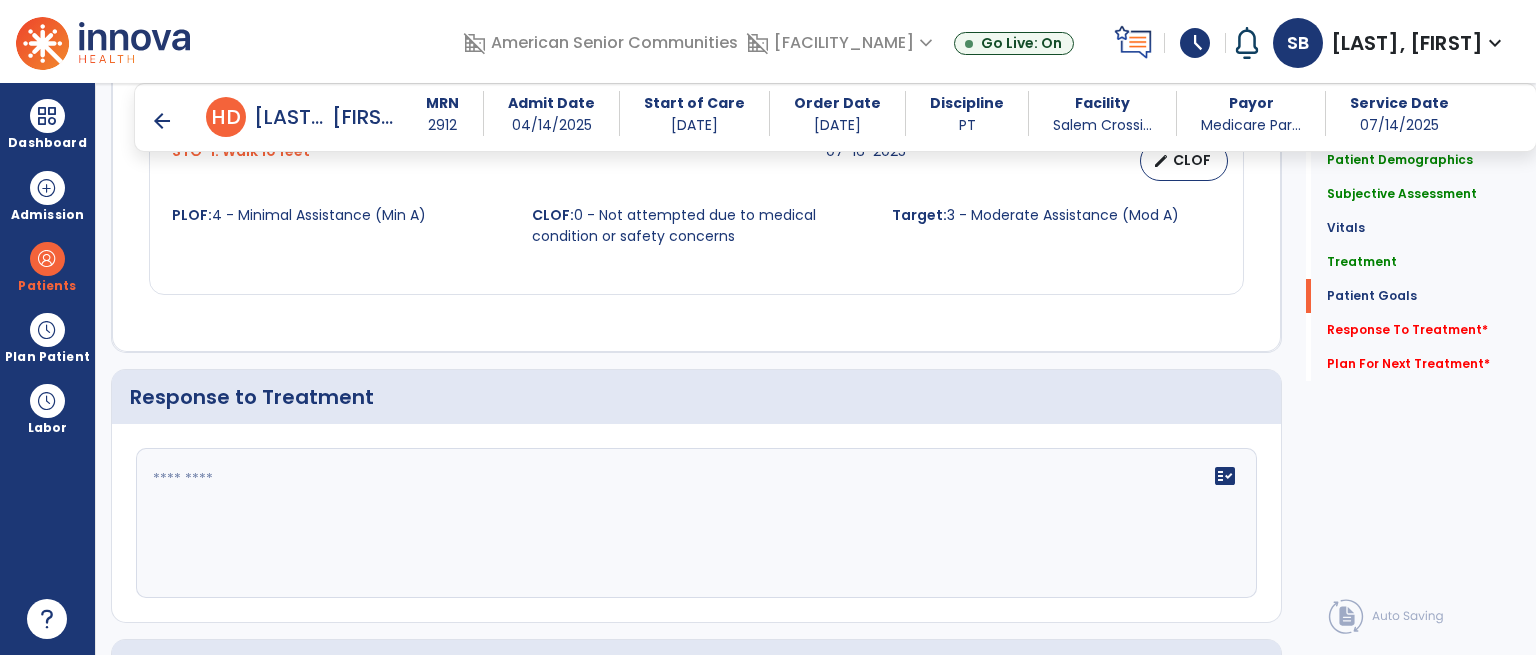 scroll, scrollTop: 2839, scrollLeft: 0, axis: vertical 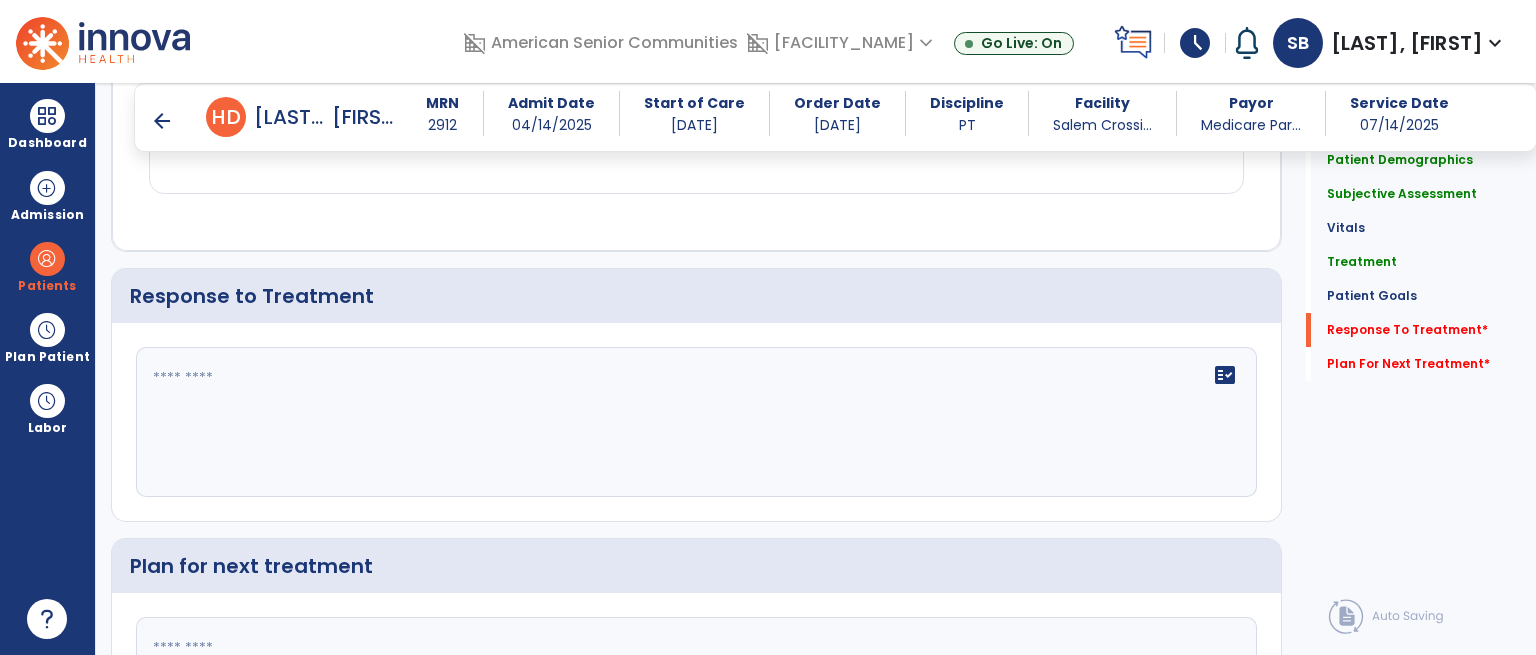 click on "fact_check" 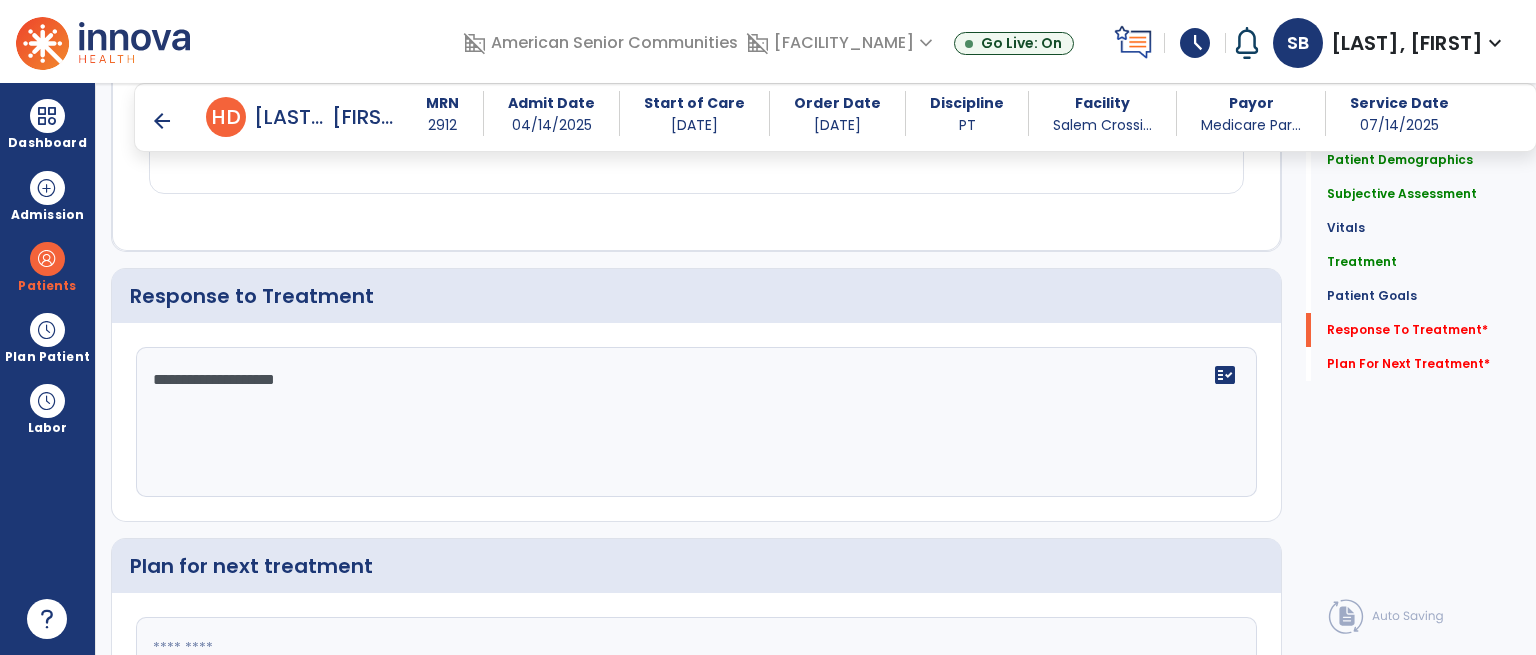 type on "**********" 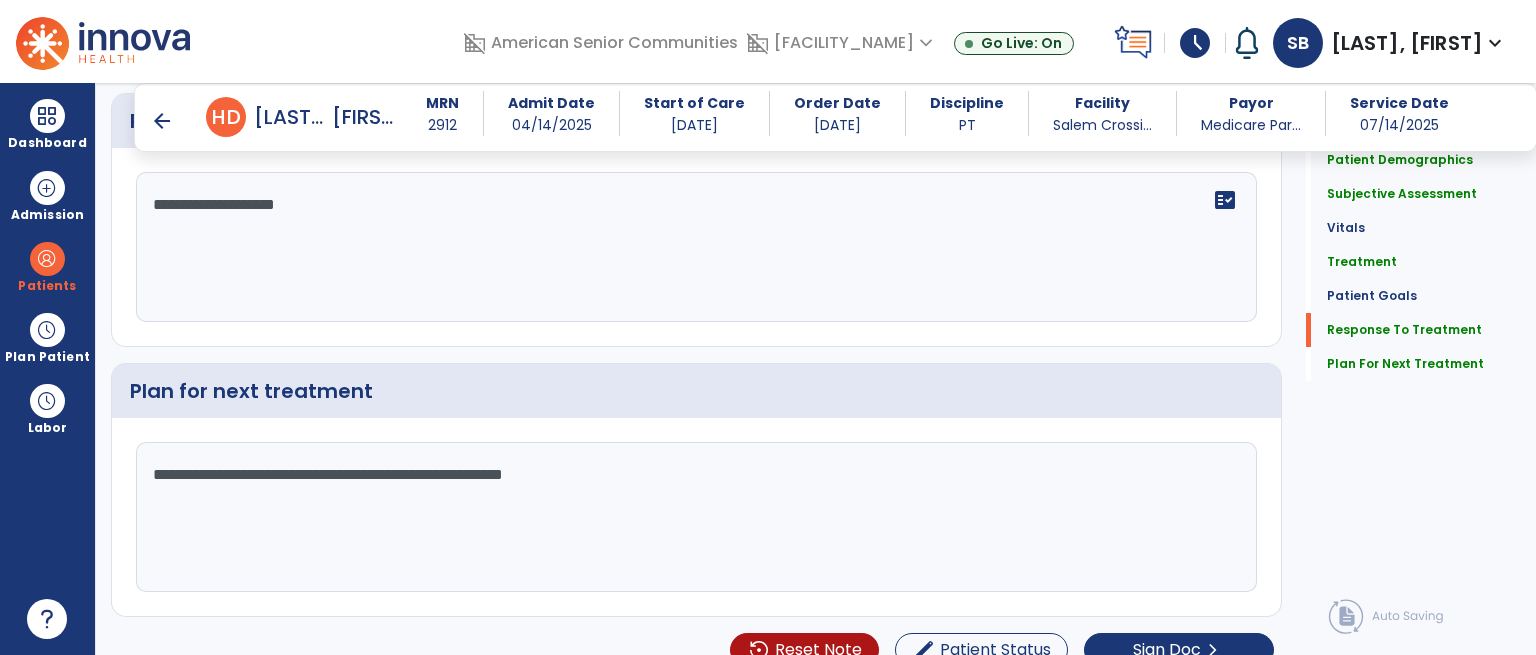 scroll, scrollTop: 3013, scrollLeft: 0, axis: vertical 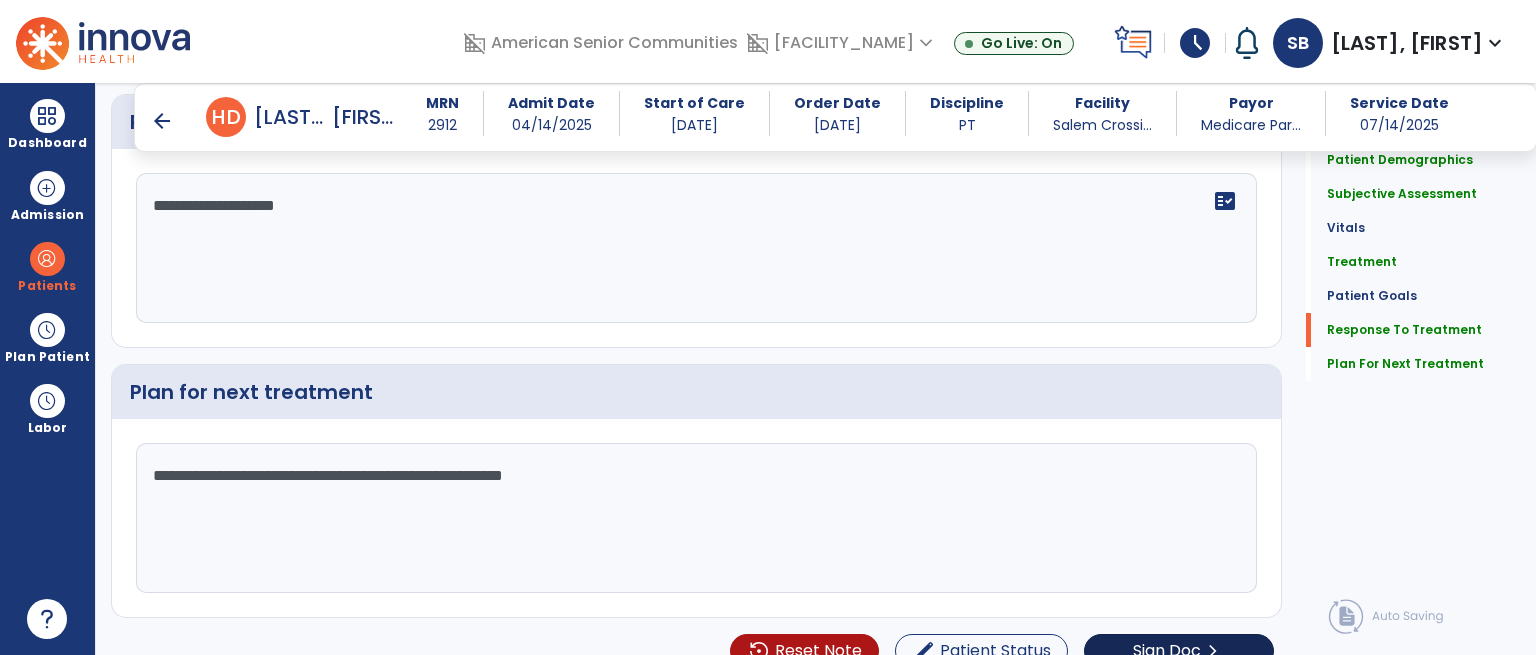 type on "**********" 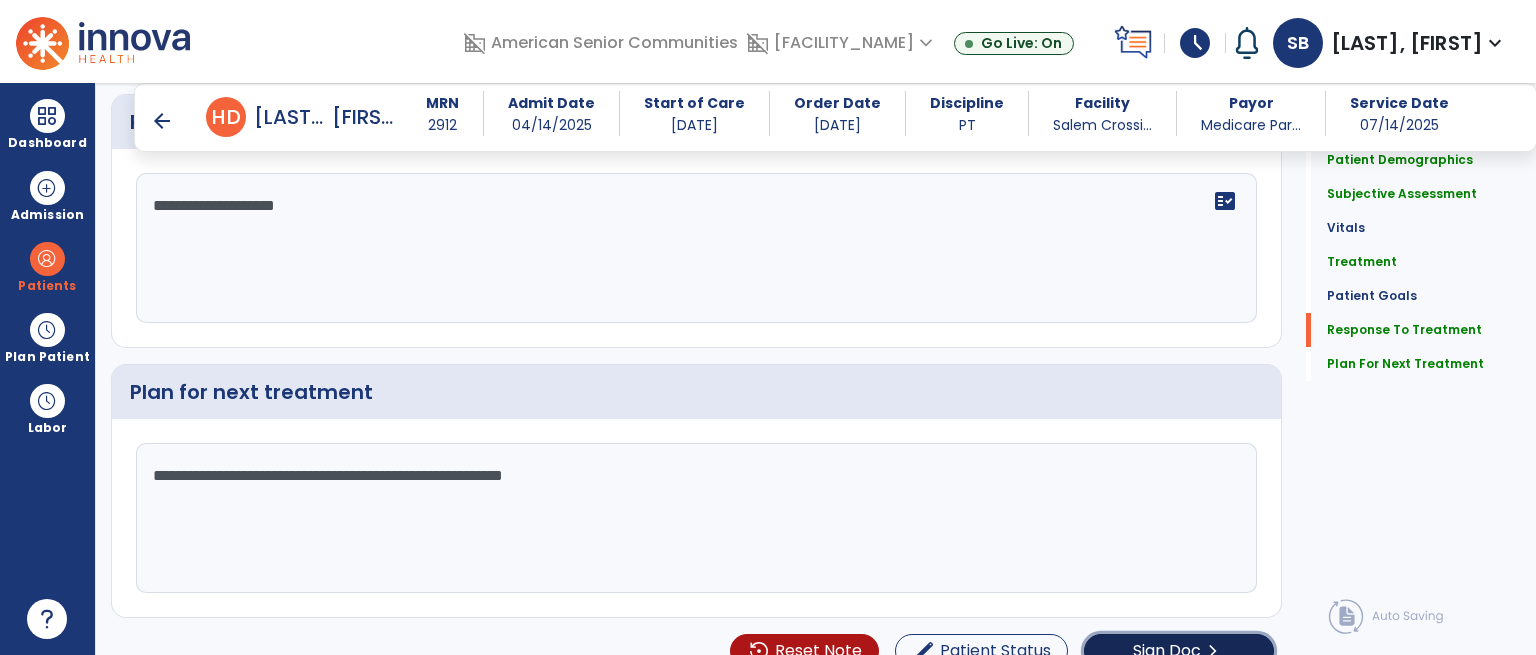 click on "Sign Doc" 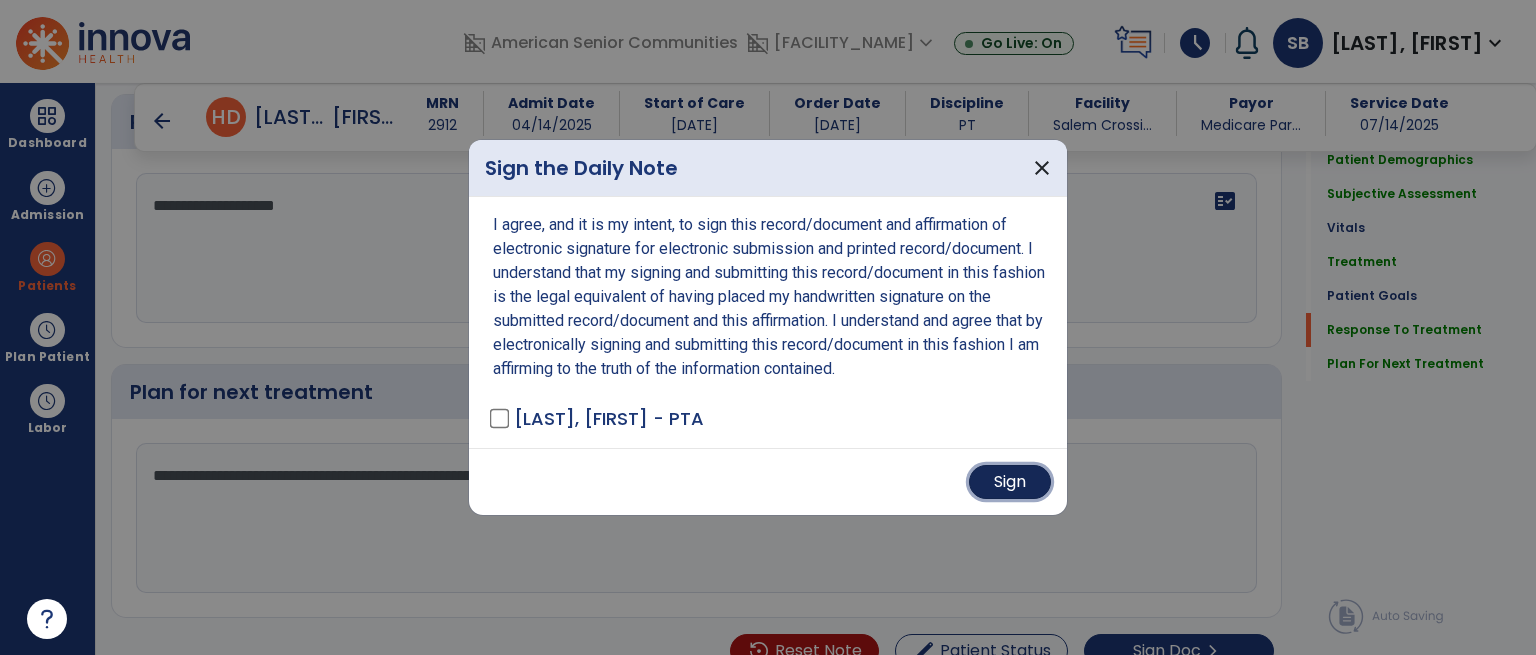 click on "Sign" at bounding box center (1010, 482) 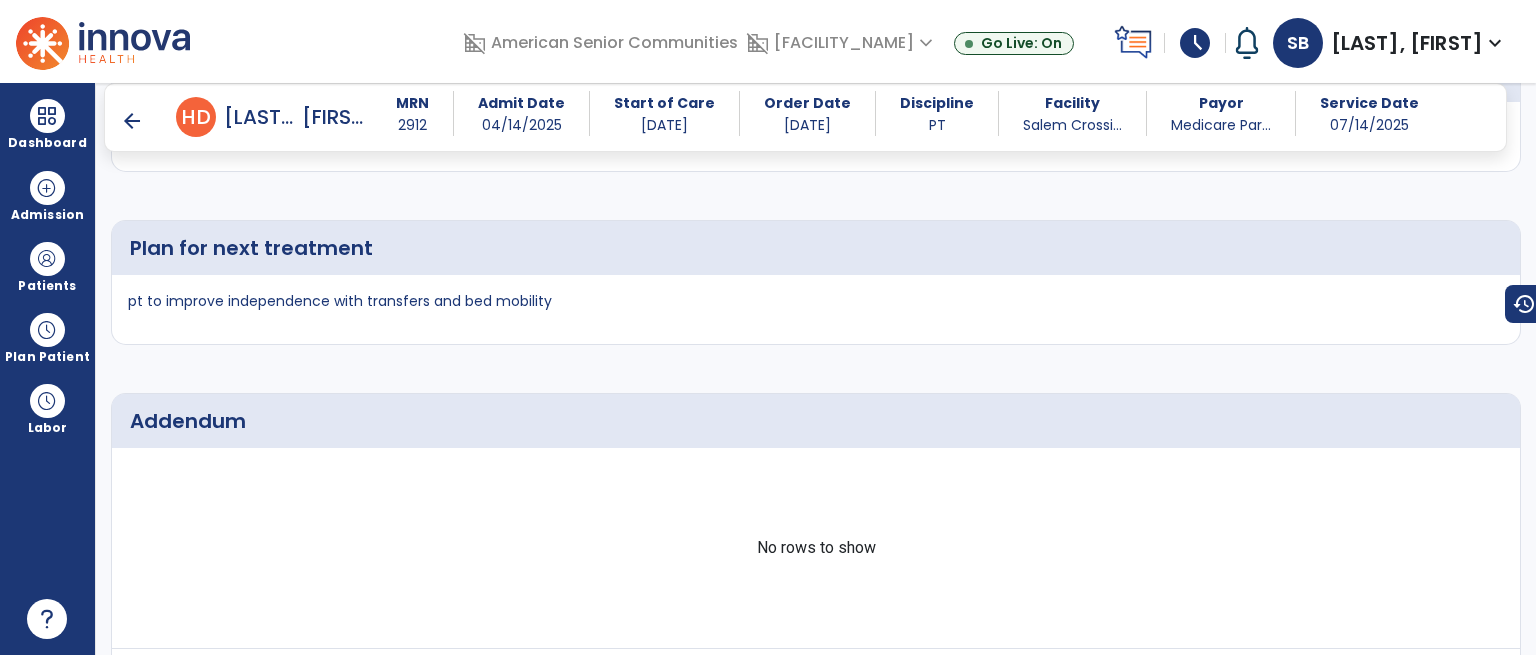 scroll, scrollTop: 3865, scrollLeft: 0, axis: vertical 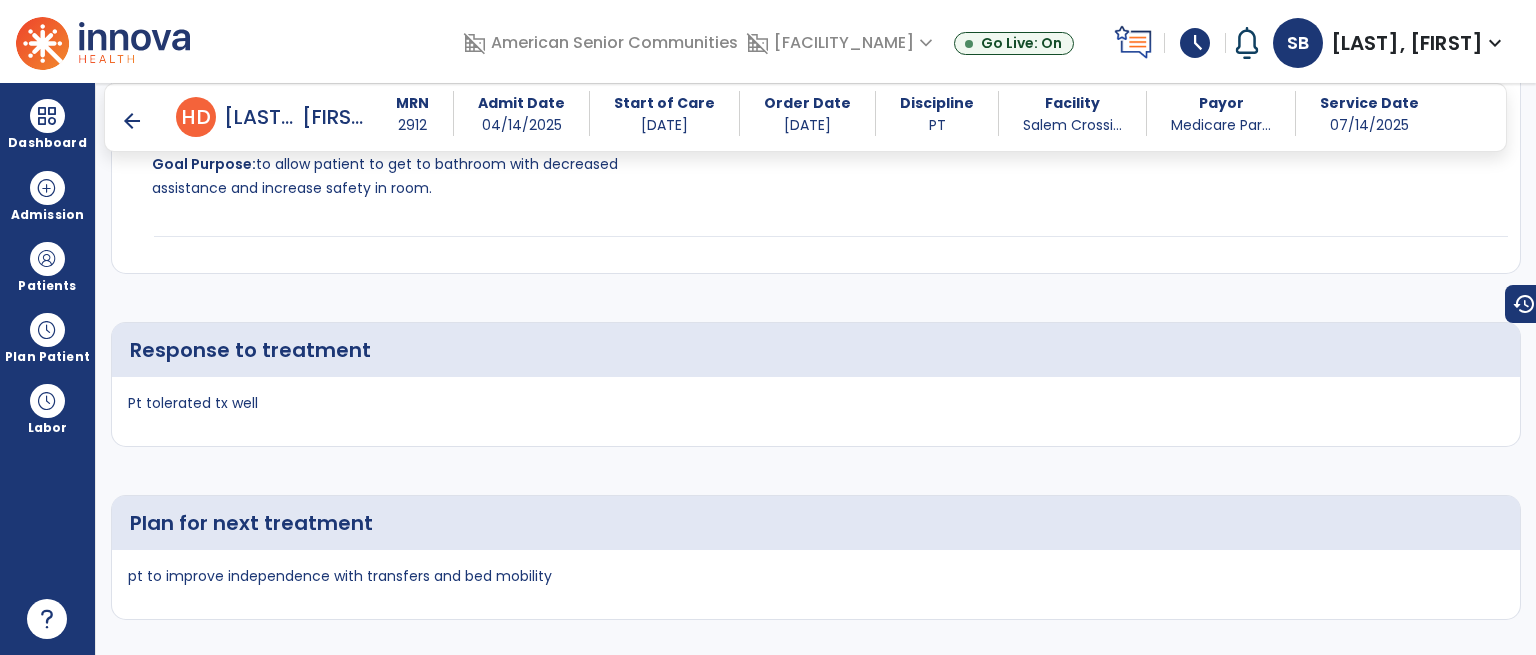 click on "arrow_back" at bounding box center (132, 121) 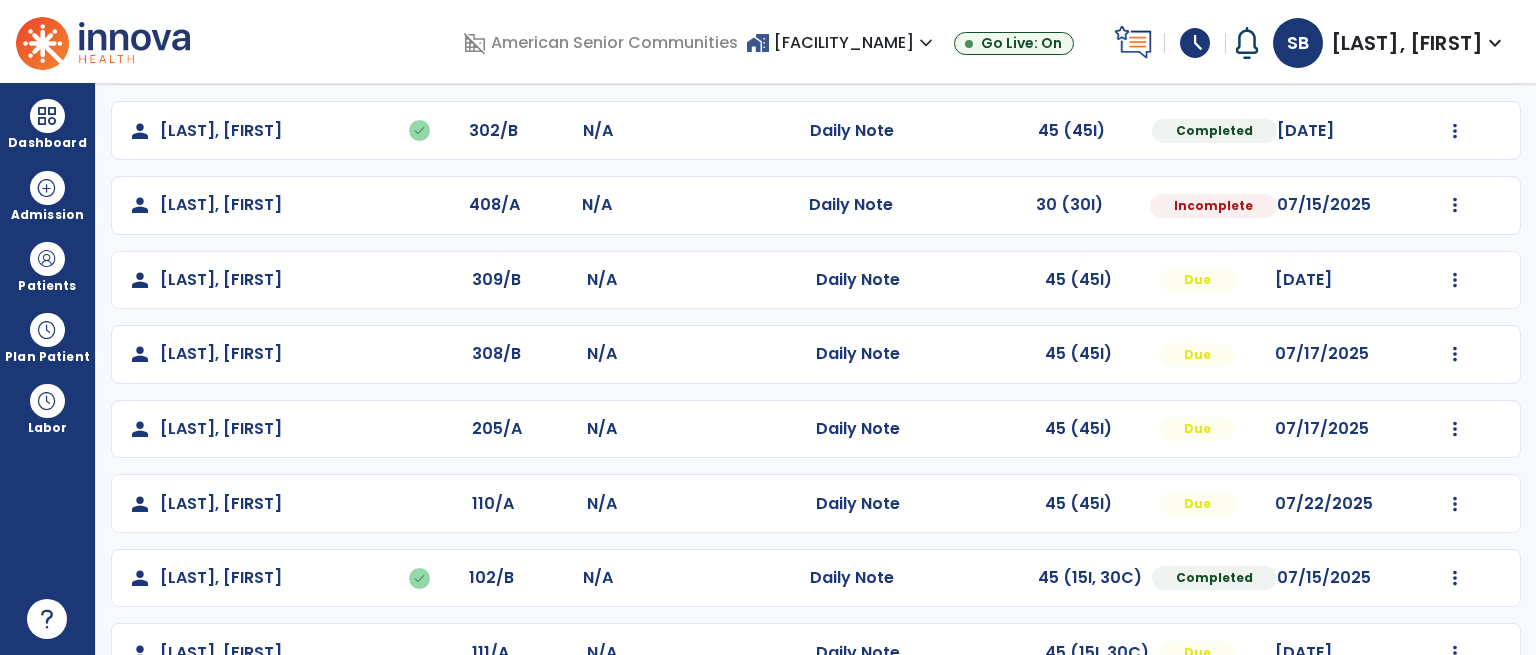 scroll, scrollTop: 433, scrollLeft: 0, axis: vertical 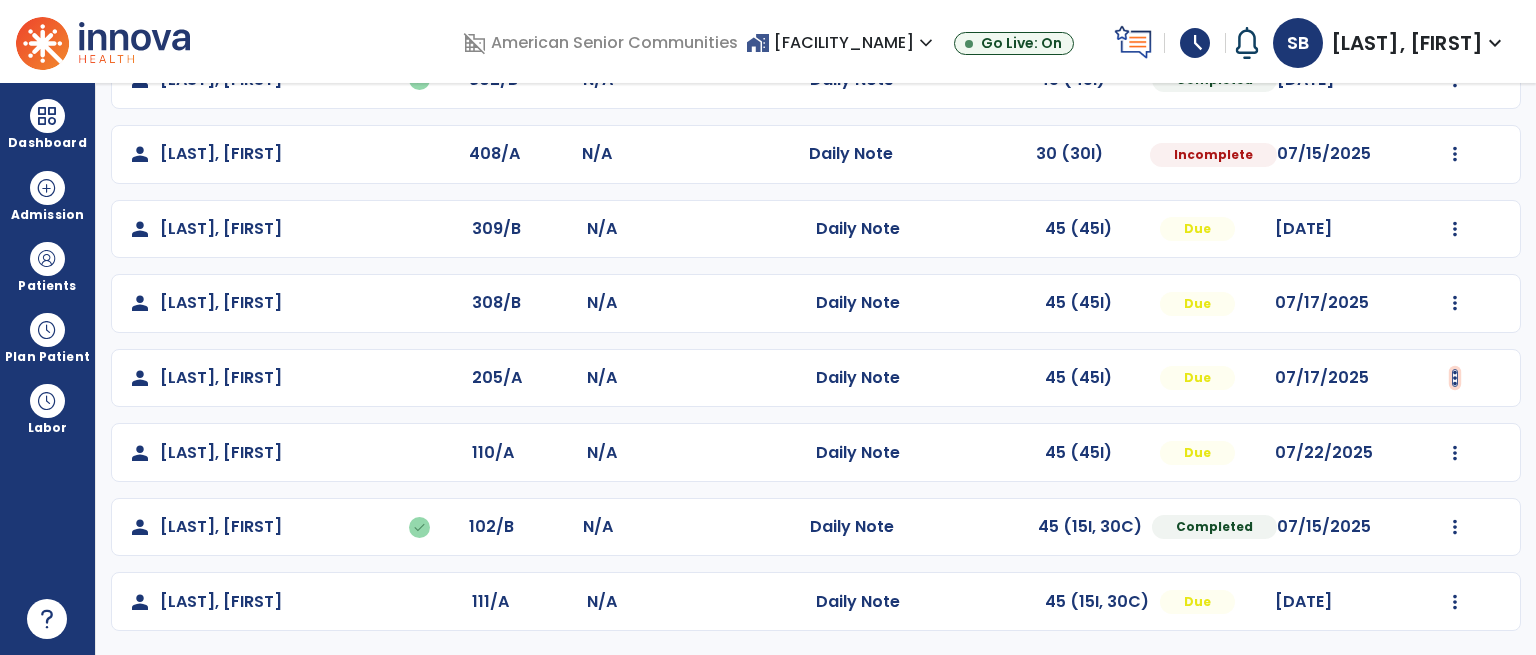 click at bounding box center [1455, -144] 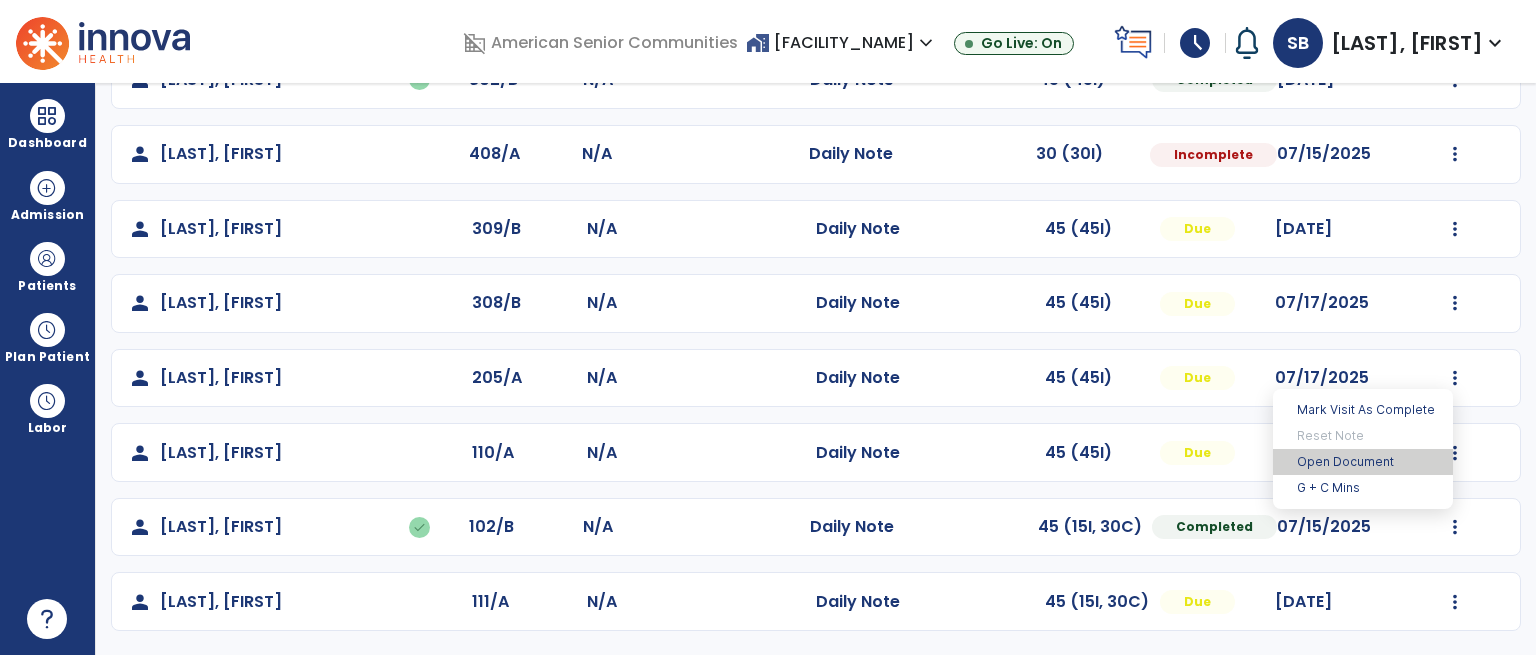 click on "Open Document" at bounding box center [1363, 462] 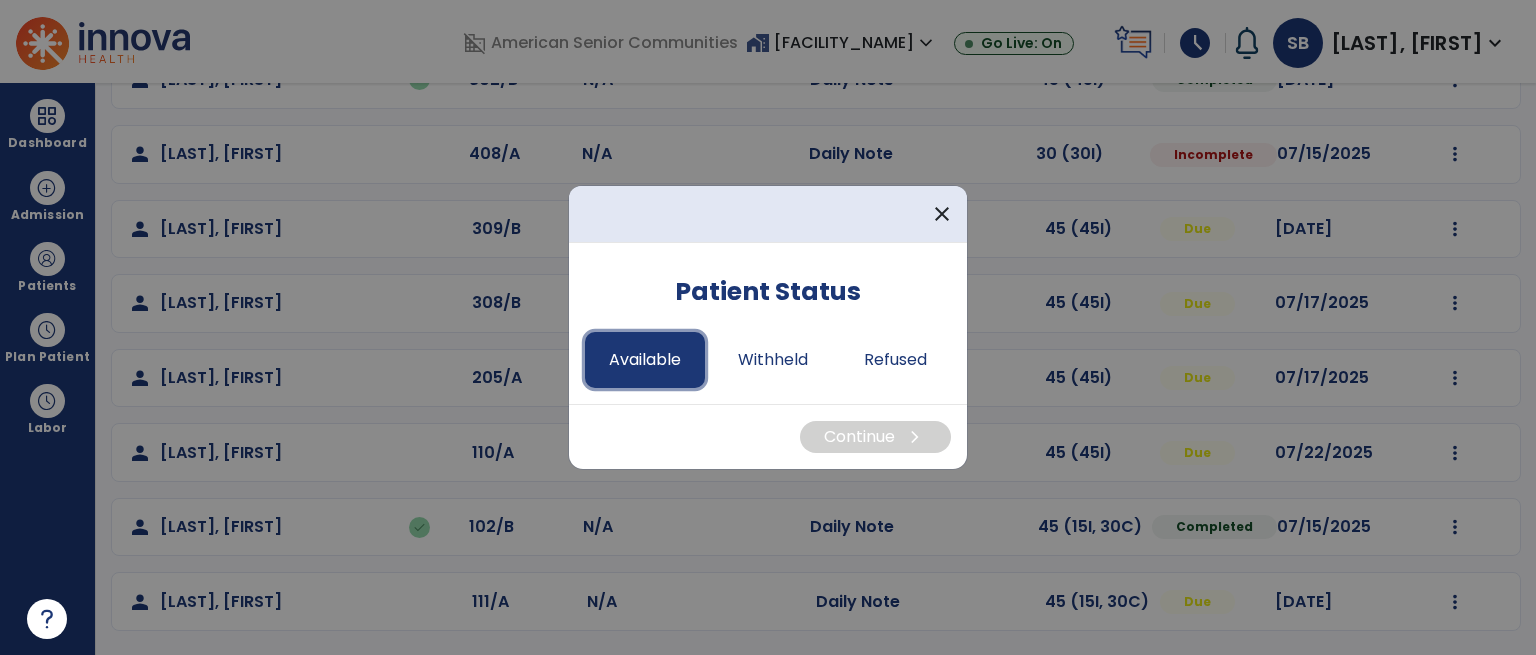 click on "Available" at bounding box center [645, 360] 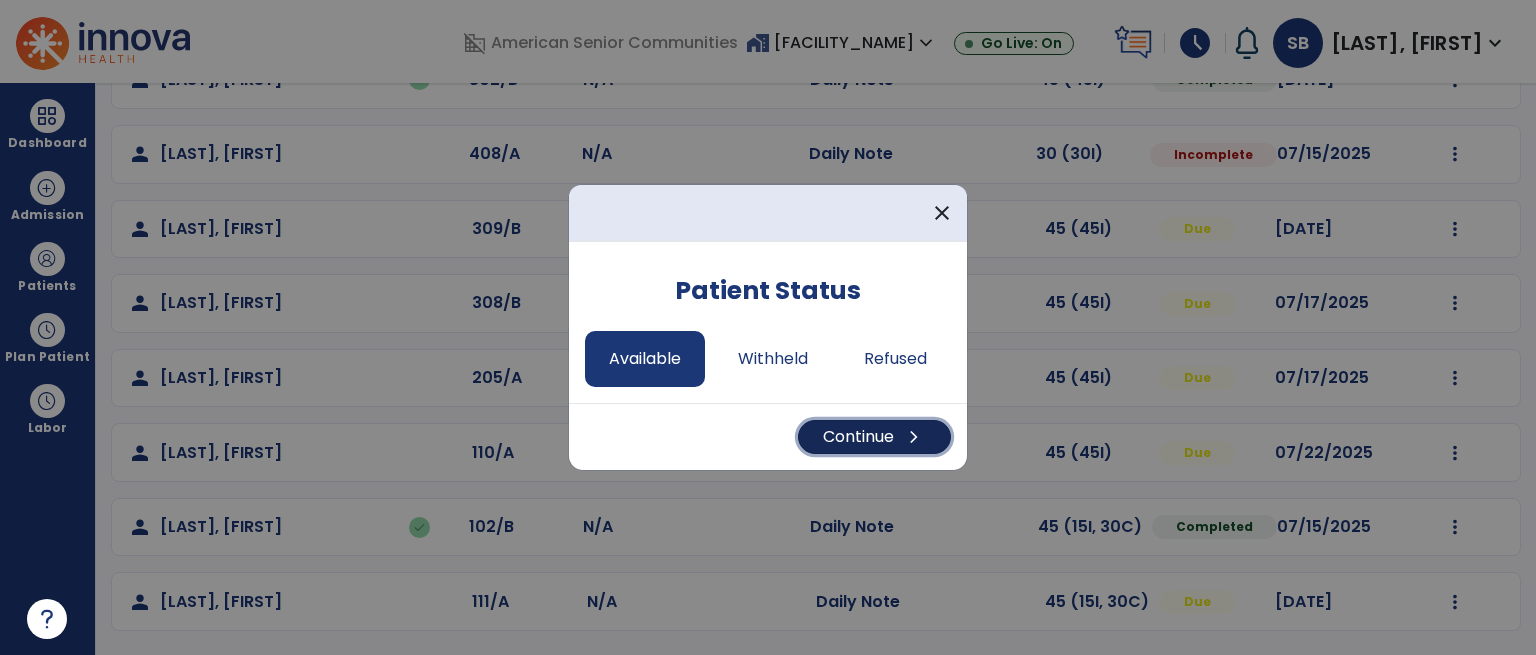 click on "Continue   chevron_right" at bounding box center (874, 437) 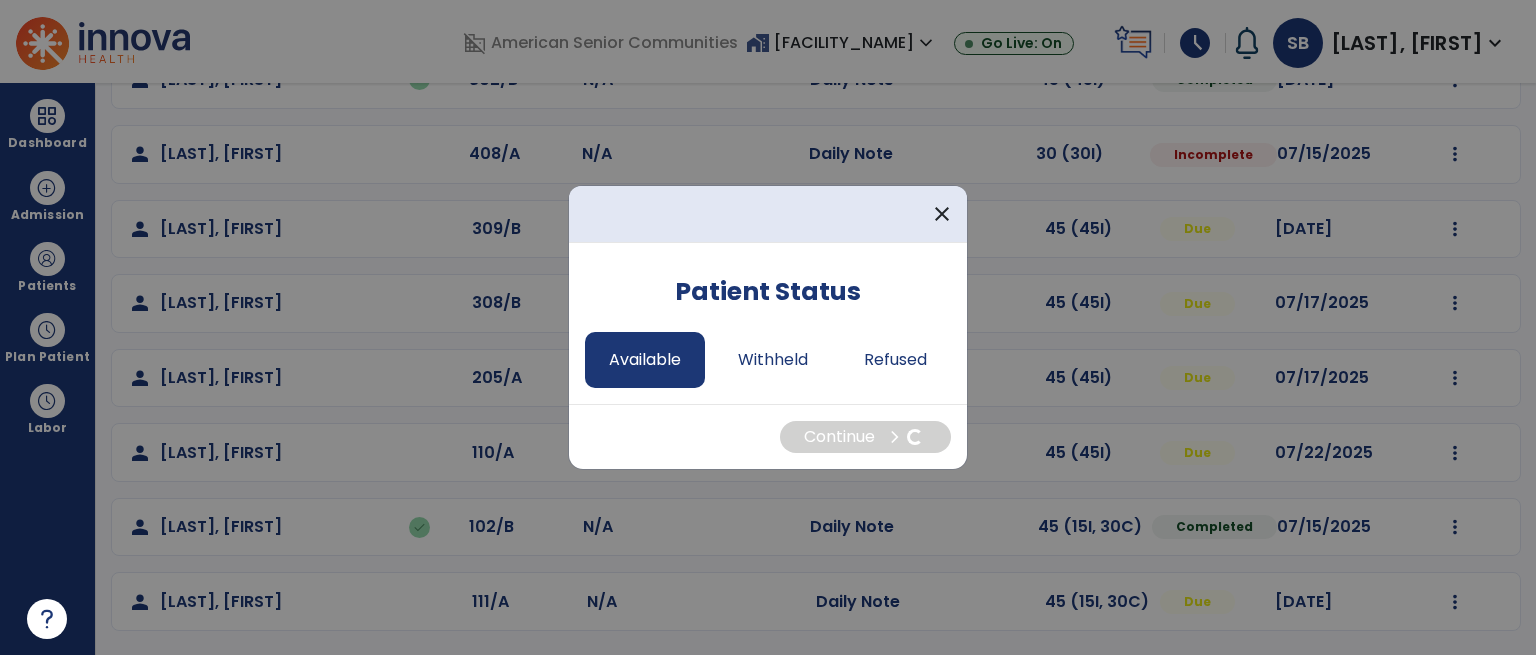 select on "*" 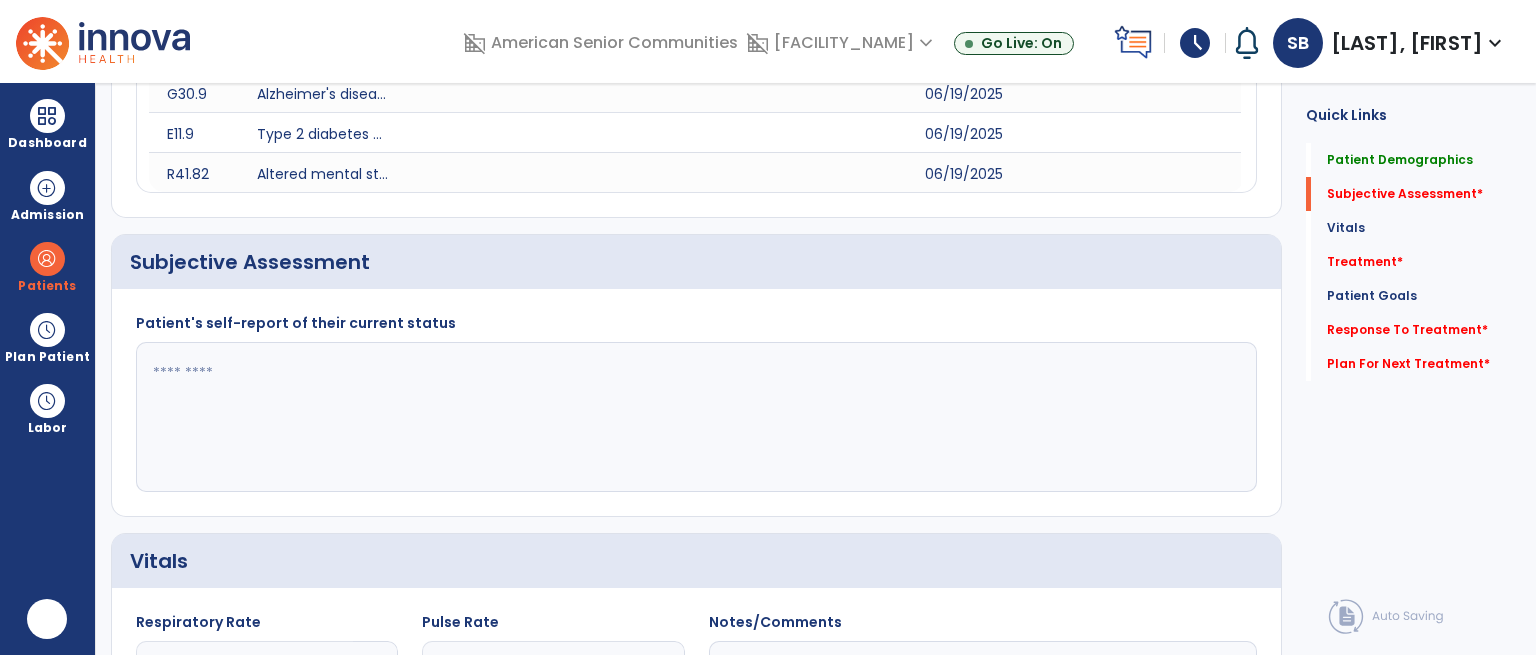 scroll, scrollTop: 0, scrollLeft: 0, axis: both 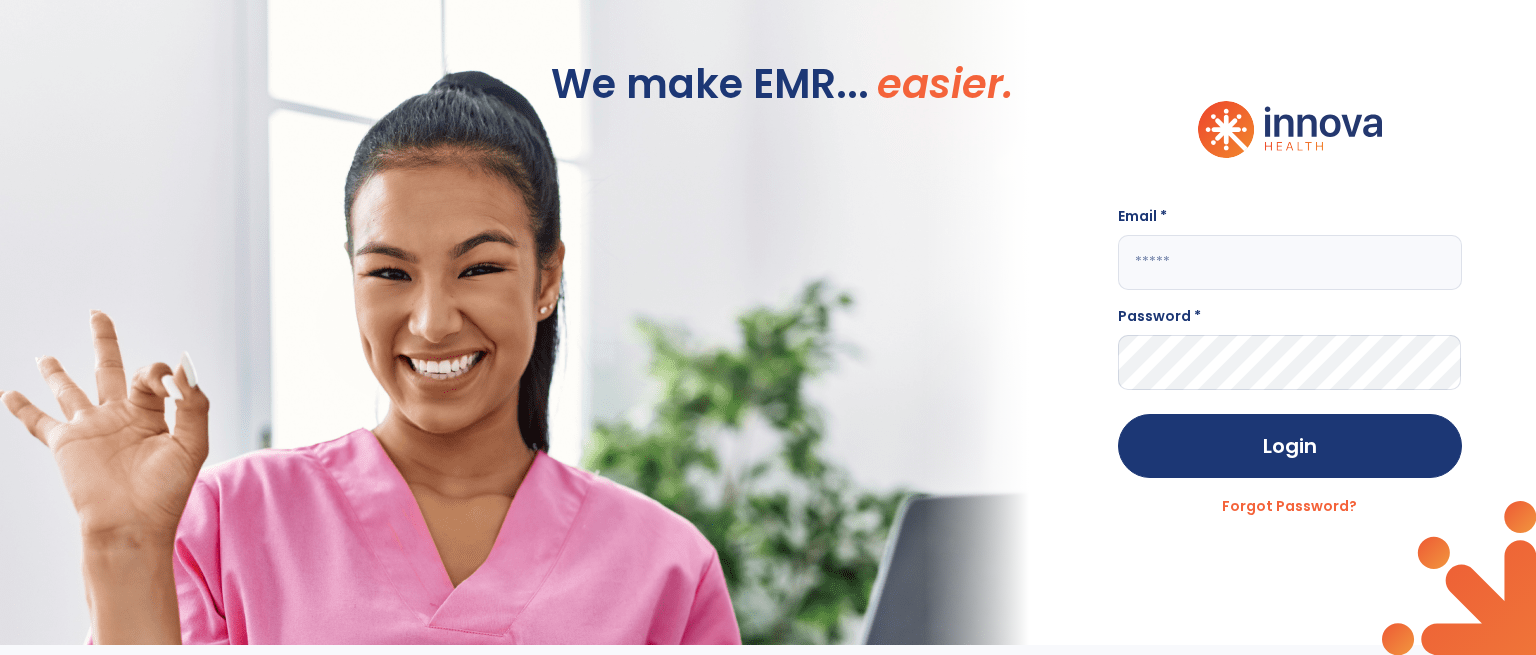 type on "**********" 